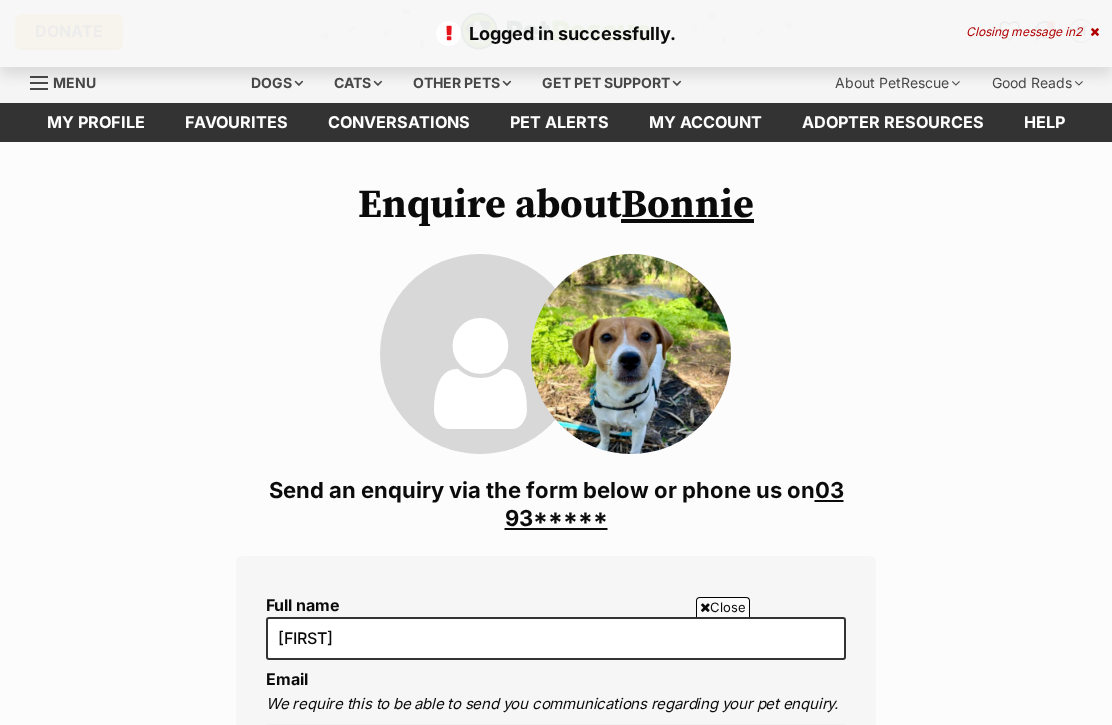 scroll, scrollTop: 600, scrollLeft: 0, axis: vertical 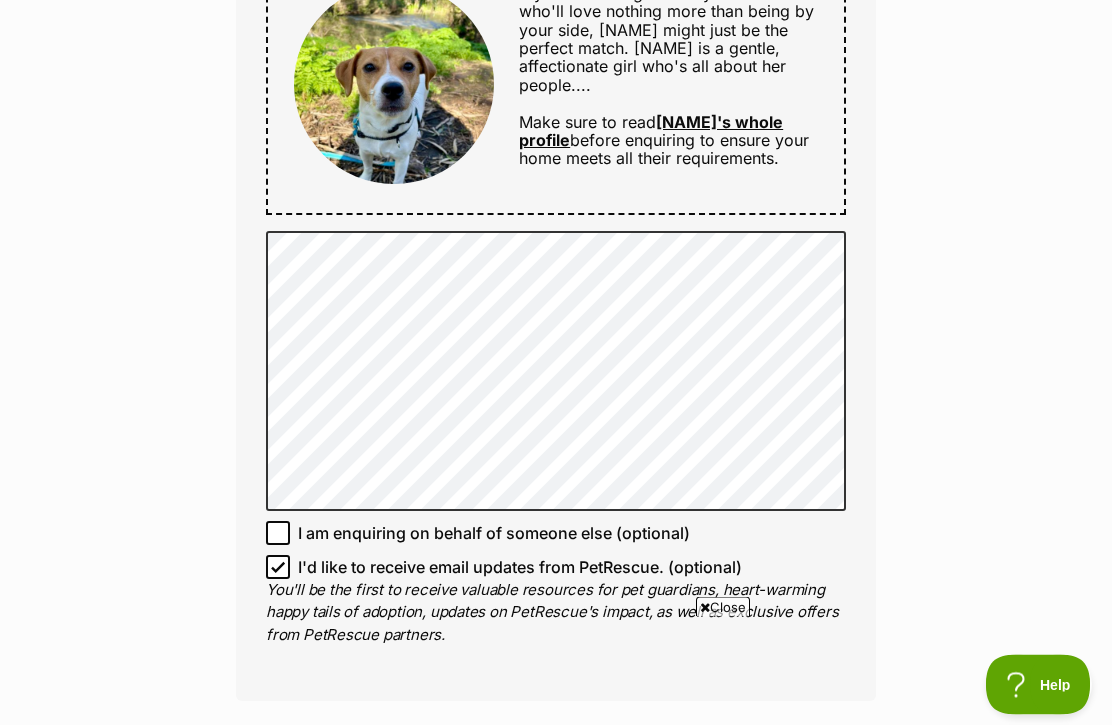 click on "I'd like to receive email updates from PetRescue. (optional)" at bounding box center (278, 568) 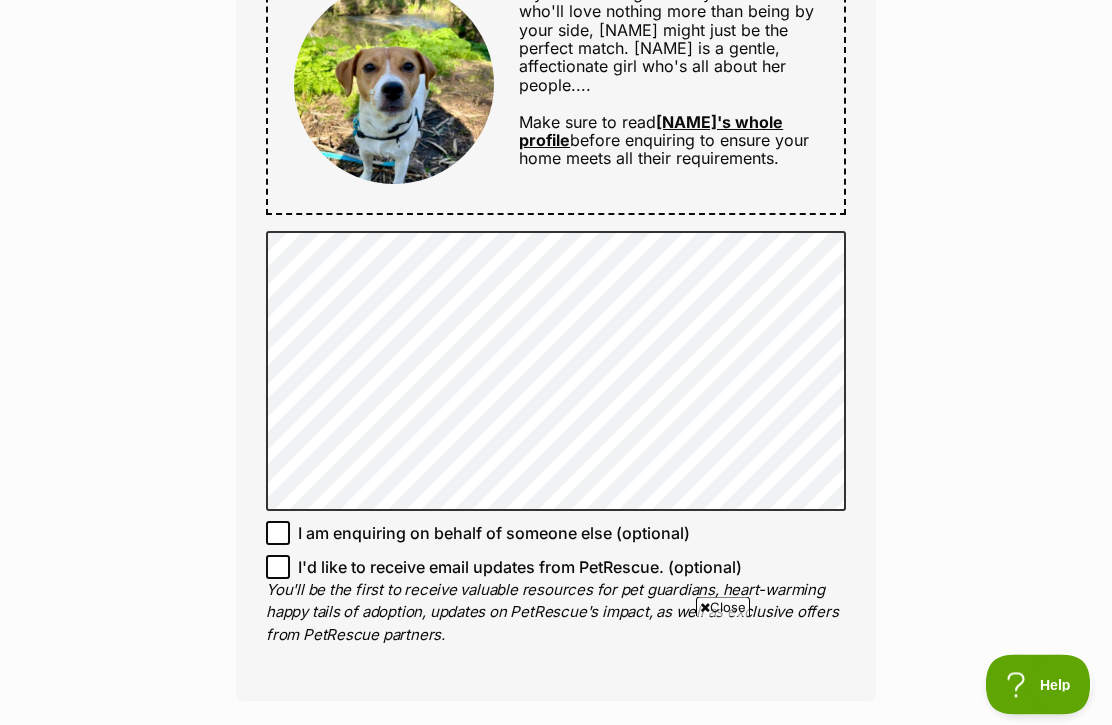 scroll, scrollTop: 1136, scrollLeft: 0, axis: vertical 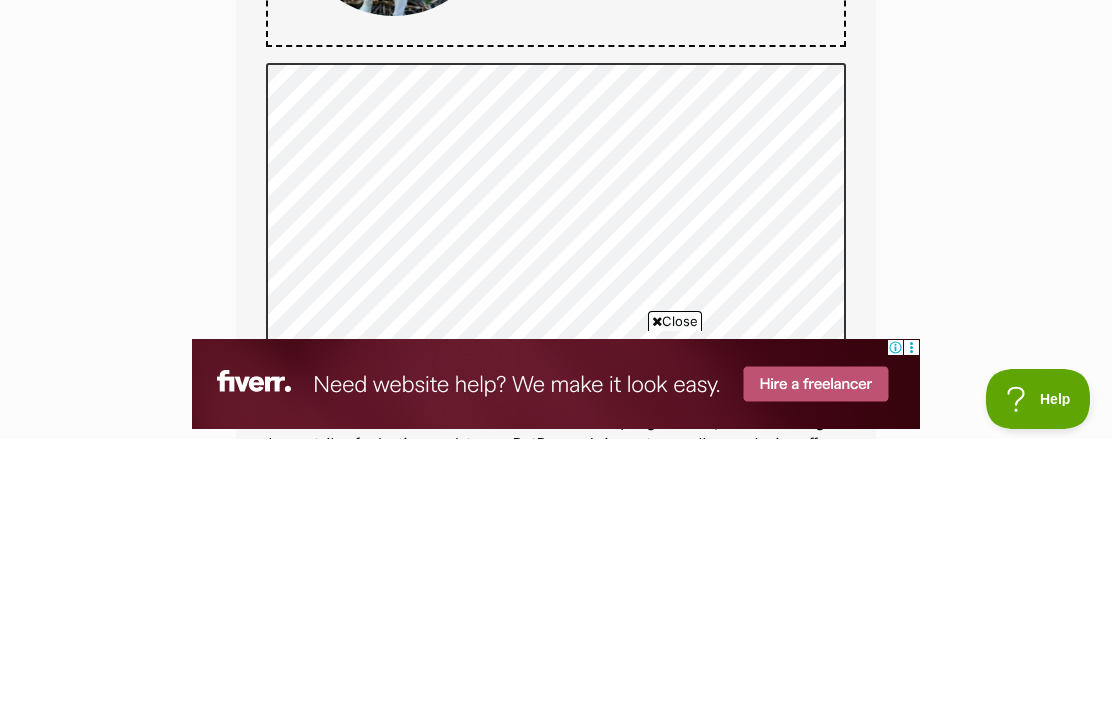 click on "Enquire about  Bonnie
03 9357 0834
Send an enquiry via the form below or phone us on
03 93*****
Full name Michelle
Email
We require this to be able to send you communications regarding your pet enquiry.
michelle.press@hotmail.com
Phone number United States +1 United Kingdom +44 Afghanistan (‫افغانستان‬‎) +93 Albania (Shqipëri) +355 Algeria (‫الجزائر‬‎) +213 American Samoa +1684 Andorra +376 Angola +244 Anguilla +1264 Antigua and Barbuda +1268 Argentina +54 Armenia (Հայաստան) +374 Aruba +297 Australia +61 Austria (Österreich) +43 Azerbaijan (Azərbaycan) +994 Bahamas +1242 Bahrain (‫البحرين‬‎) +973 Bangladesh (বাংলাদেশ) +880 Barbados +1246 Belarus (Беларусь) +375 Belgium (België) +32 Belize +501 Benin (Bénin) +229 Bermuda +1441 Bhutan (འབྲུག) +975 Bolivia +591 Bosnia and Herzegovina (Босна и Херцеговина) +387 Botswana +267 Brazil (Brasil) +55 +246 +1284 +1" at bounding box center [556, 278] 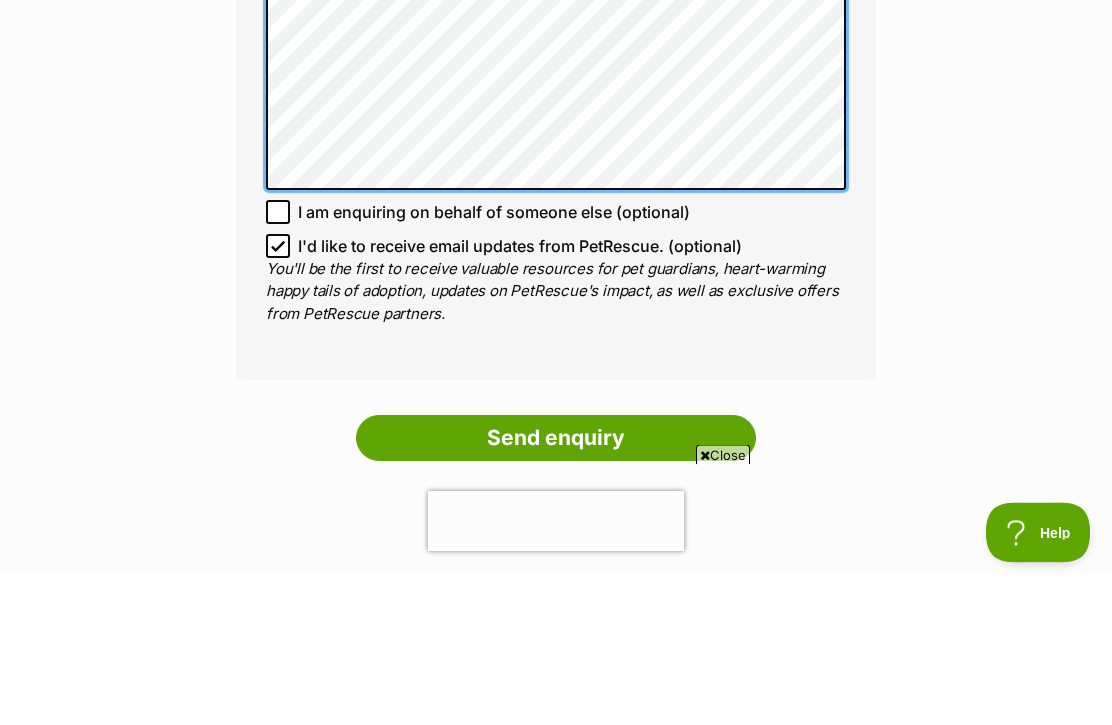 scroll, scrollTop: 0, scrollLeft: 0, axis: both 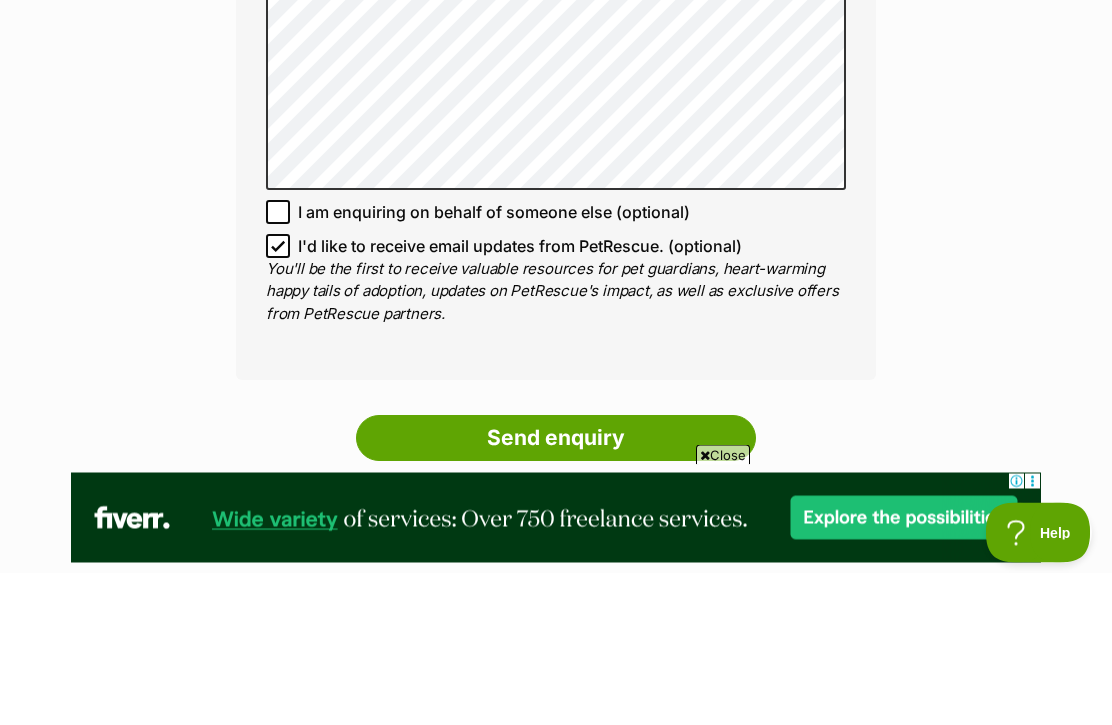 click on "I'd like to receive email updates from PetRescue. (optional)" at bounding box center (278, 399) 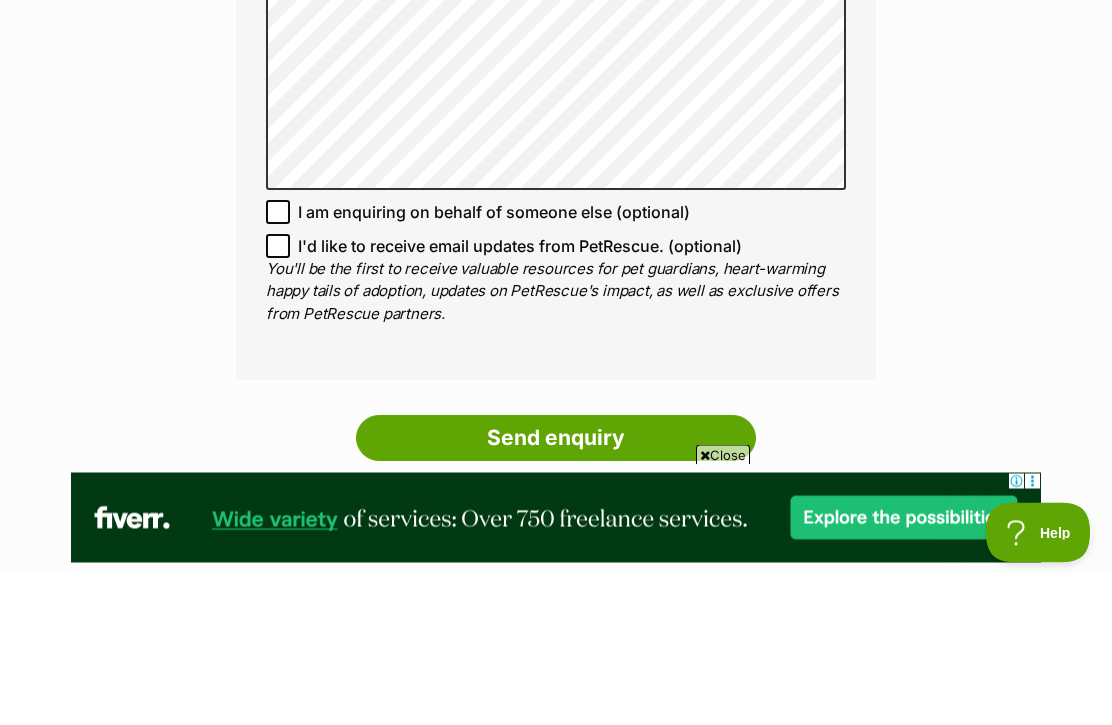 scroll, scrollTop: 1457, scrollLeft: 0, axis: vertical 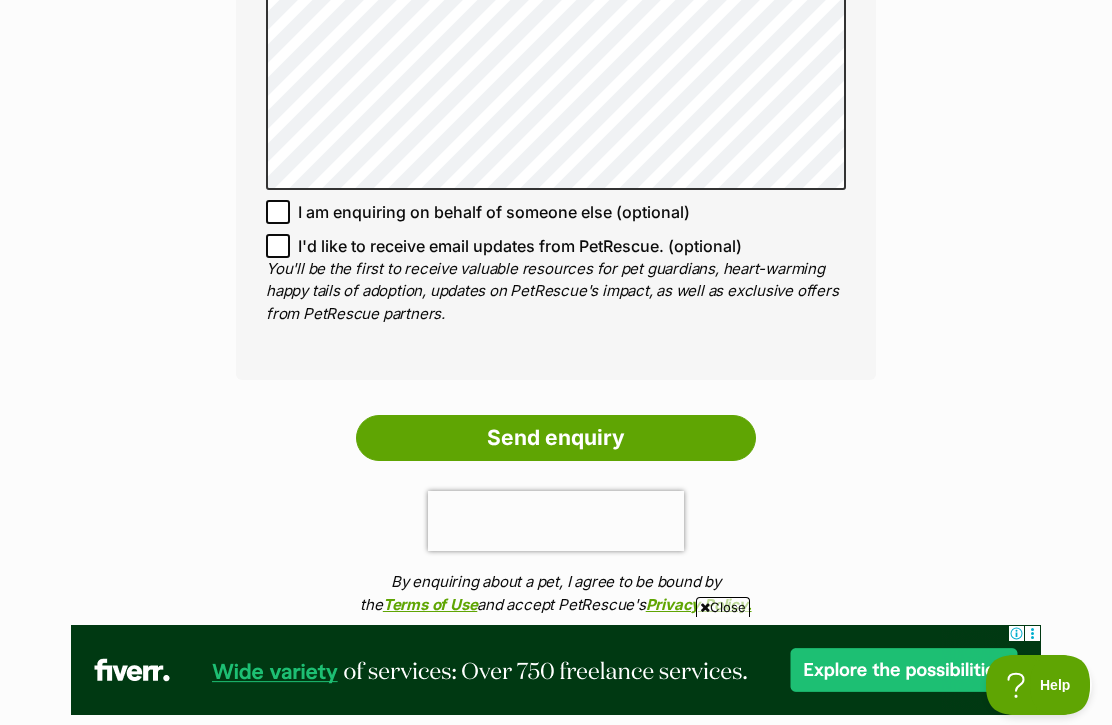 click on "Send enquiry" at bounding box center (556, 438) 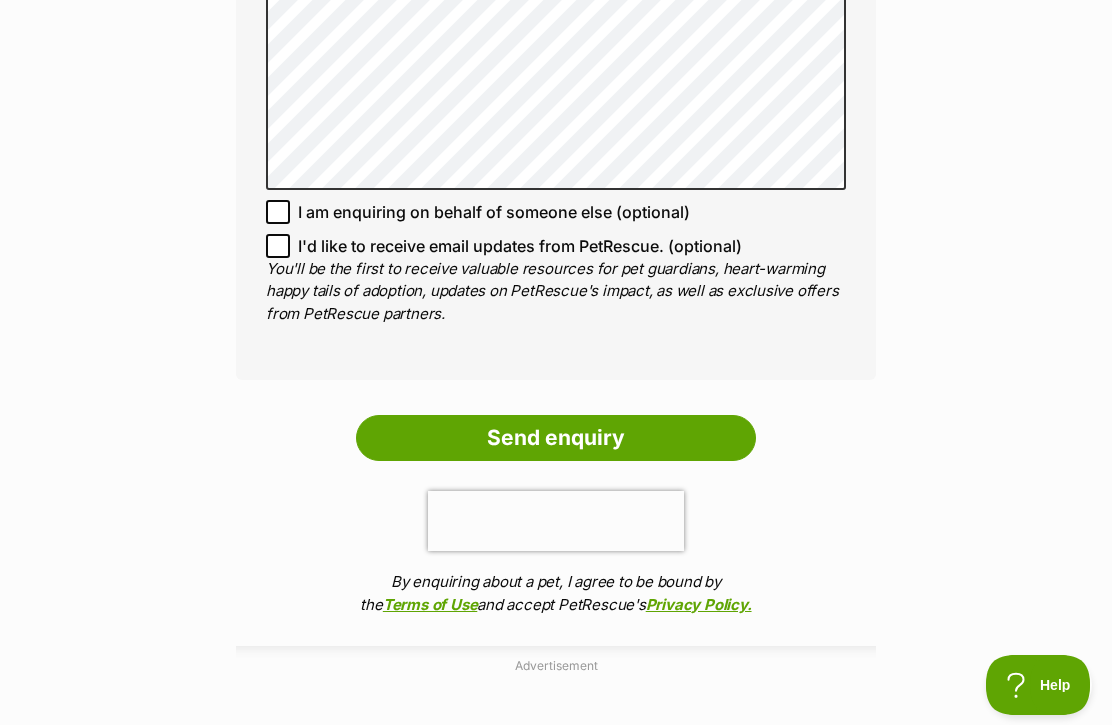scroll, scrollTop: 1524, scrollLeft: 0, axis: vertical 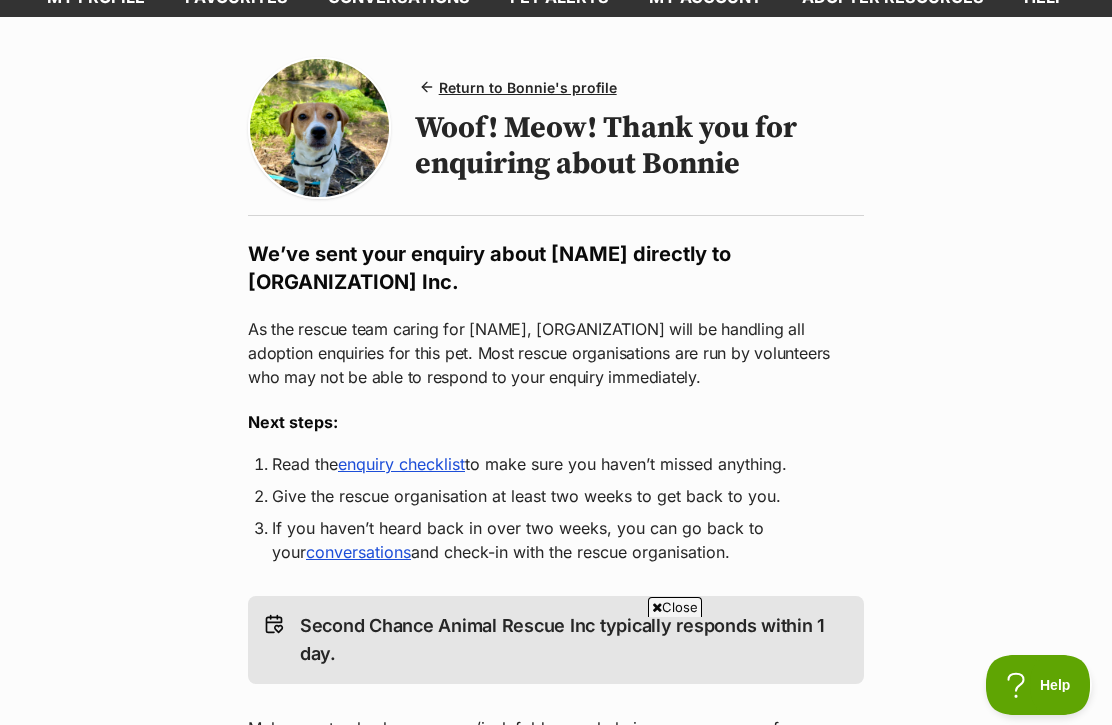 click on "enquiry checklist" at bounding box center [401, 464] 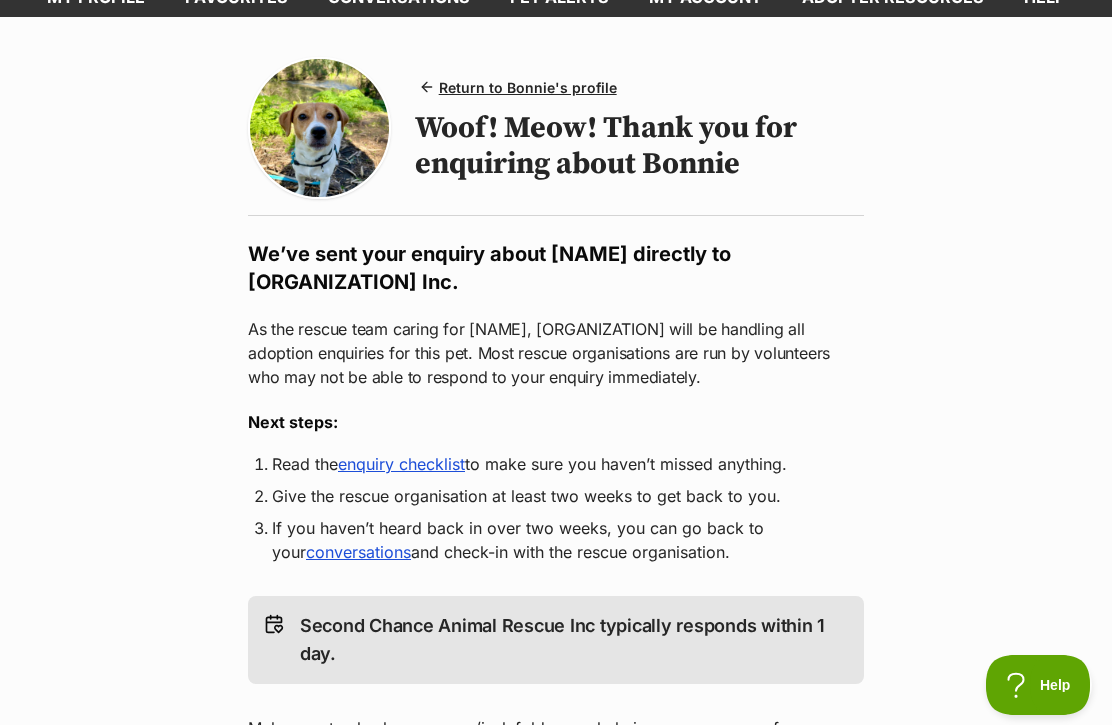 scroll, scrollTop: 192, scrollLeft: 0, axis: vertical 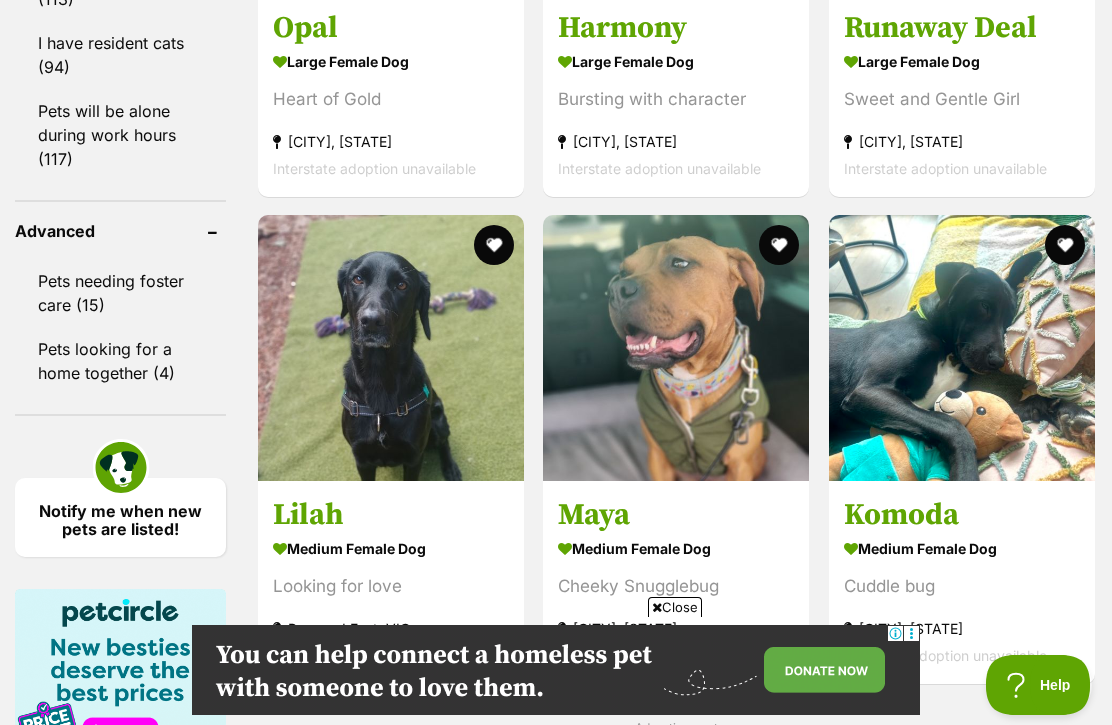 click at bounding box center (391, 348) 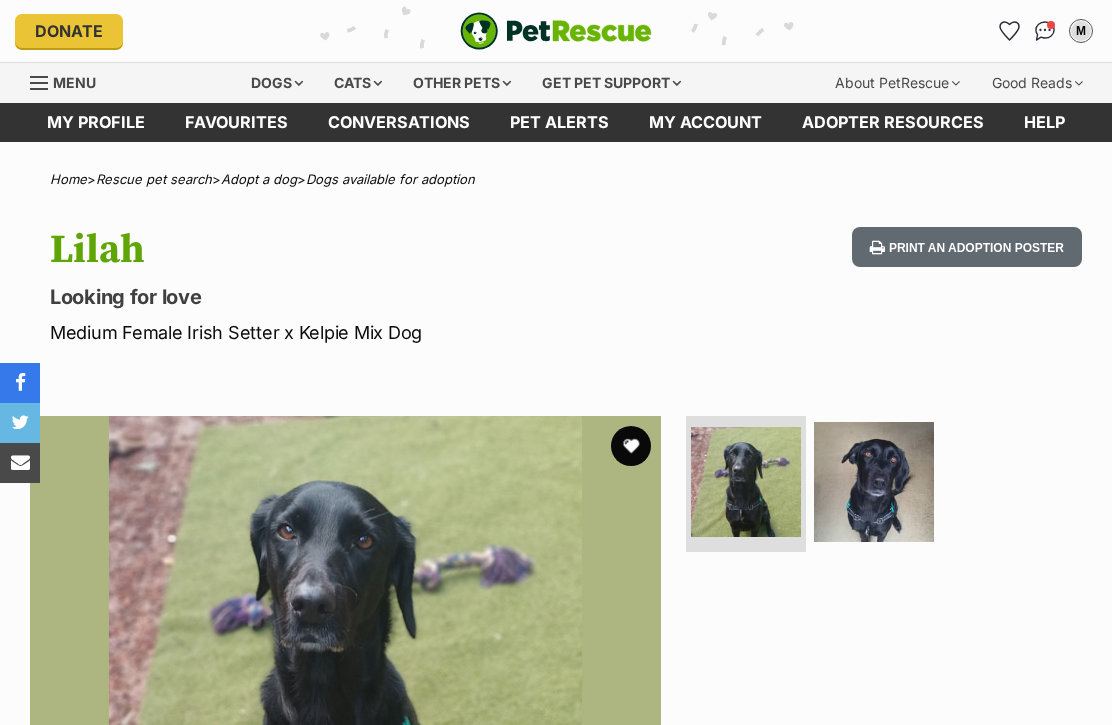 scroll, scrollTop: 0, scrollLeft: 0, axis: both 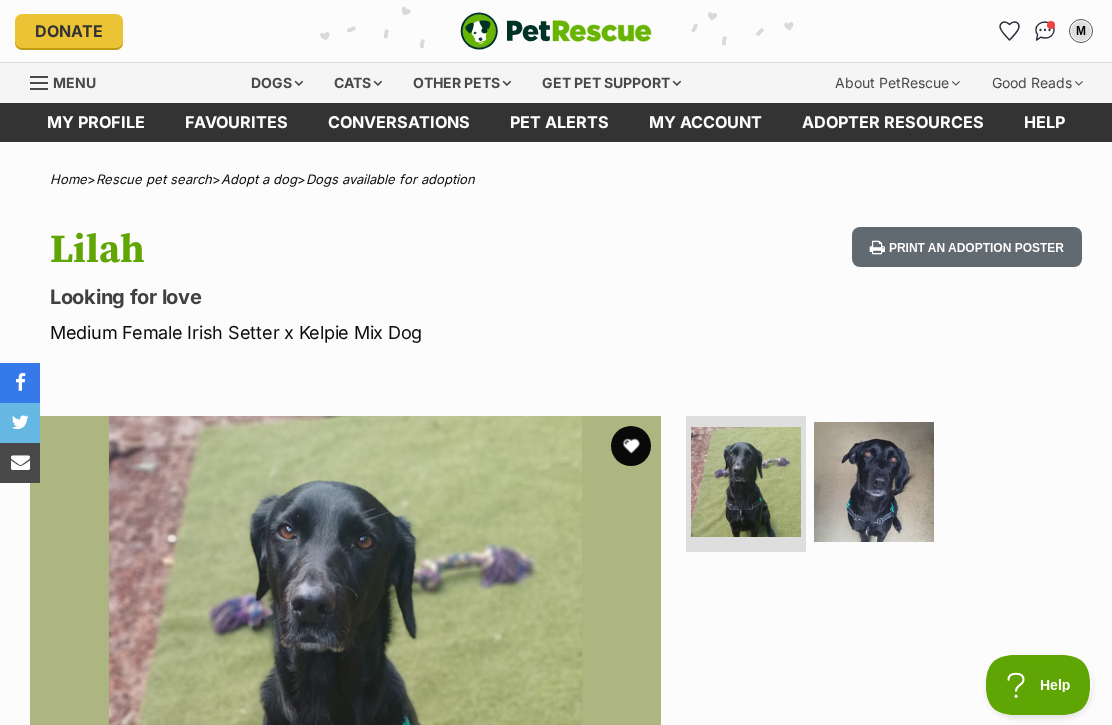 click at bounding box center [874, 482] 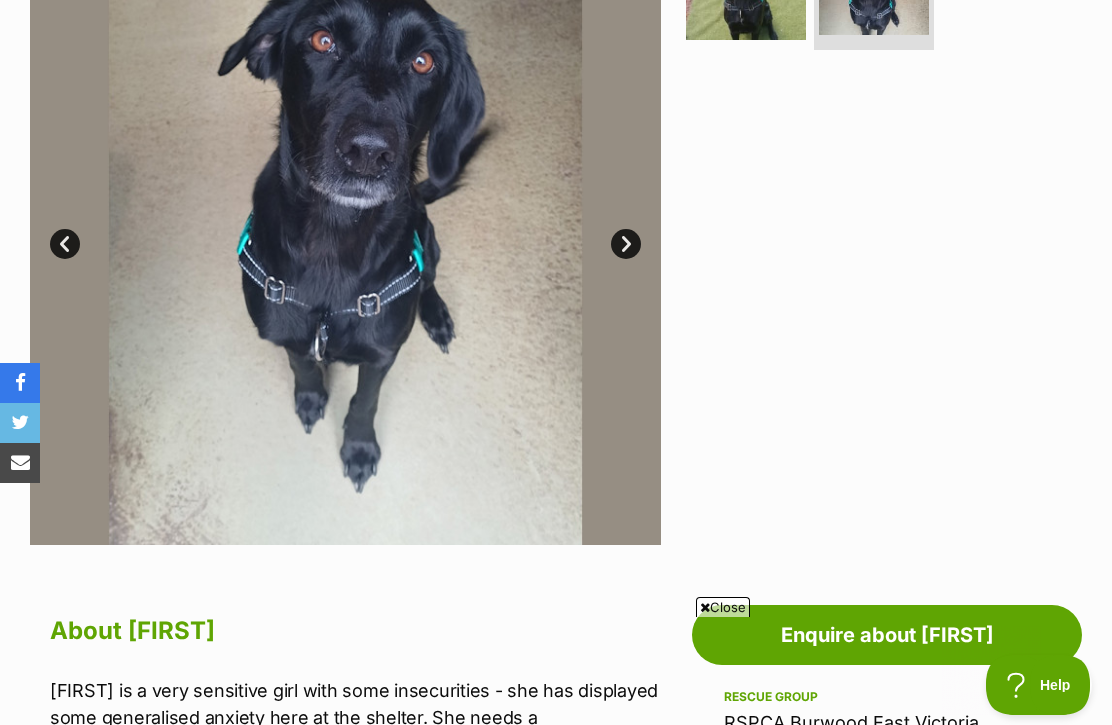 scroll, scrollTop: 434, scrollLeft: 0, axis: vertical 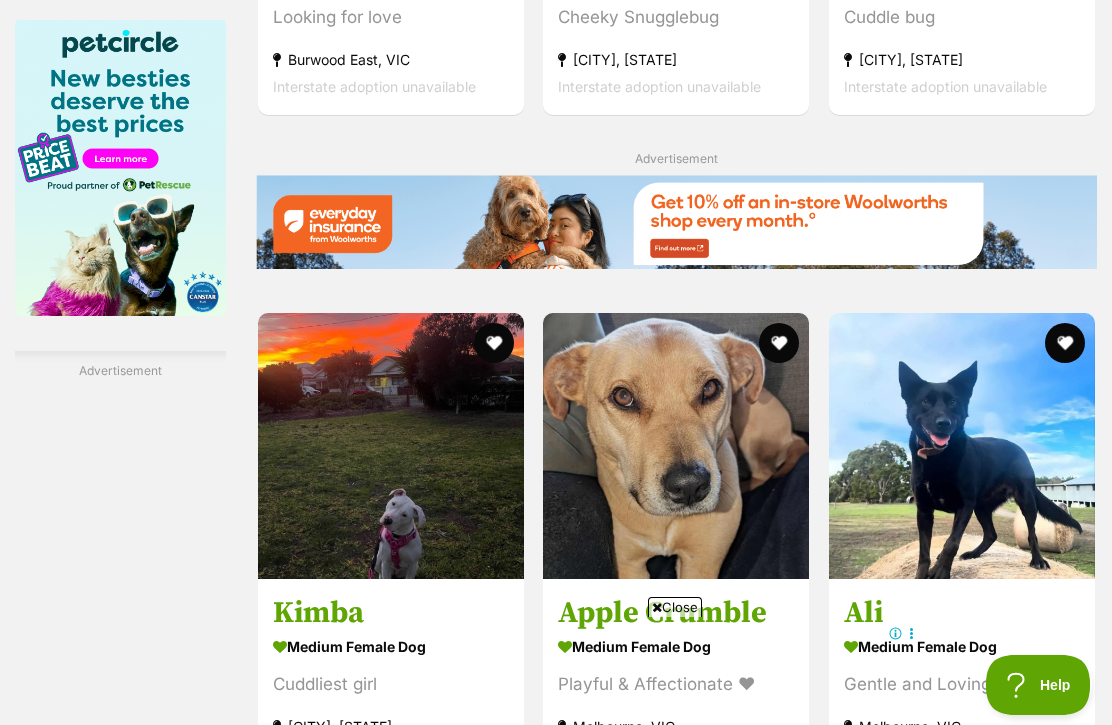 click at bounding box center [676, 446] 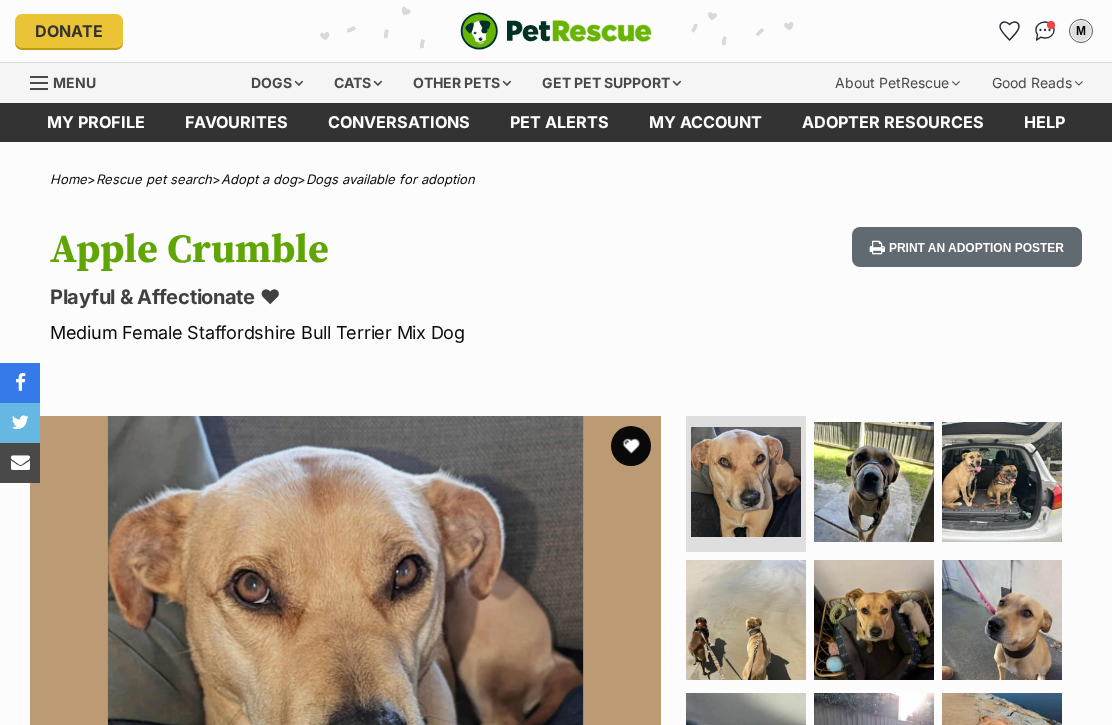 scroll, scrollTop: 0, scrollLeft: 0, axis: both 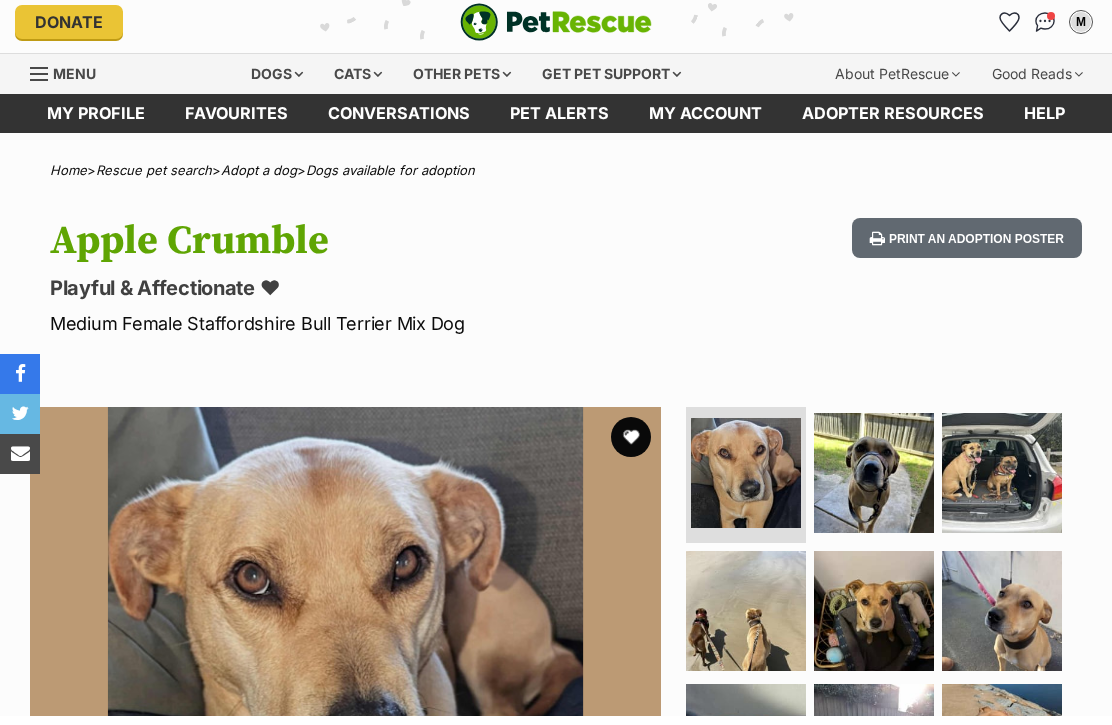 click at bounding box center (1002, 482) 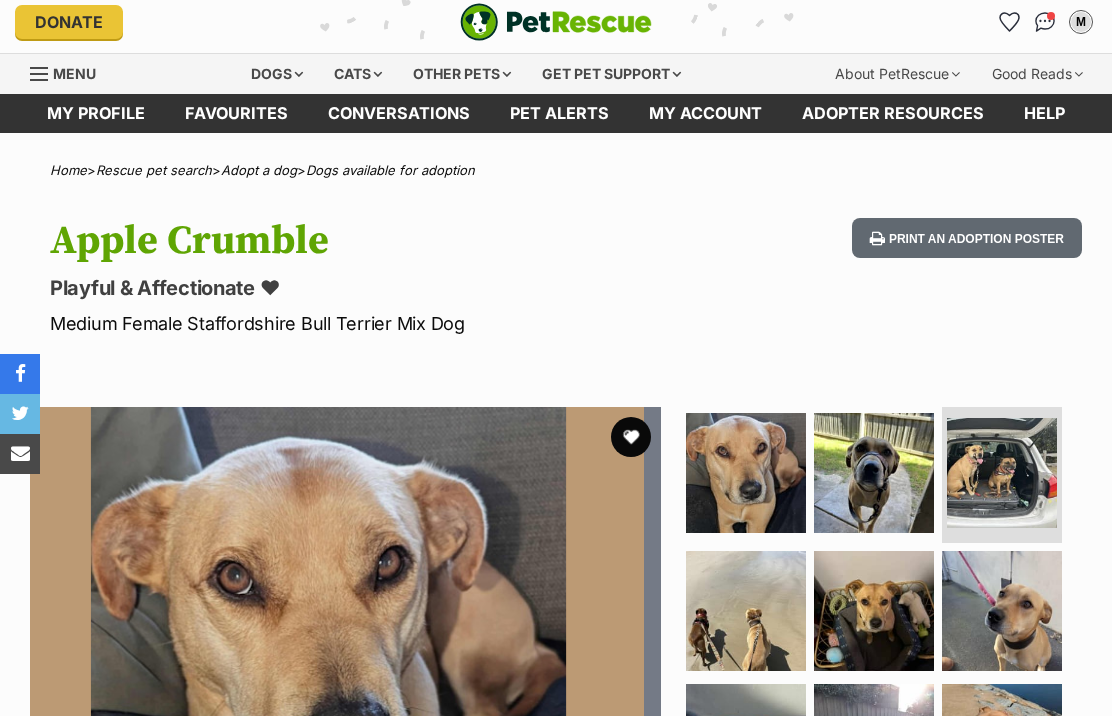 scroll, scrollTop: 10, scrollLeft: 0, axis: vertical 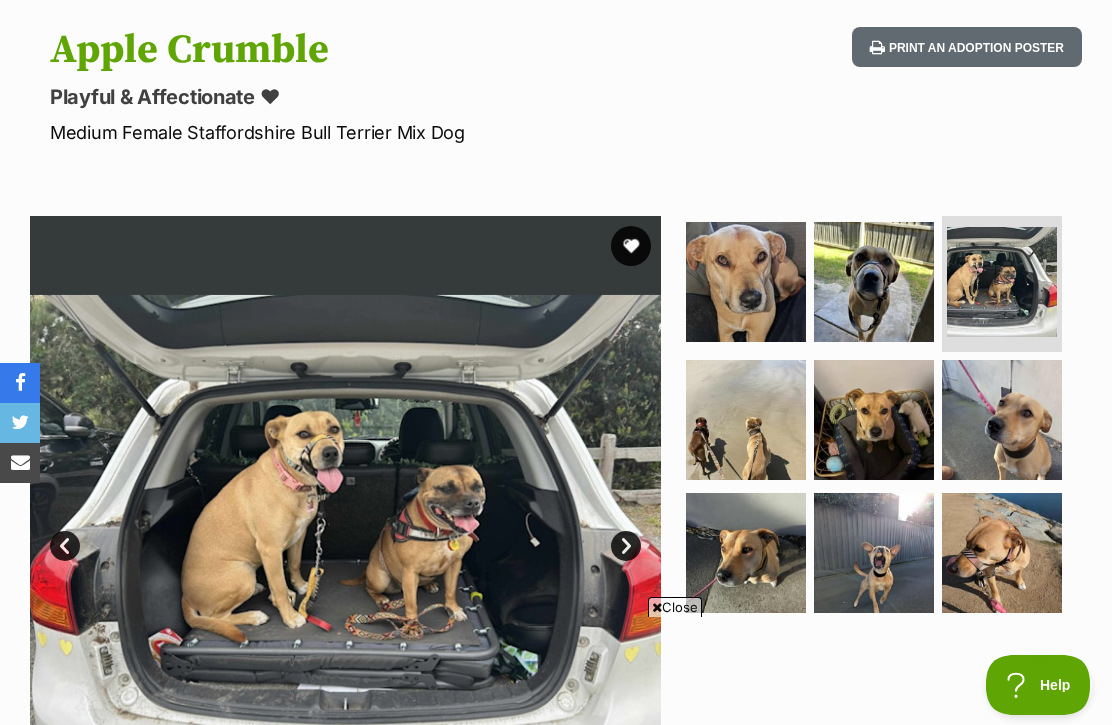 click at bounding box center (1002, 553) 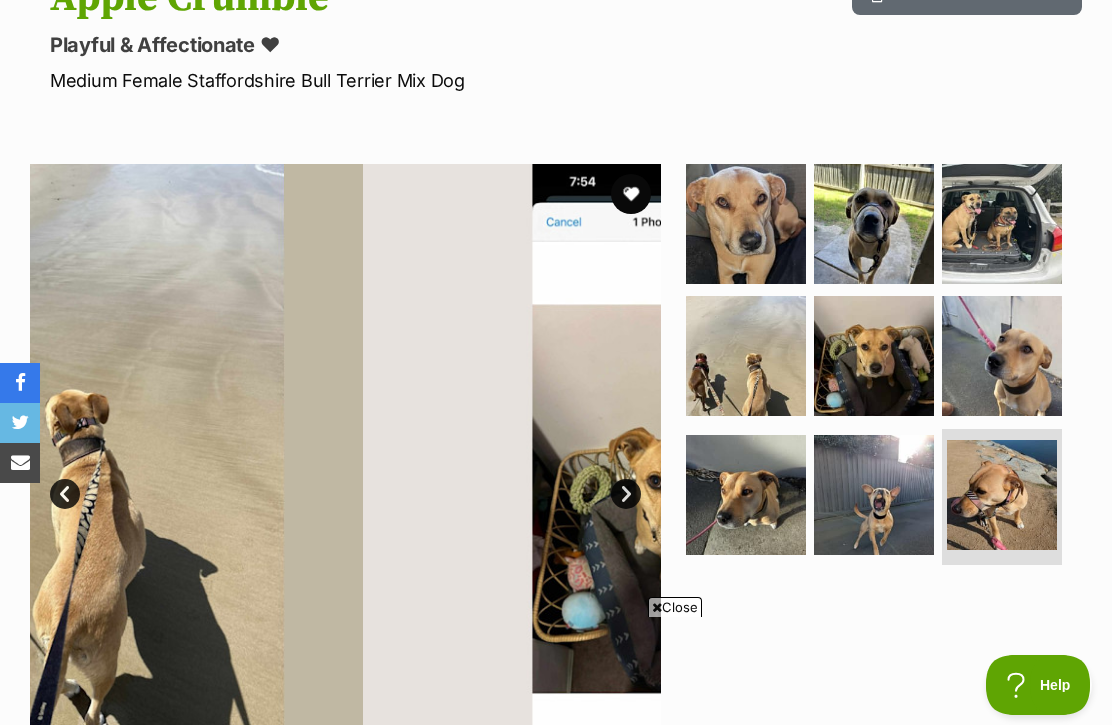 scroll, scrollTop: 0, scrollLeft: 0, axis: both 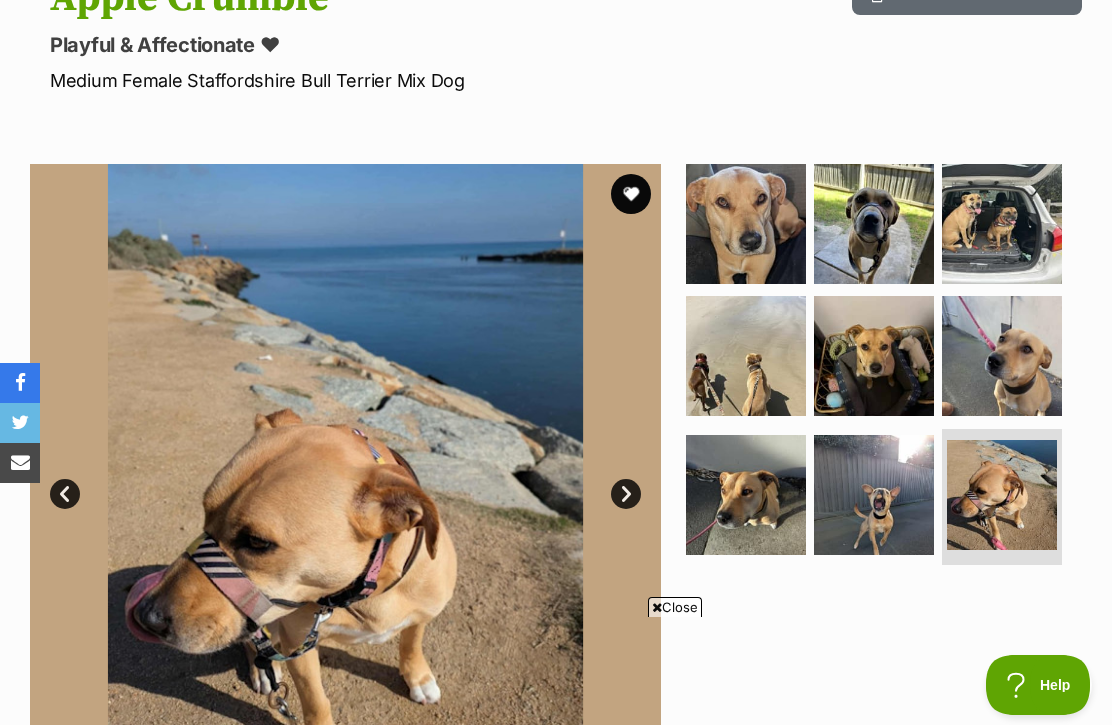 click at bounding box center [874, 495] 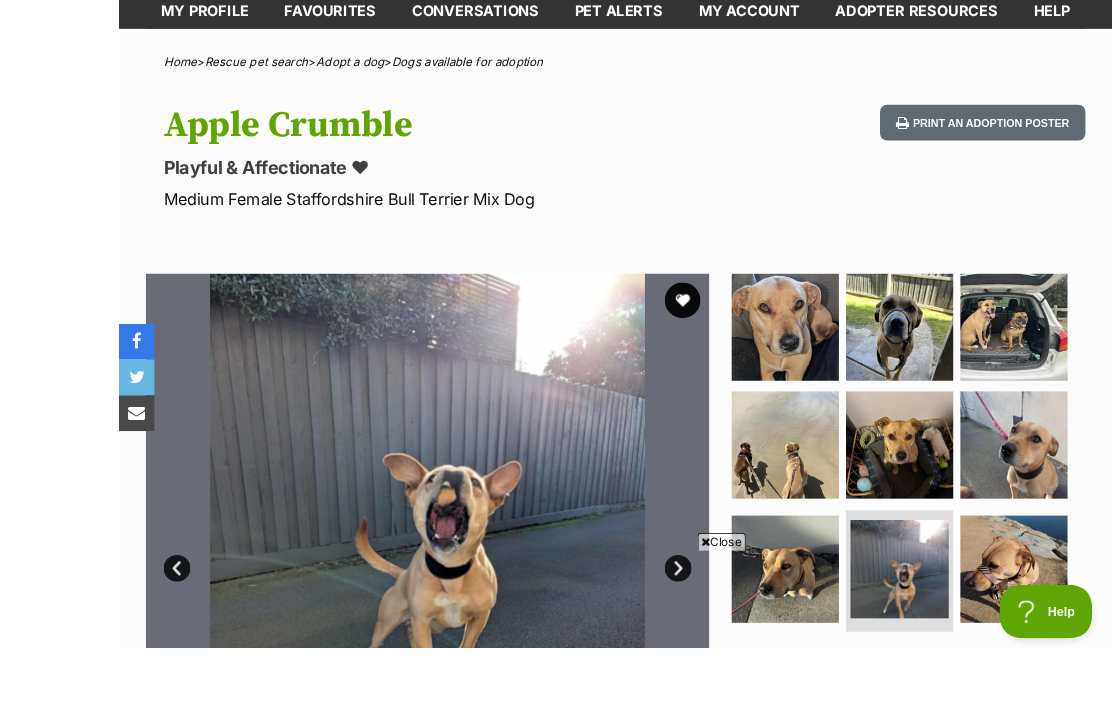 scroll, scrollTop: 222, scrollLeft: 0, axis: vertical 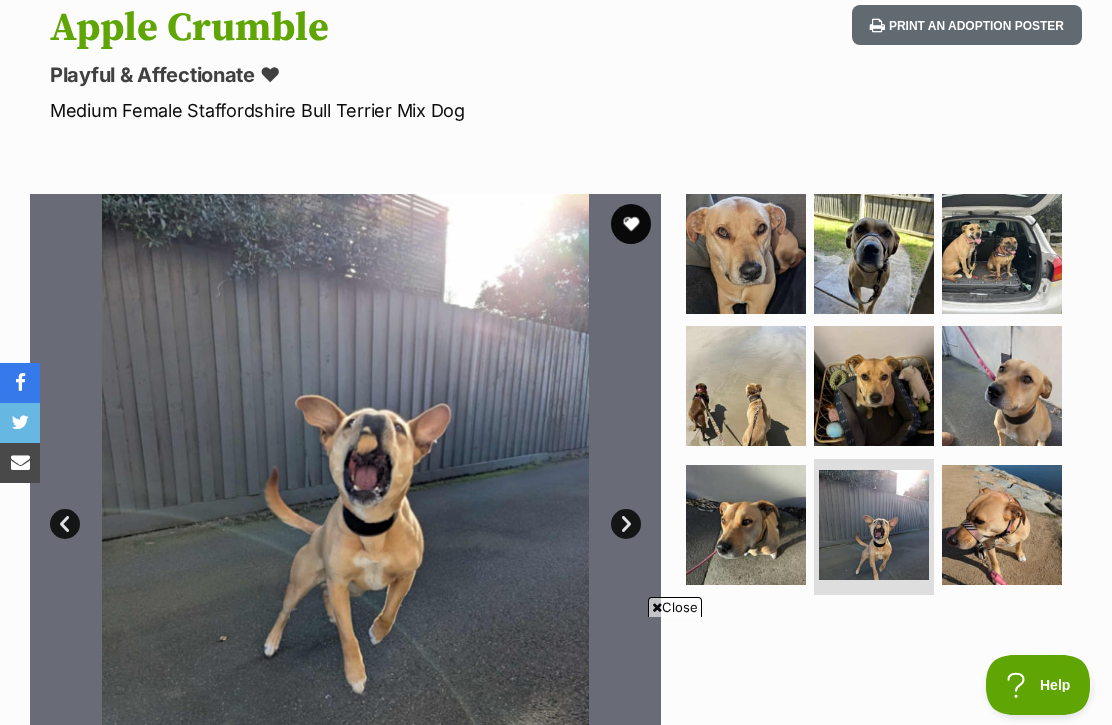 click at bounding box center (746, 386) 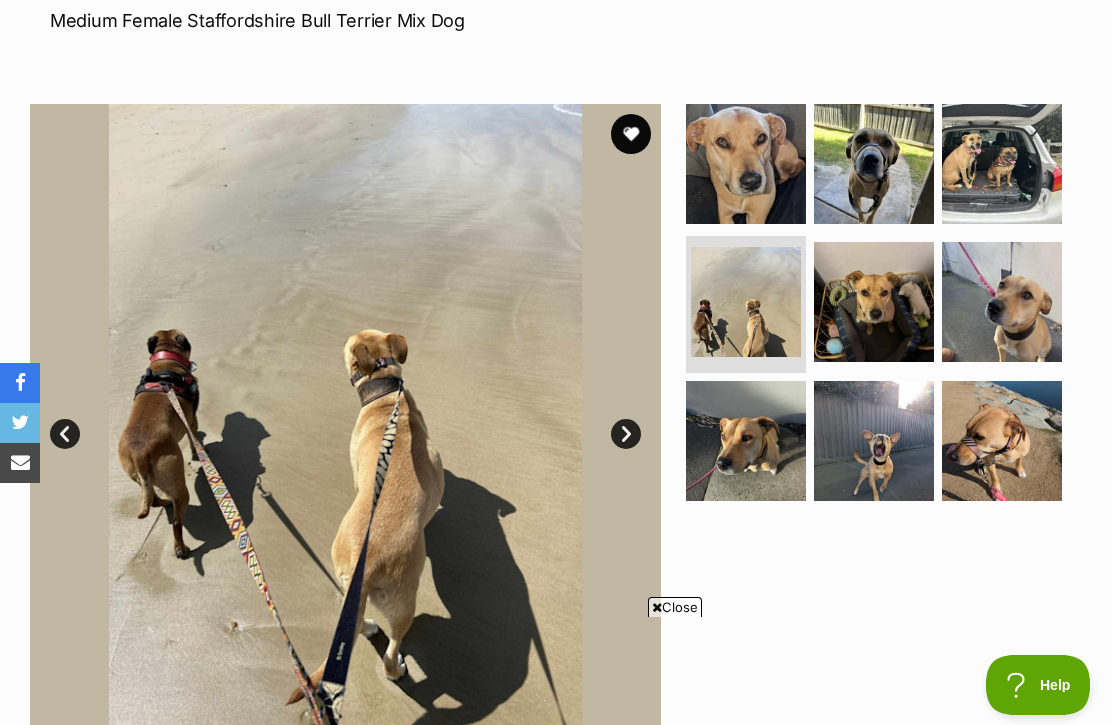scroll, scrollTop: 310, scrollLeft: 0, axis: vertical 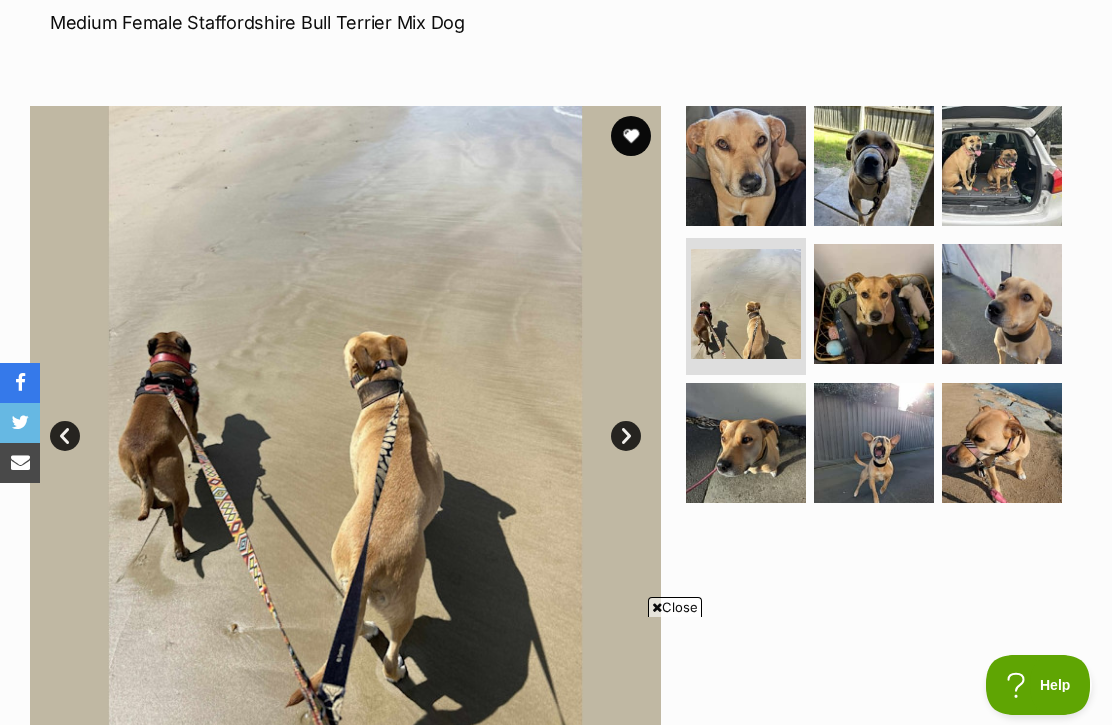 click at bounding box center (874, 304) 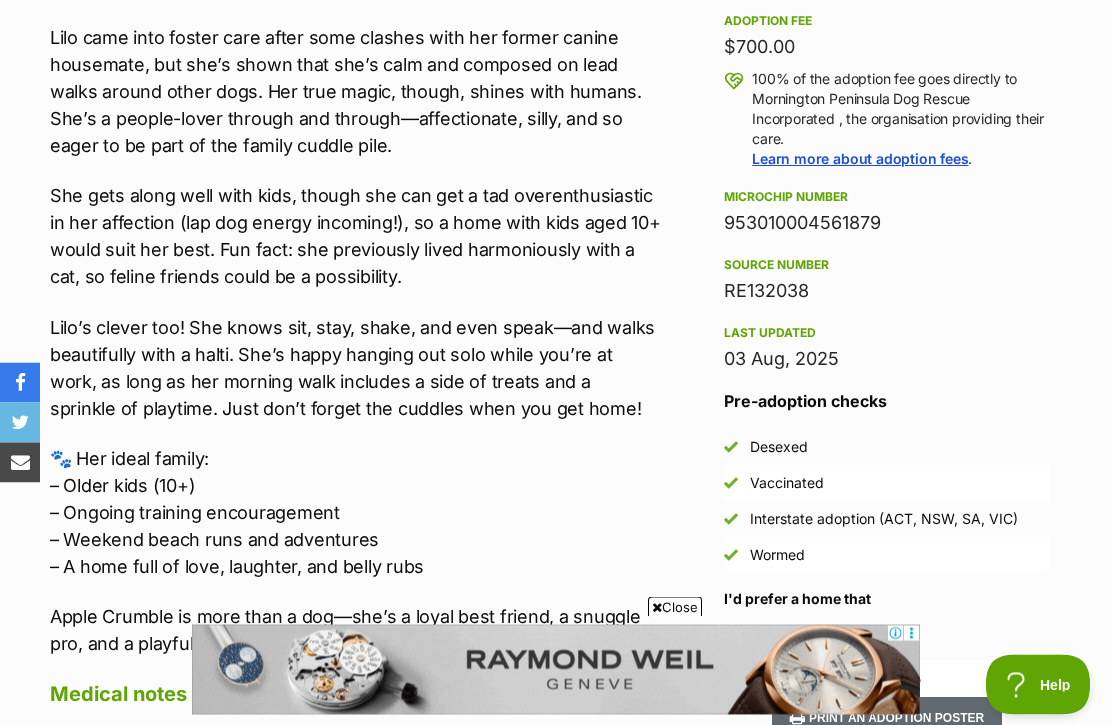 scroll, scrollTop: 1468, scrollLeft: 0, axis: vertical 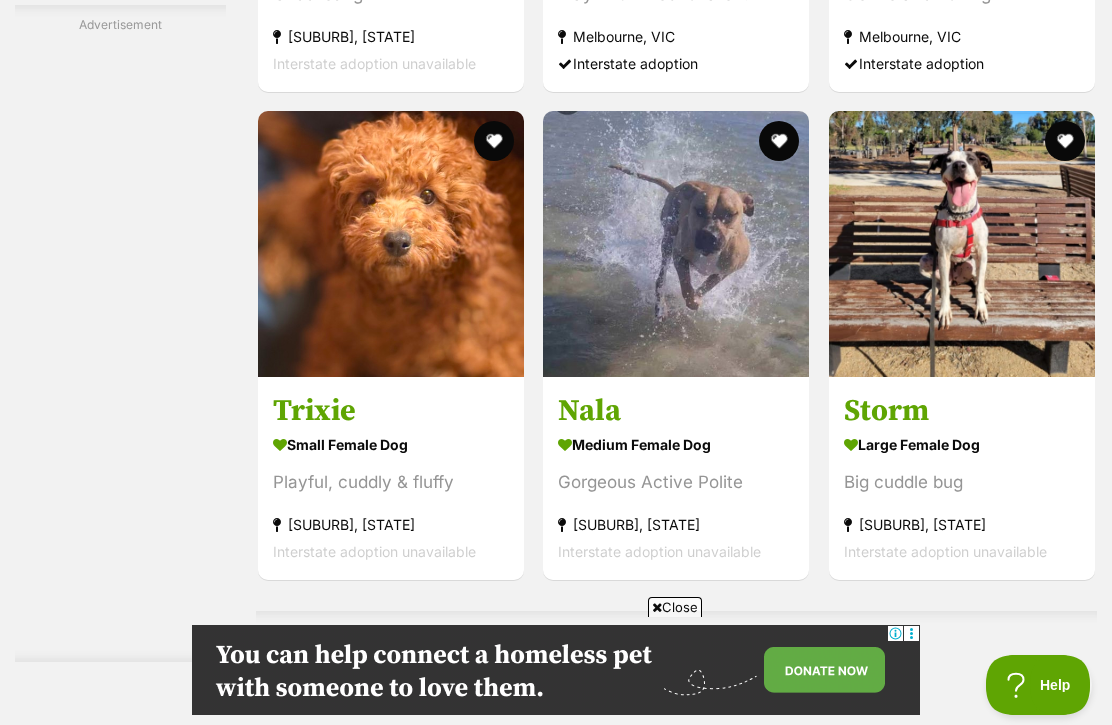 click at bounding box center (676, 244) 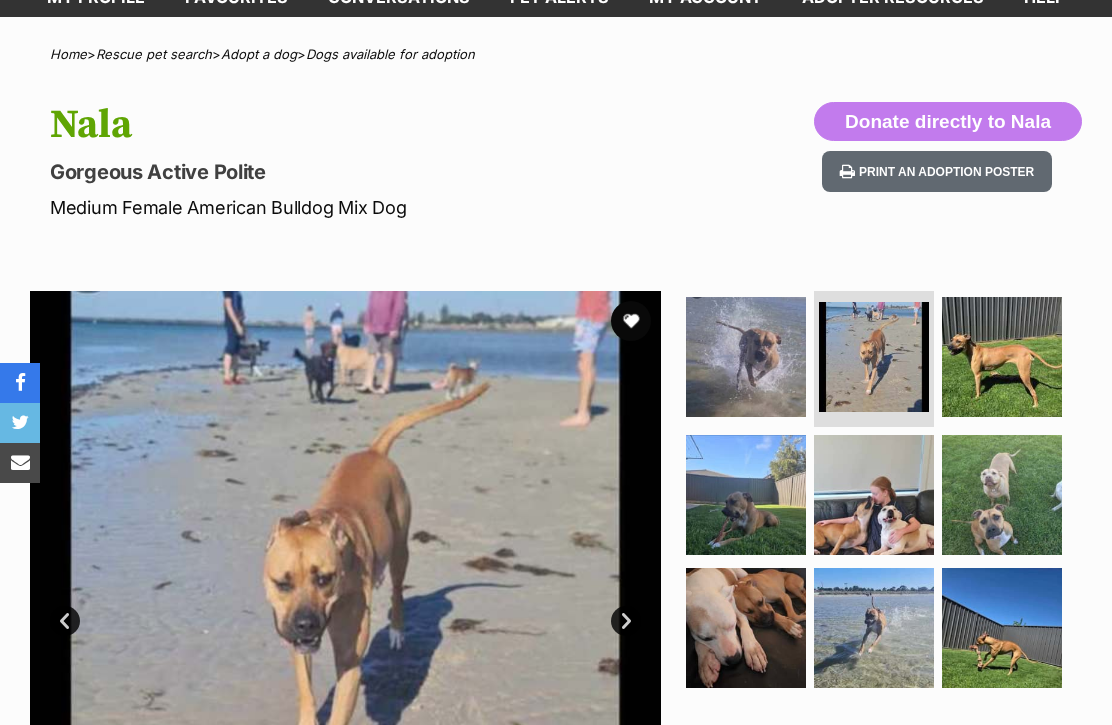 scroll, scrollTop: 125, scrollLeft: 0, axis: vertical 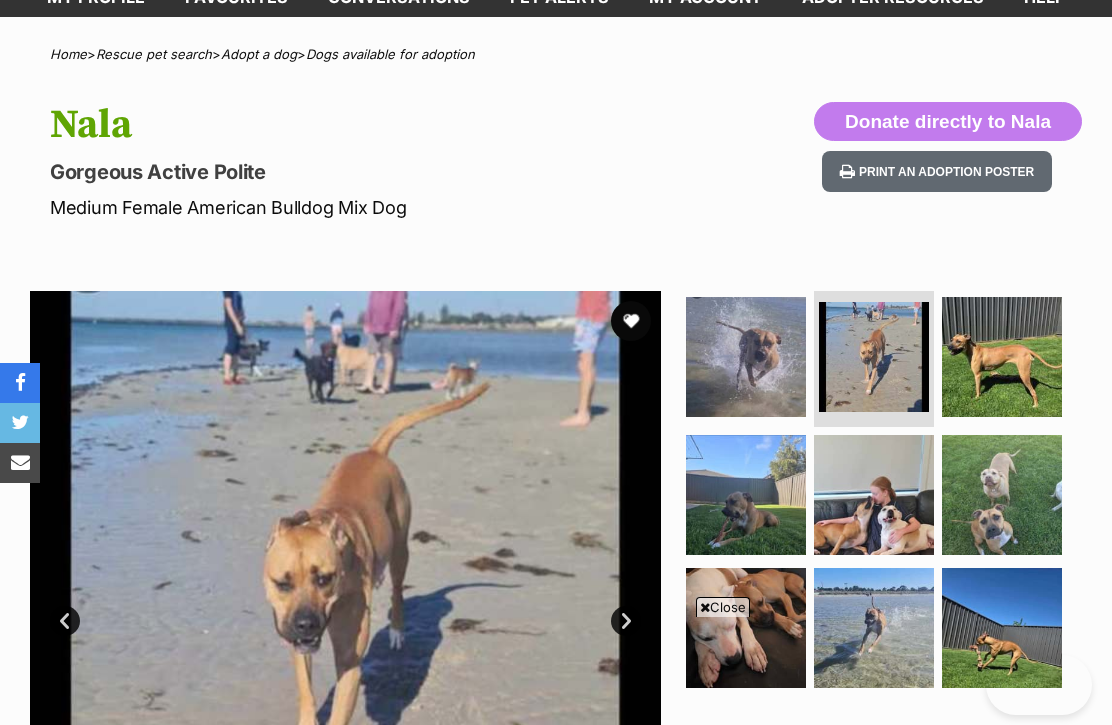 click at bounding box center (1002, 357) 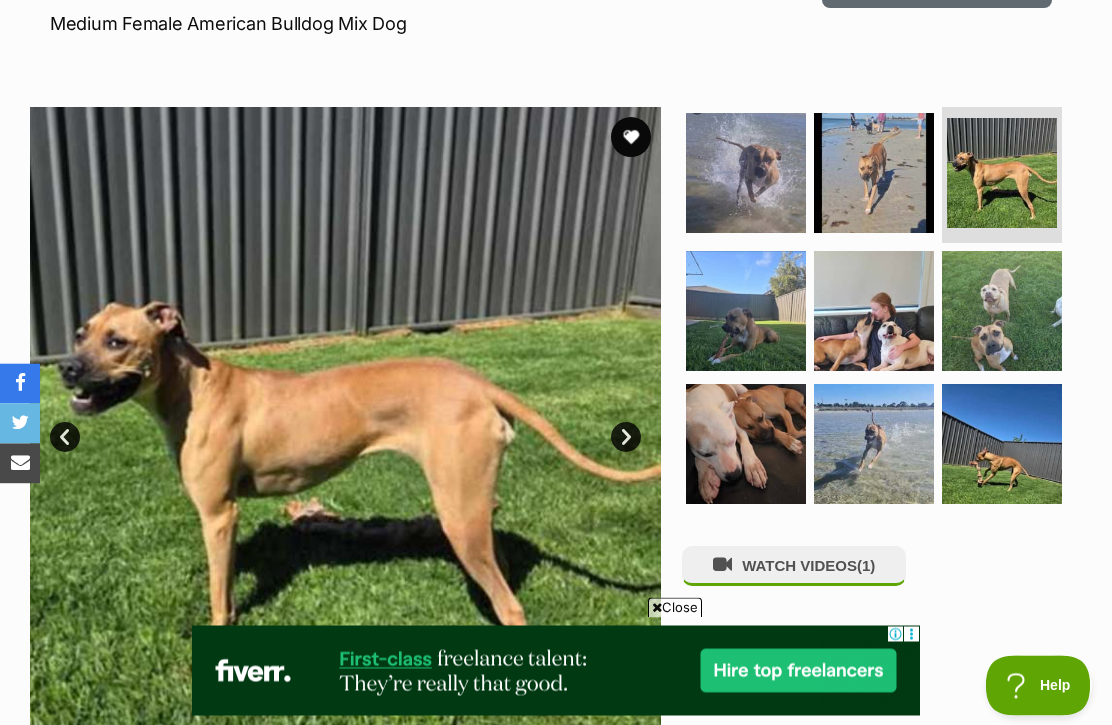 scroll, scrollTop: 255, scrollLeft: 0, axis: vertical 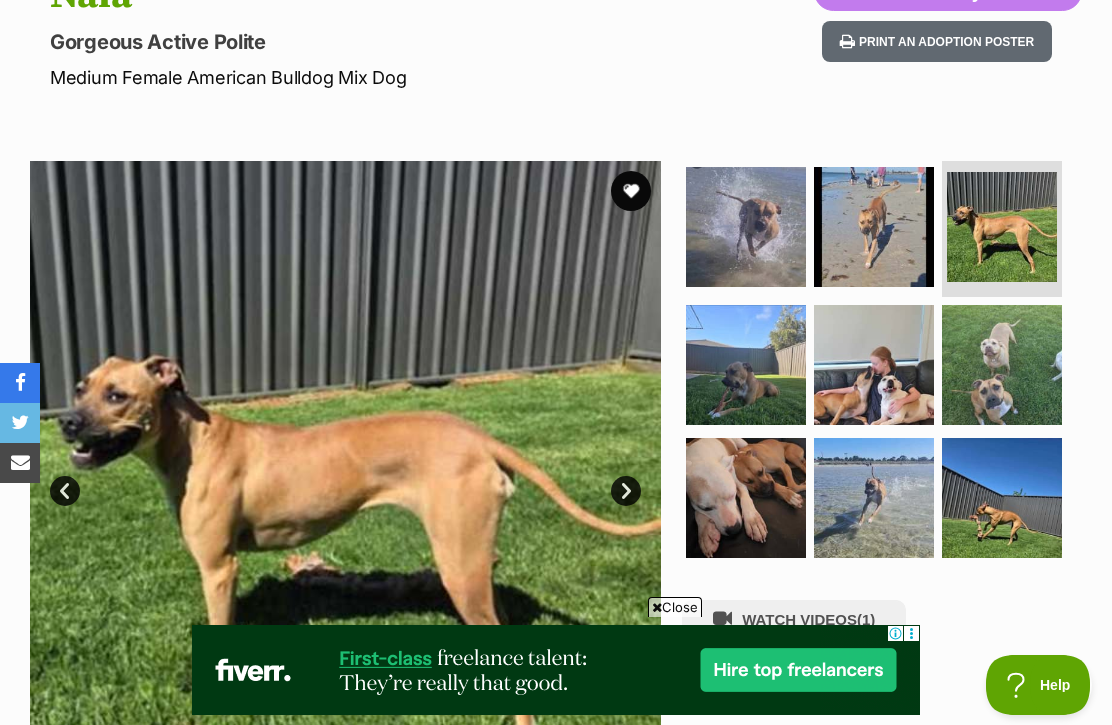 click at bounding box center [746, 365] 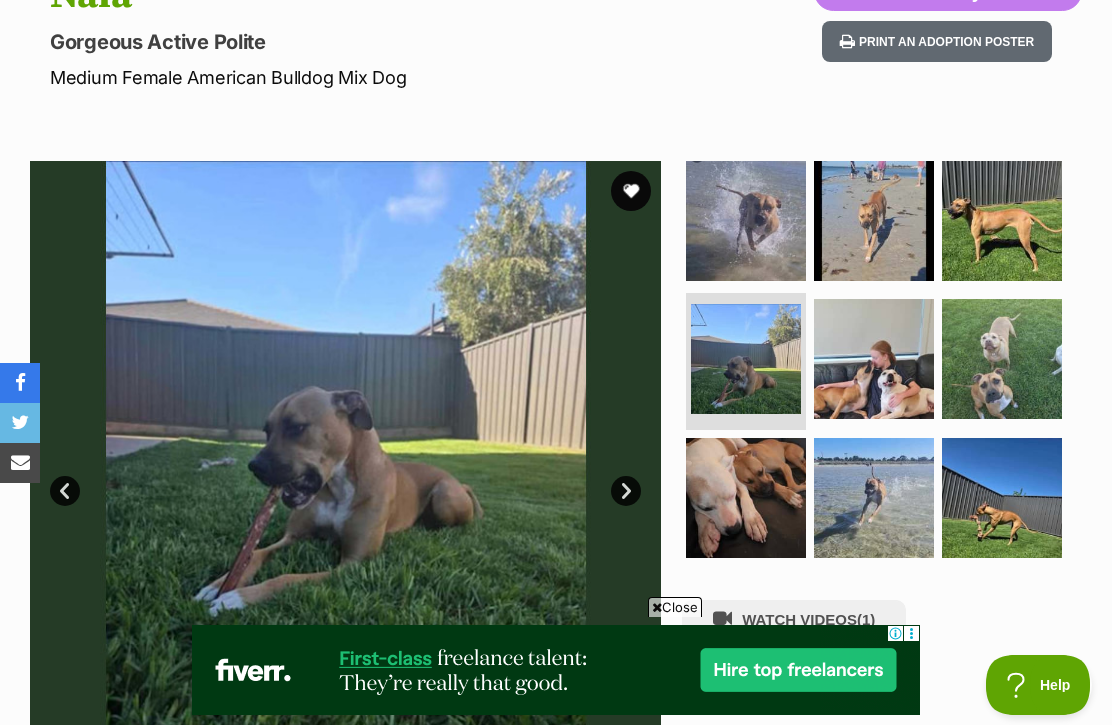 click at bounding box center [746, 221] 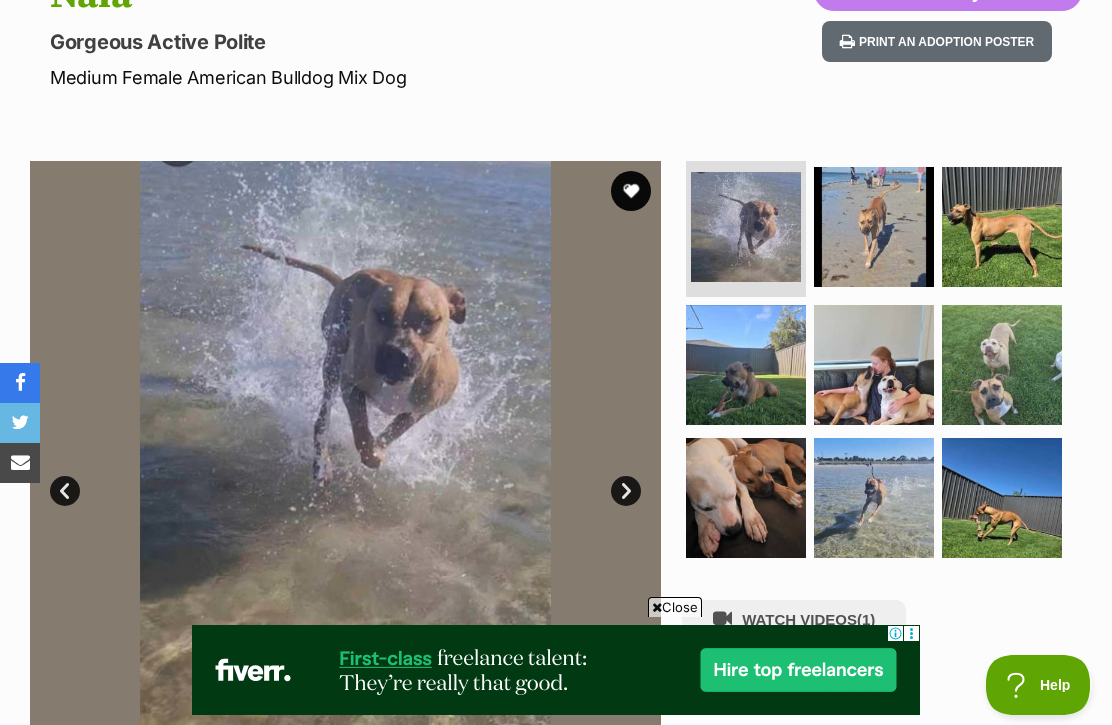click on "Next" at bounding box center (626, 491) 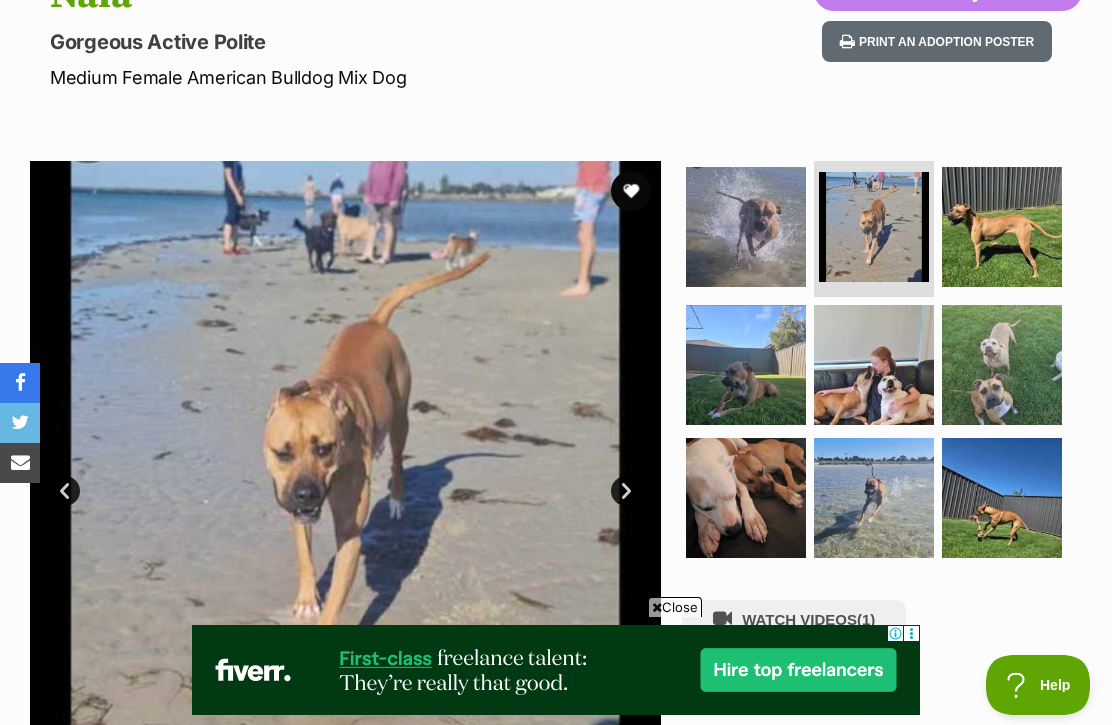 click on "Next" at bounding box center (626, 491) 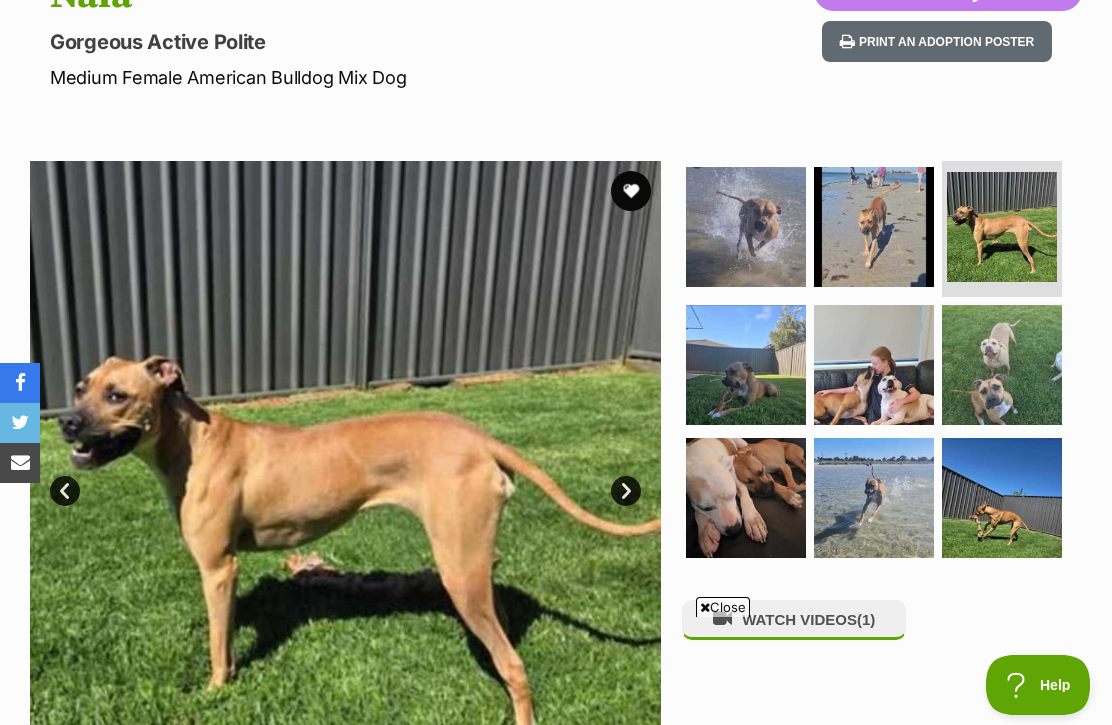click on "Prev" at bounding box center (65, 491) 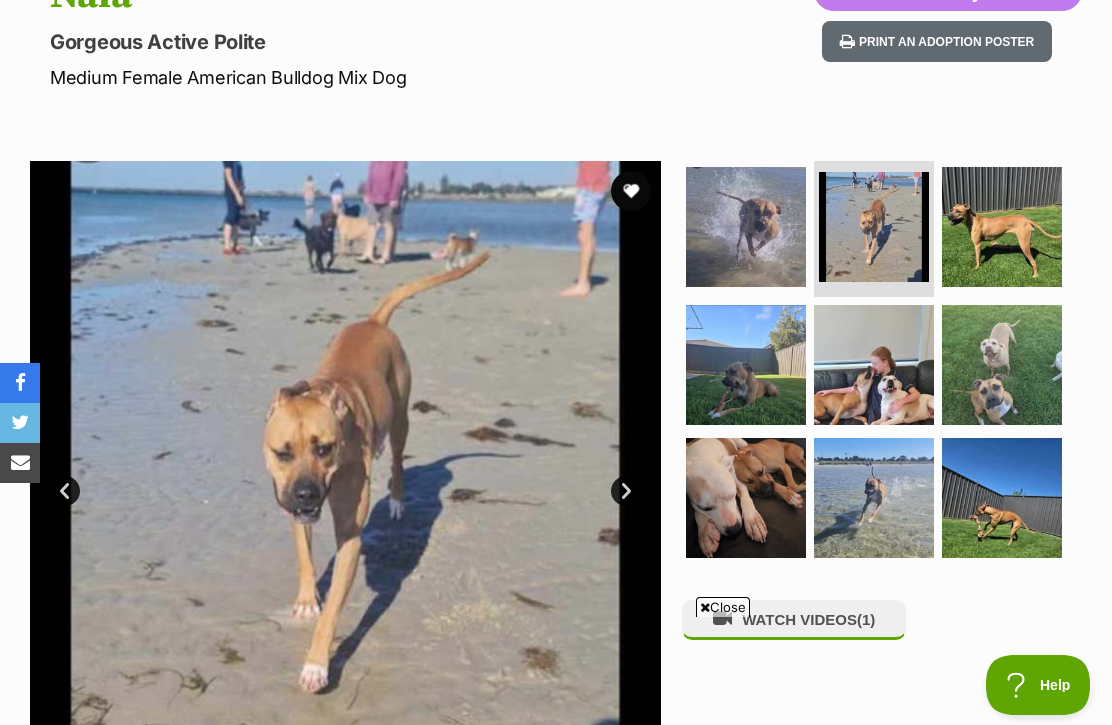 click on "Prev" at bounding box center (65, 491) 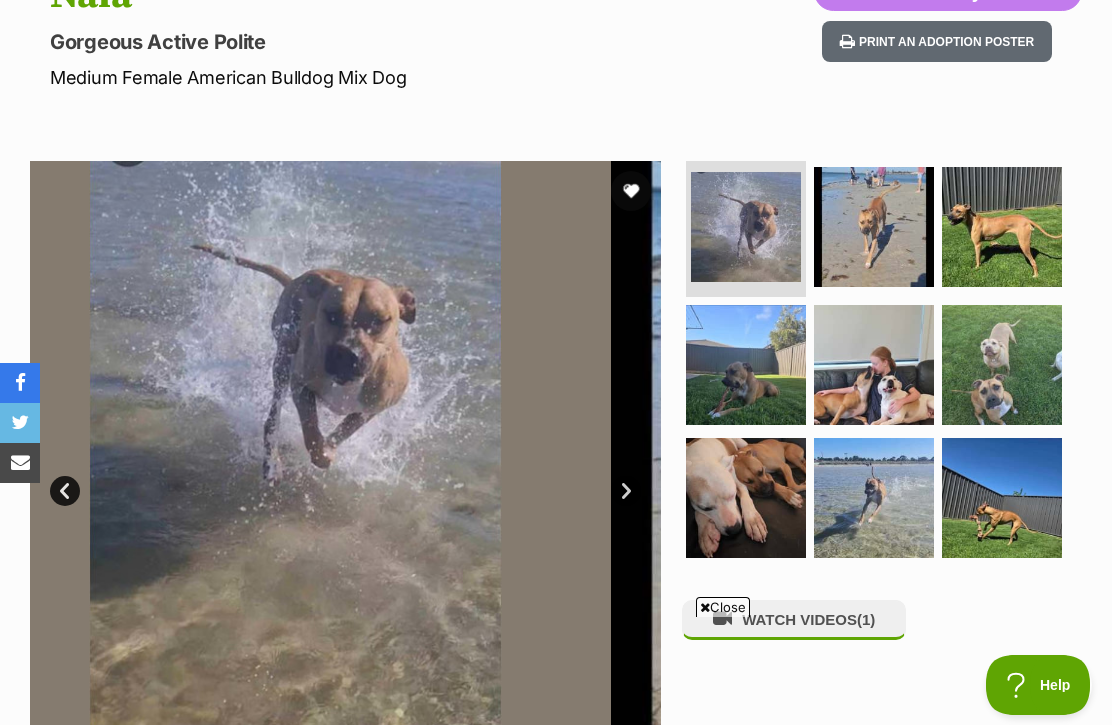 click on "Prev" at bounding box center [65, 491] 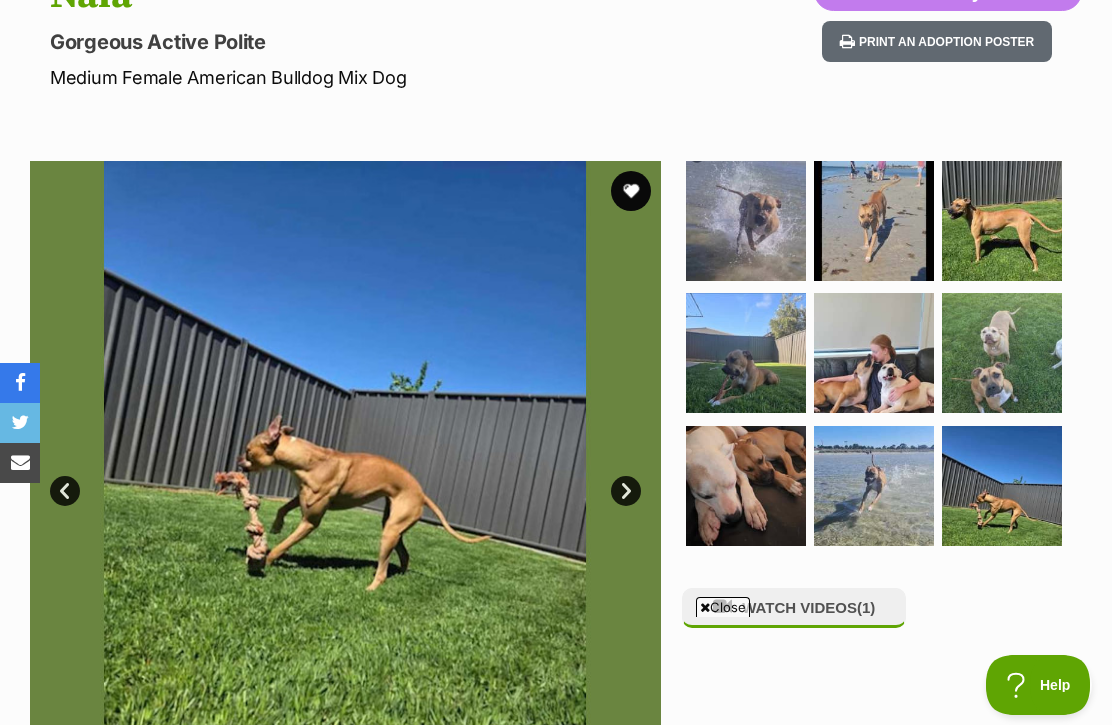 click at bounding box center [746, 221] 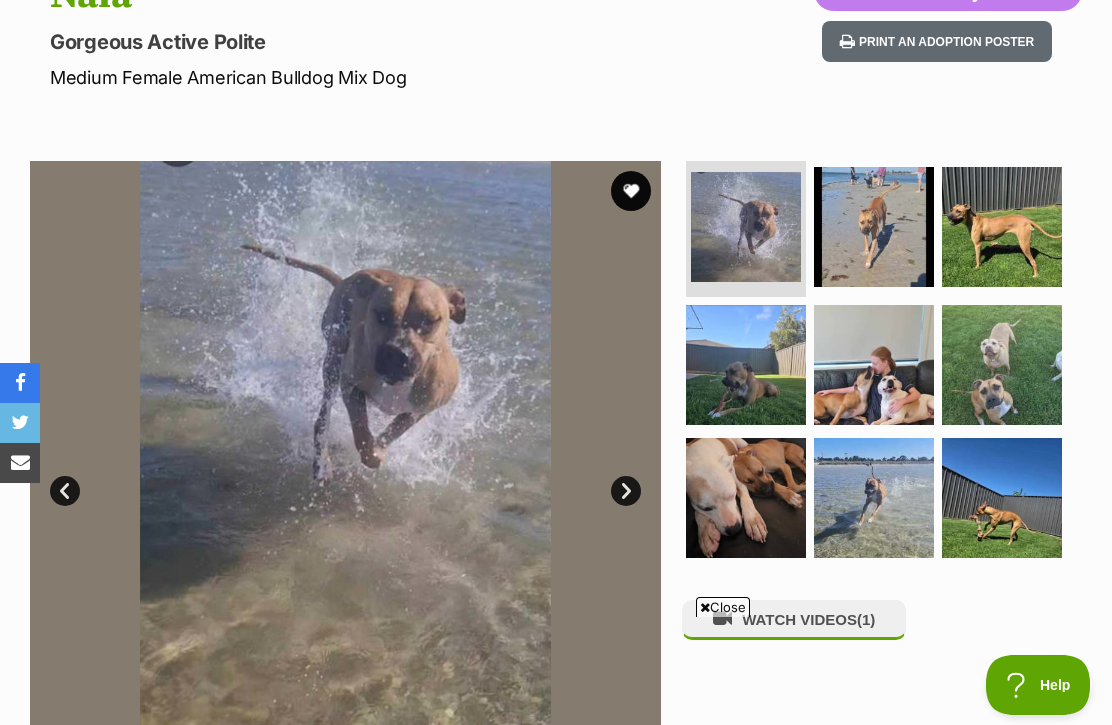 click on "Next" at bounding box center (626, 491) 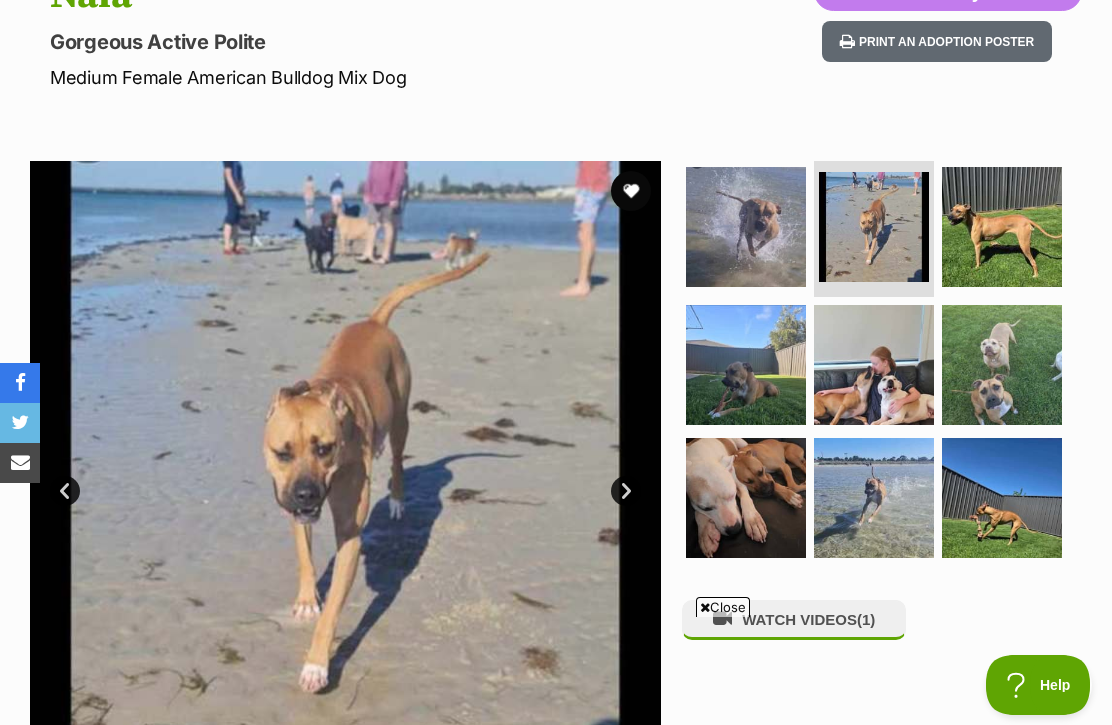 click on "Next" at bounding box center [626, 491] 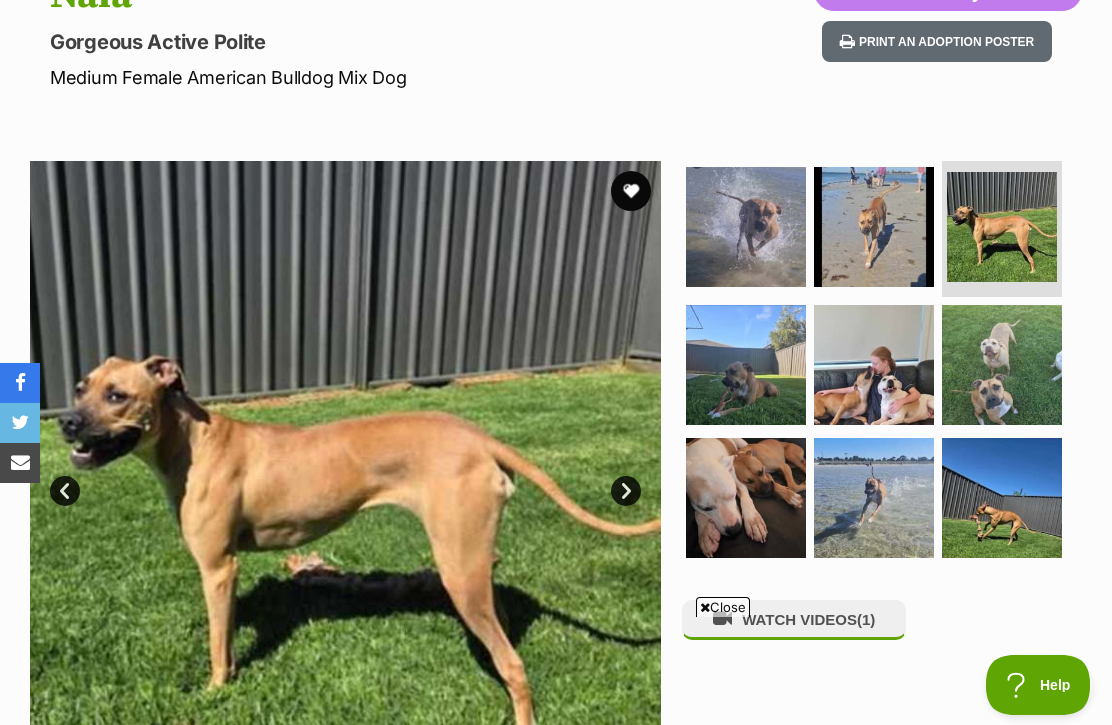 click on "Next" at bounding box center (626, 491) 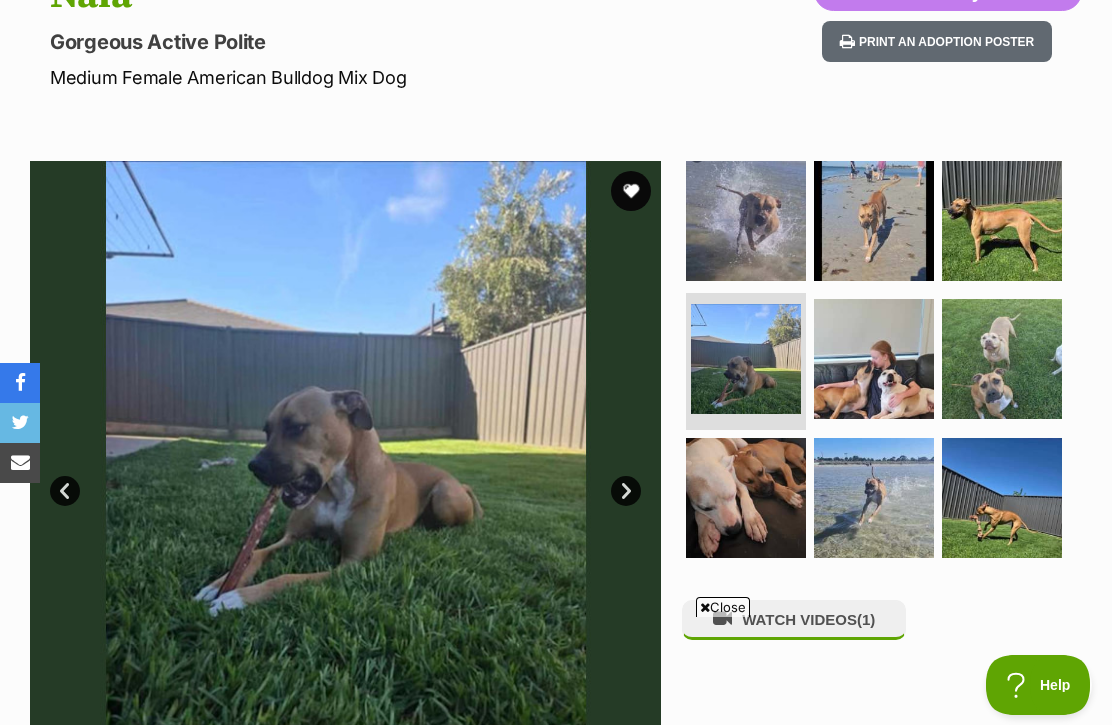 click on "Next" at bounding box center (626, 491) 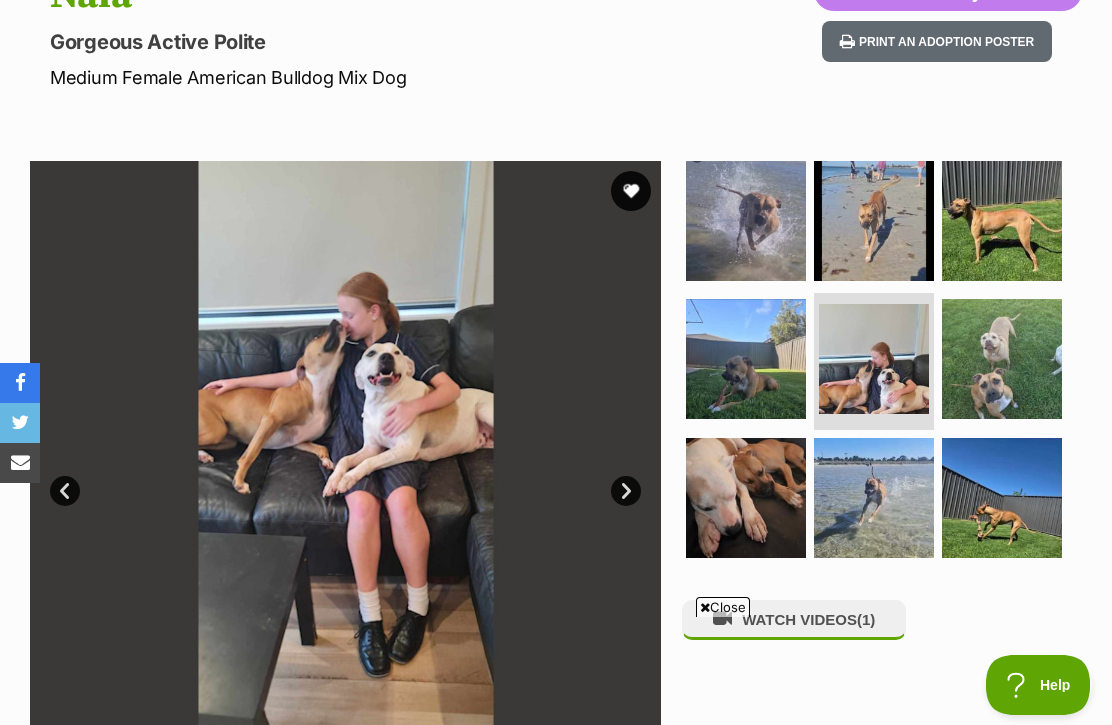click on "Next" at bounding box center (626, 491) 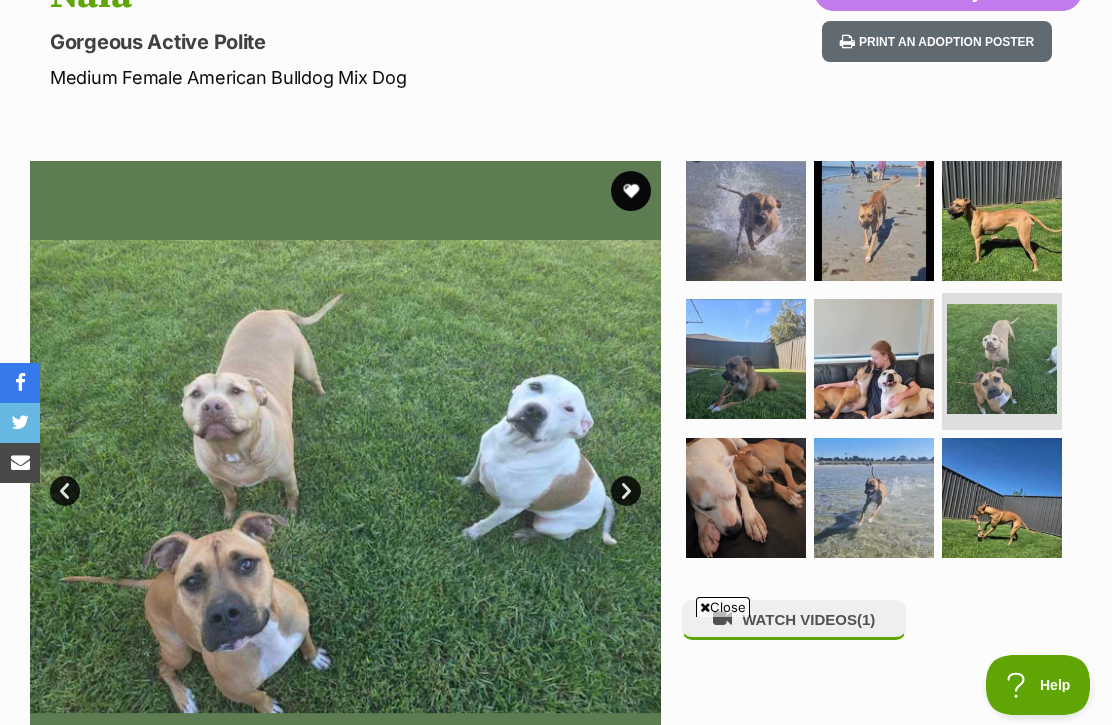 click on "Next" at bounding box center (626, 491) 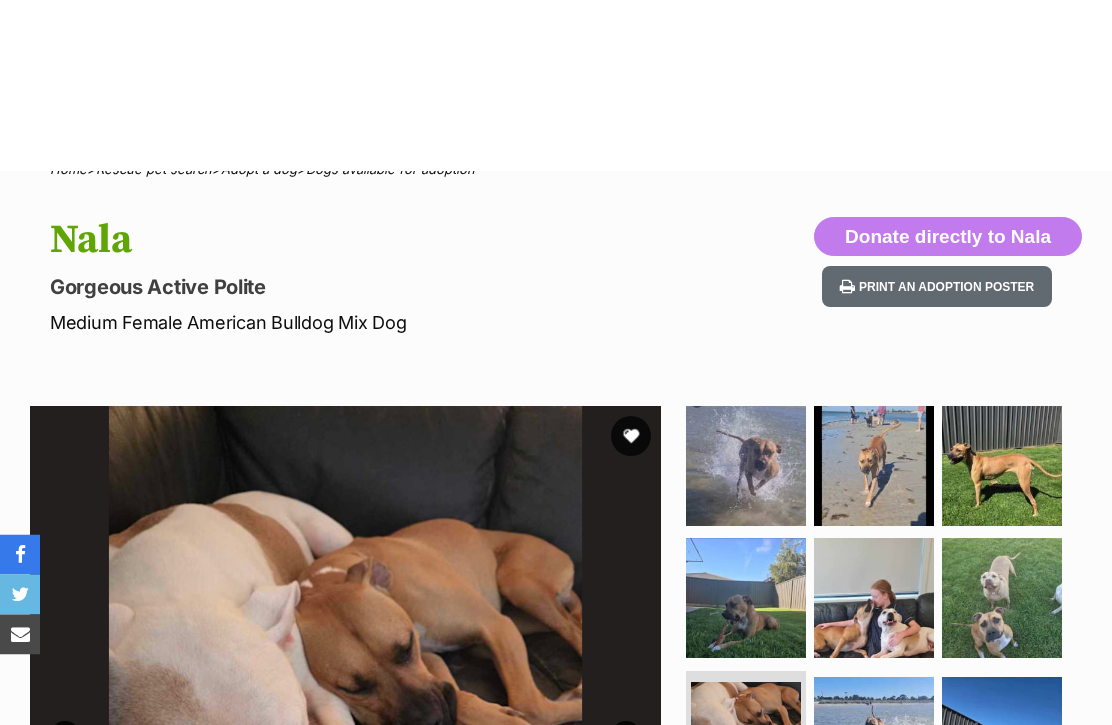 scroll, scrollTop: 0, scrollLeft: 0, axis: both 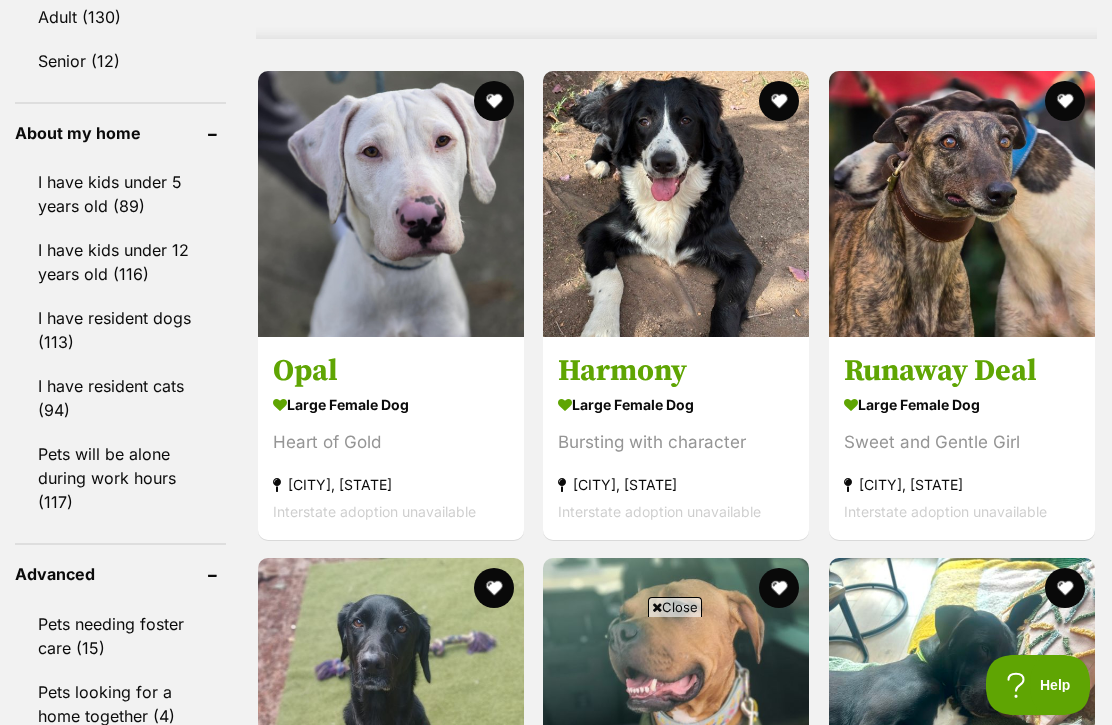 click at bounding box center (676, -476) 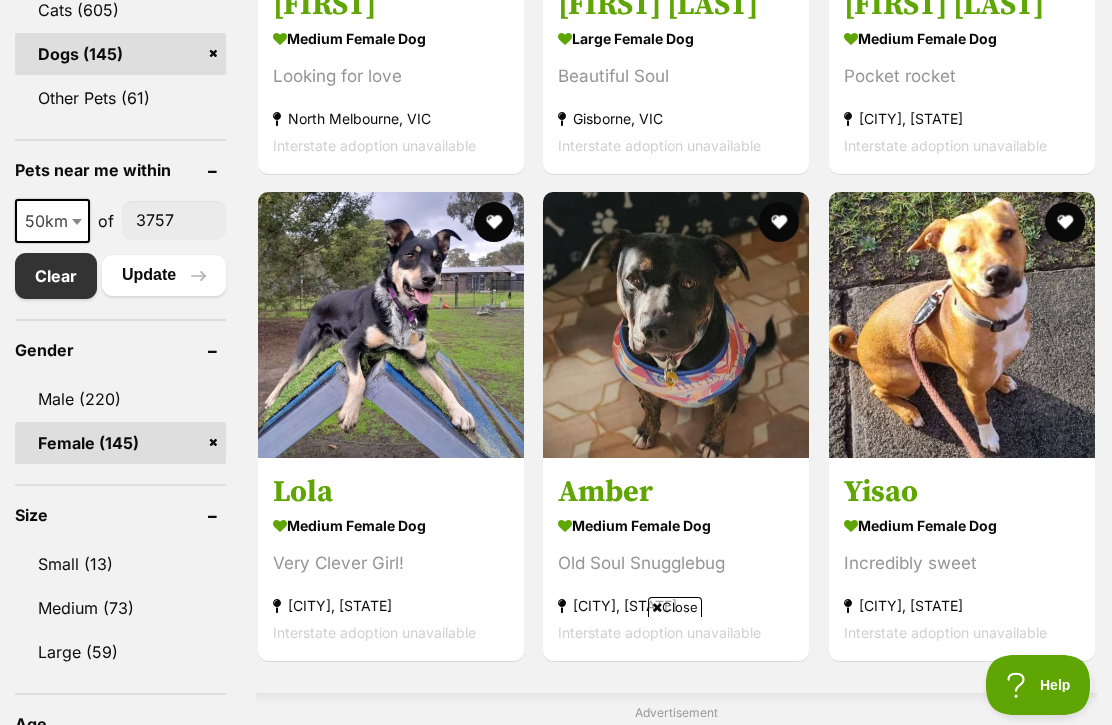scroll, scrollTop: 0, scrollLeft: 0, axis: both 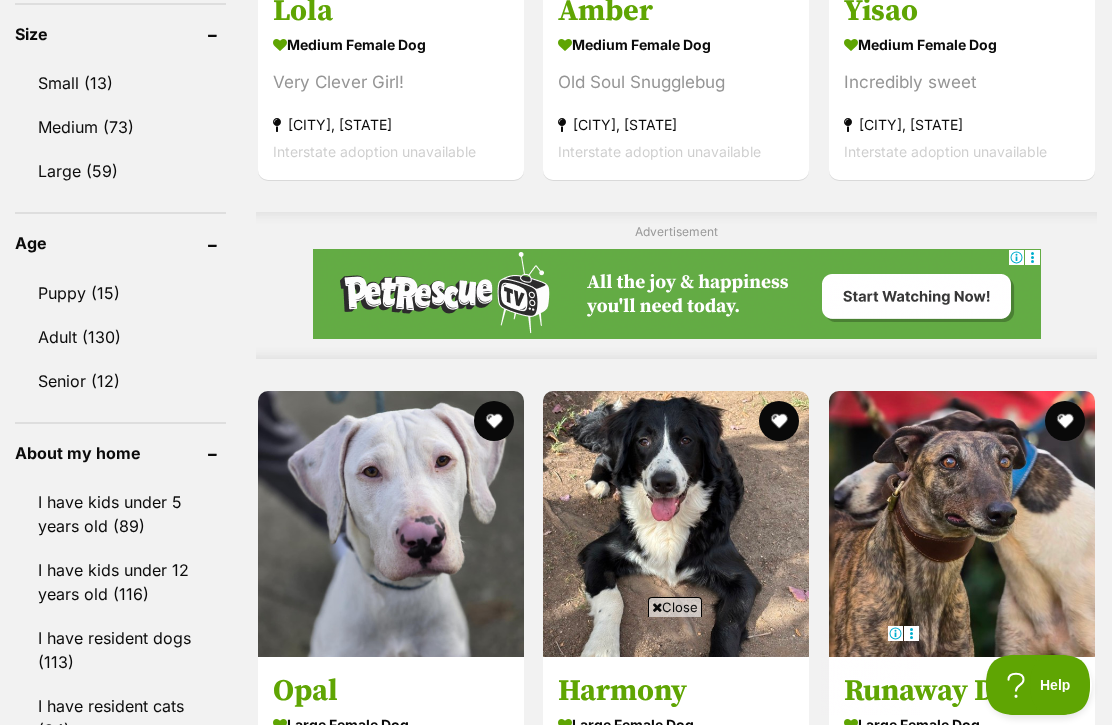 click at bounding box center [676, 524] 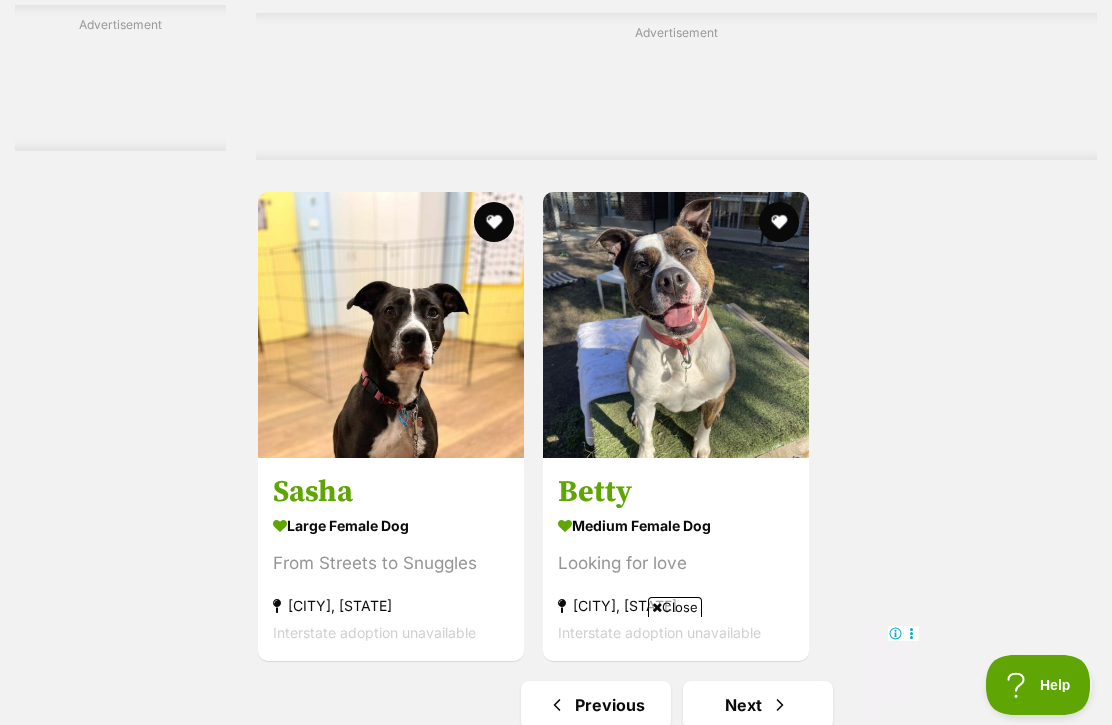 scroll, scrollTop: 4103, scrollLeft: 0, axis: vertical 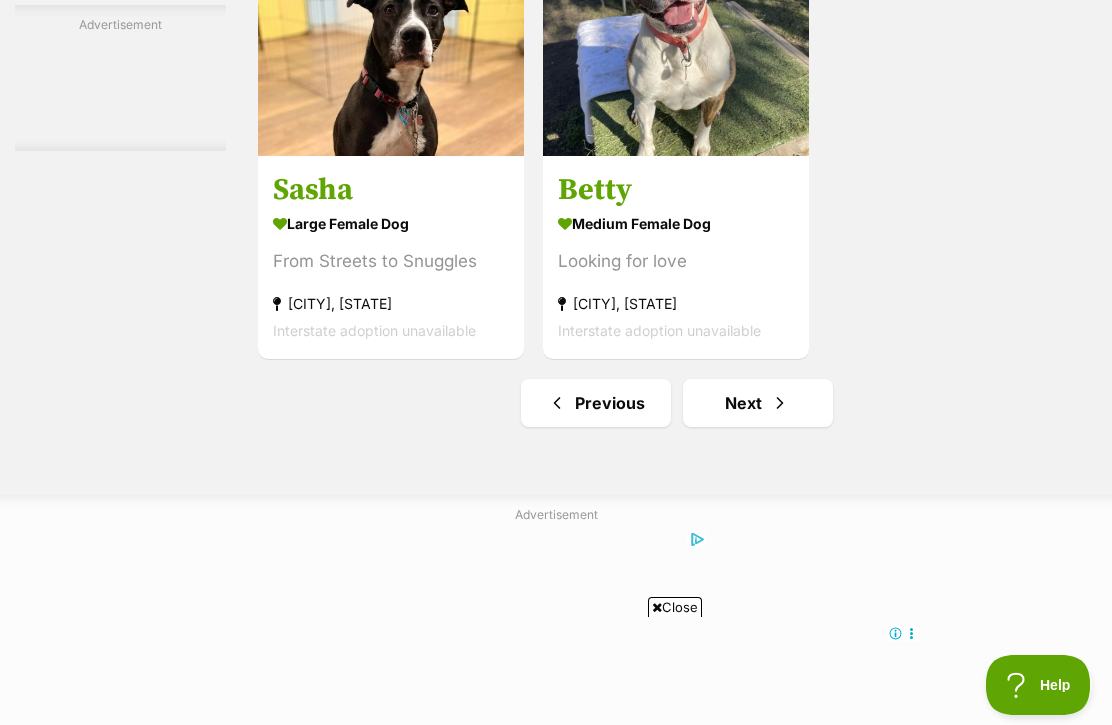 click at bounding box center (780, 403) 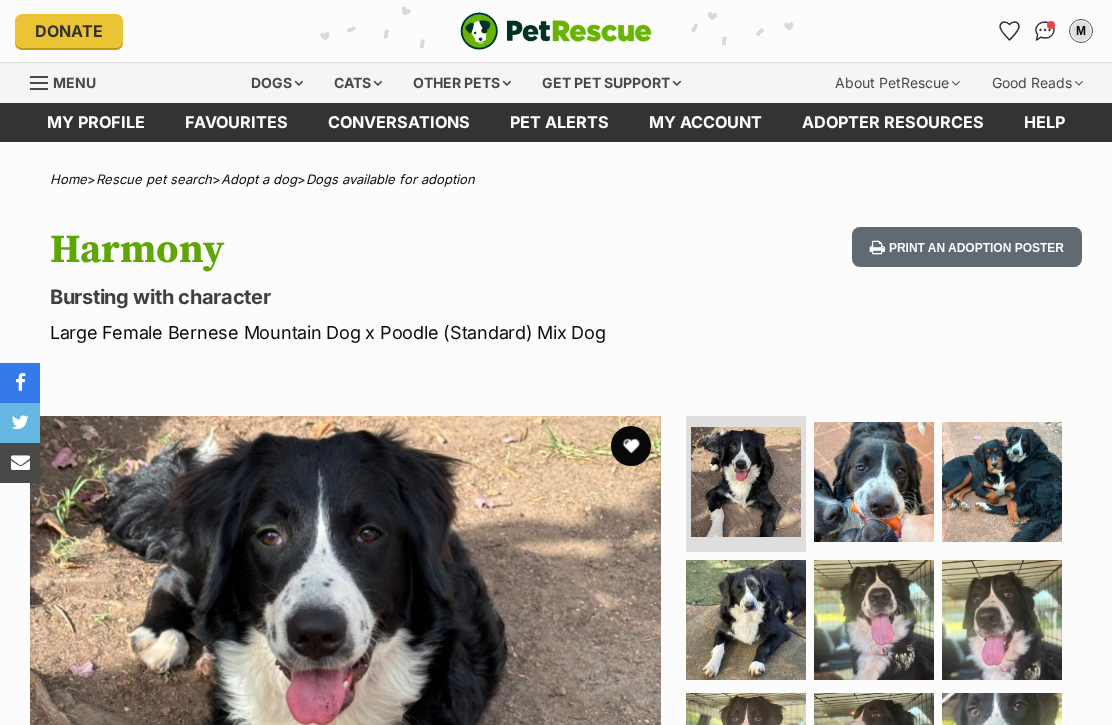 scroll, scrollTop: 0, scrollLeft: 0, axis: both 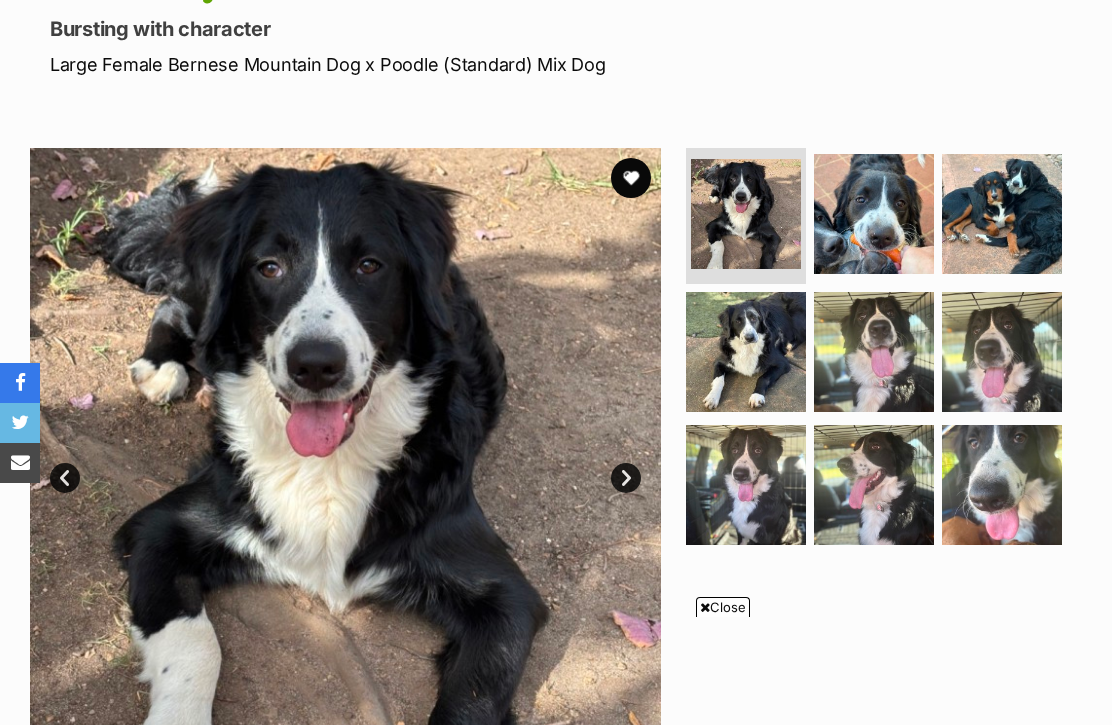 click at bounding box center (1002, 214) 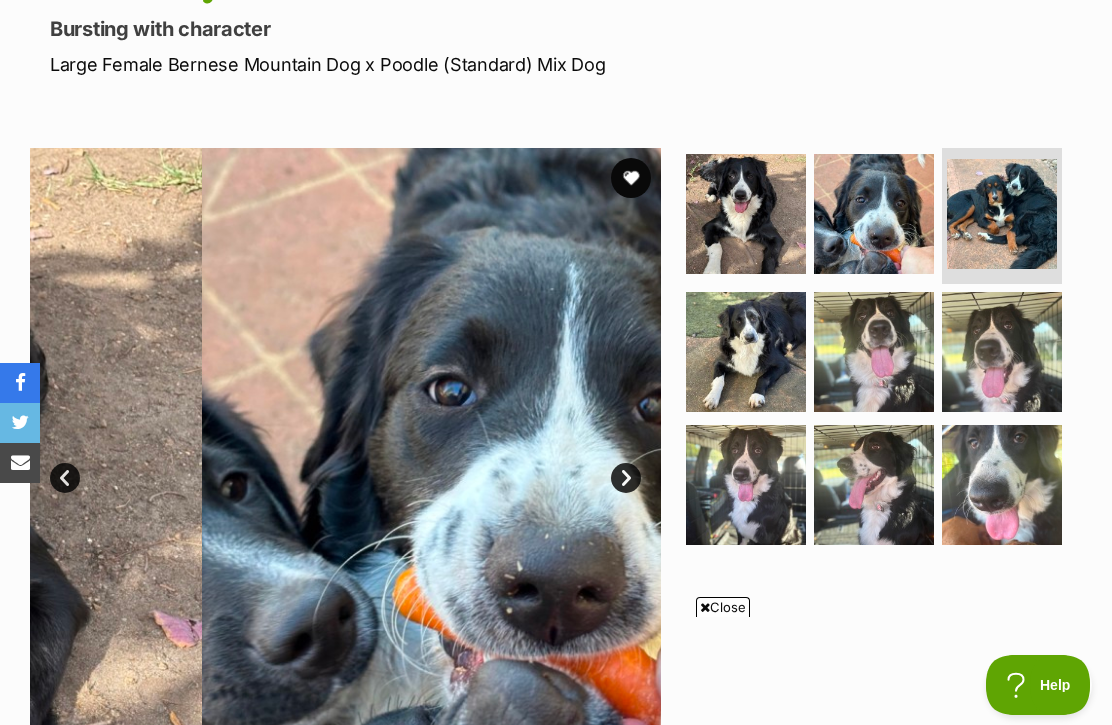 scroll, scrollTop: 0, scrollLeft: 0, axis: both 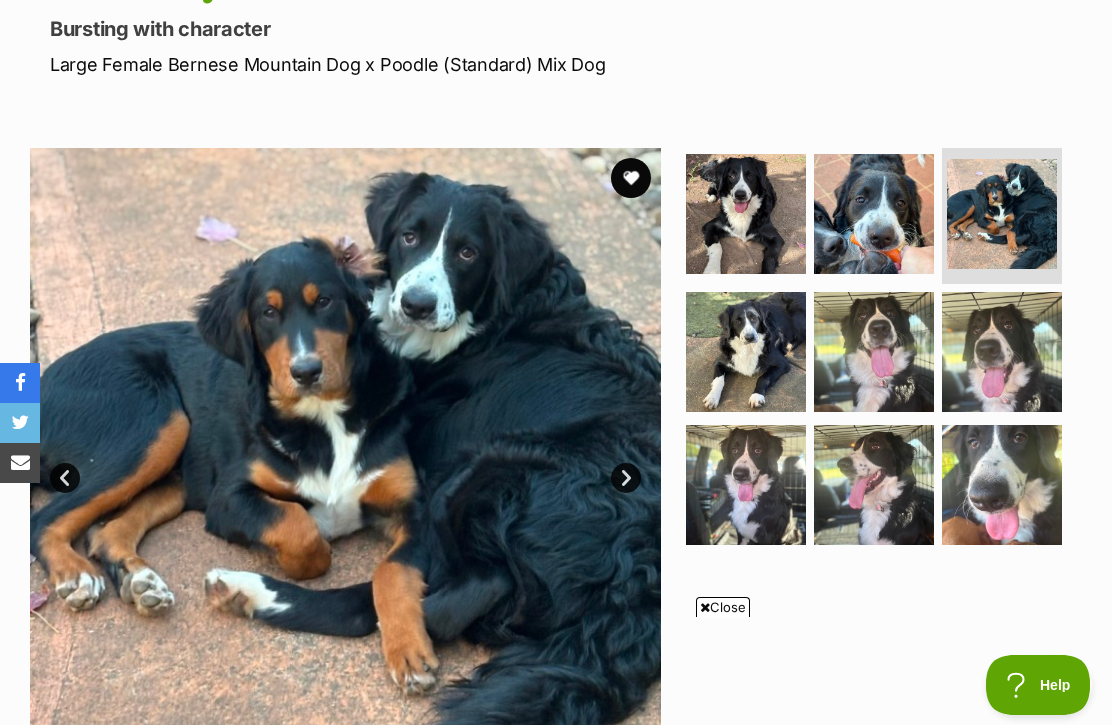 click at bounding box center [1002, 352] 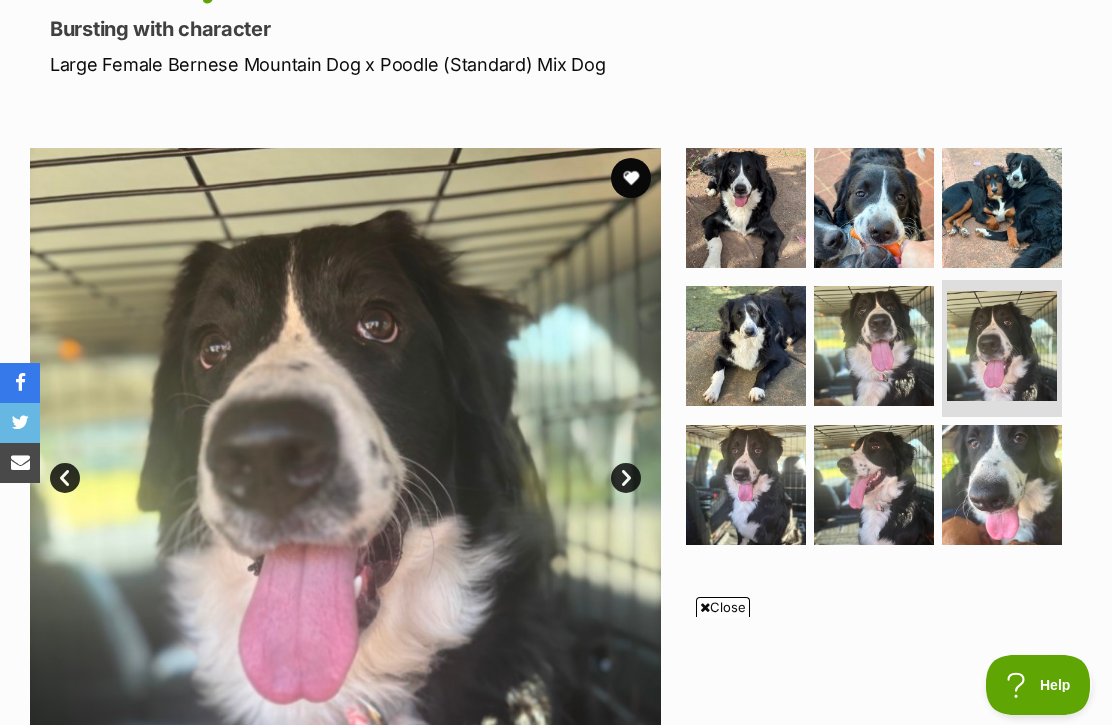 click at bounding box center (746, 485) 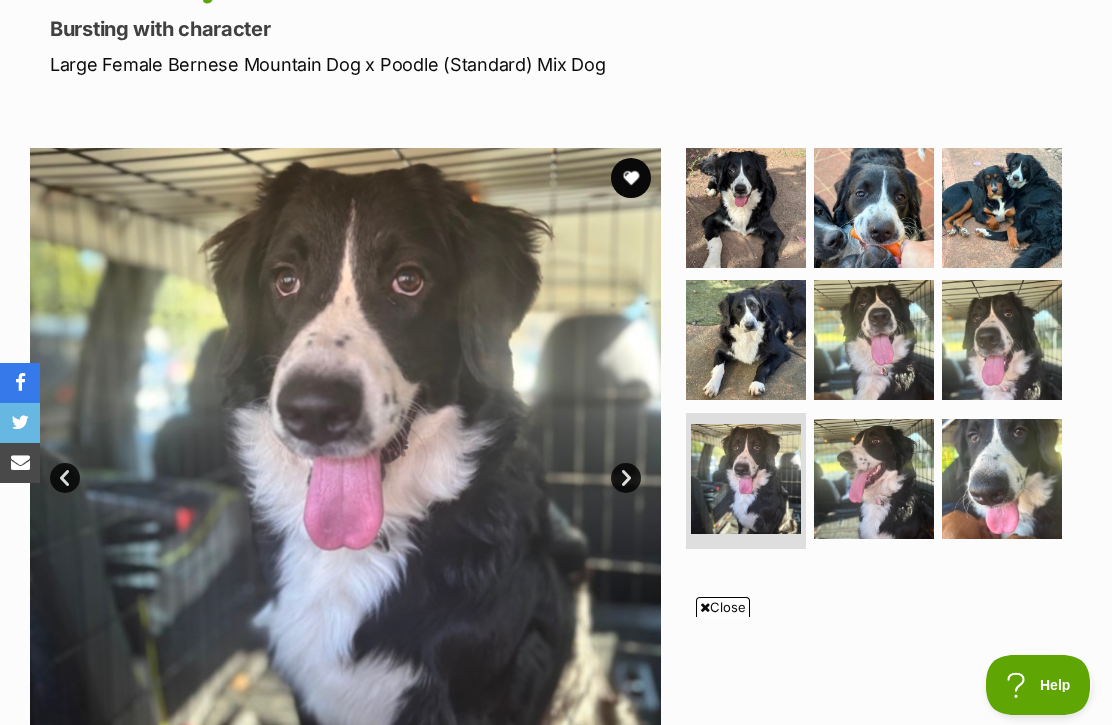 scroll, scrollTop: 0, scrollLeft: 0, axis: both 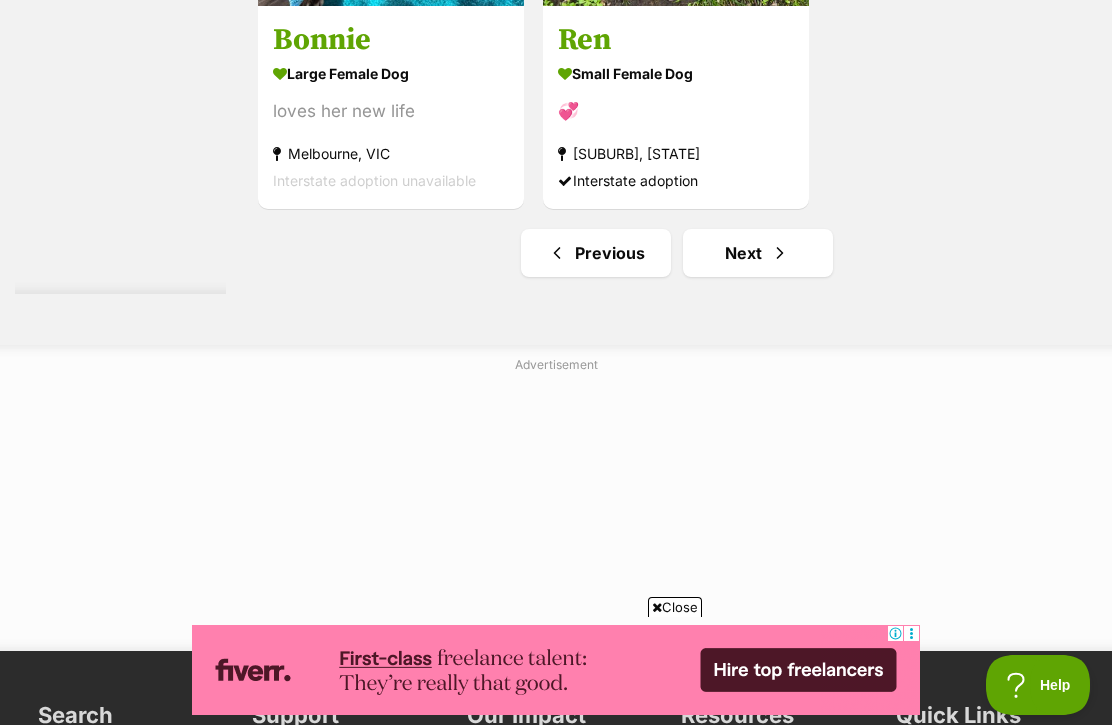 click on "Next" at bounding box center (758, 253) 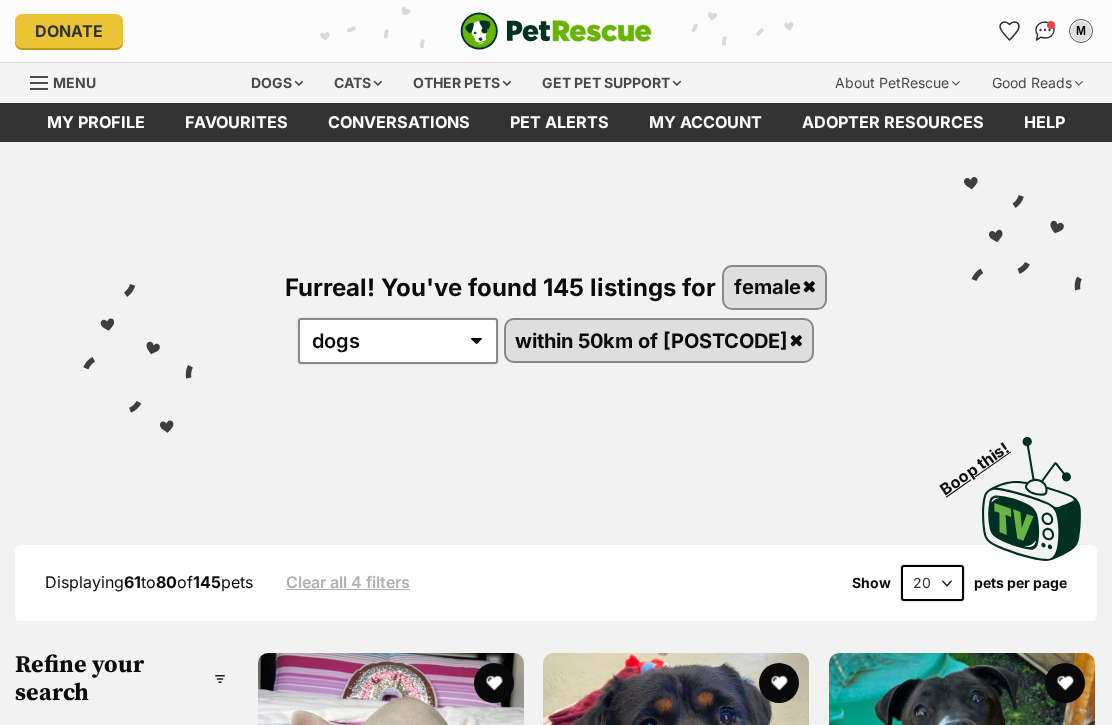 scroll, scrollTop: 13, scrollLeft: 0, axis: vertical 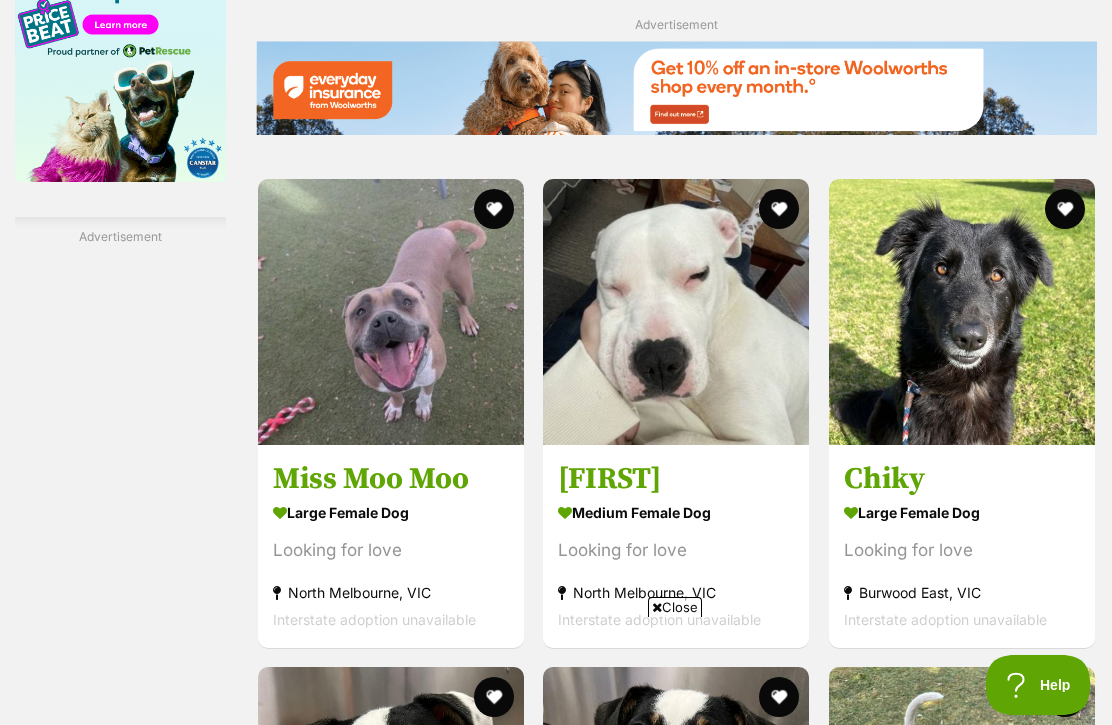 click at bounding box center [962, 312] 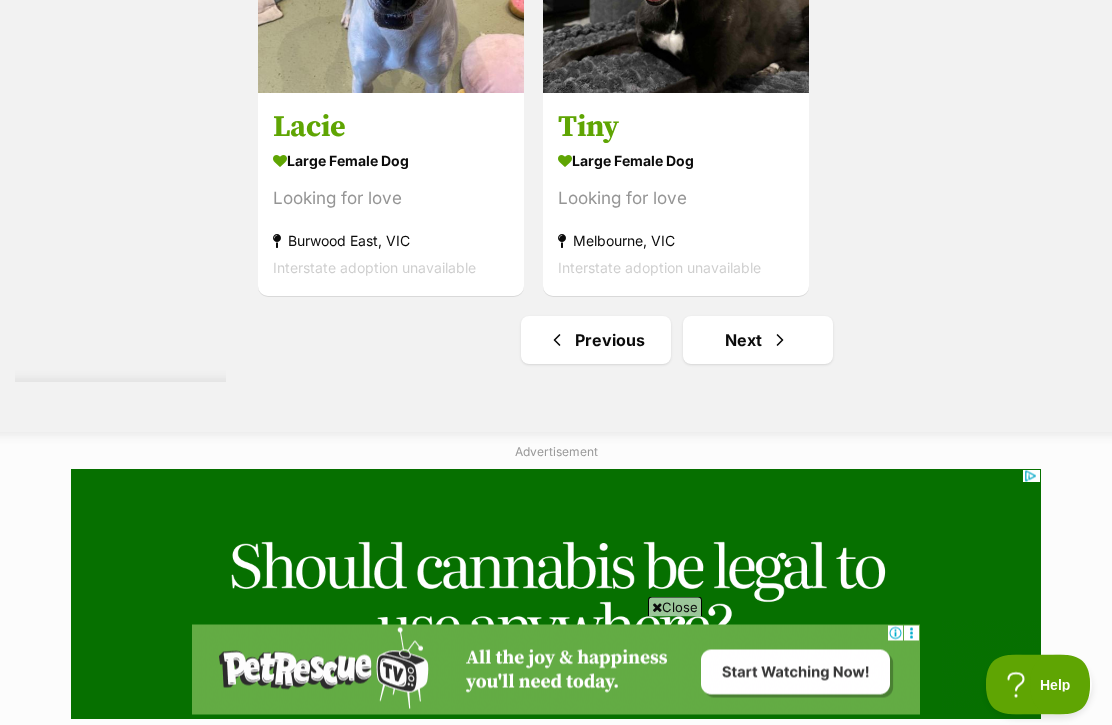 scroll, scrollTop: 4271, scrollLeft: 0, axis: vertical 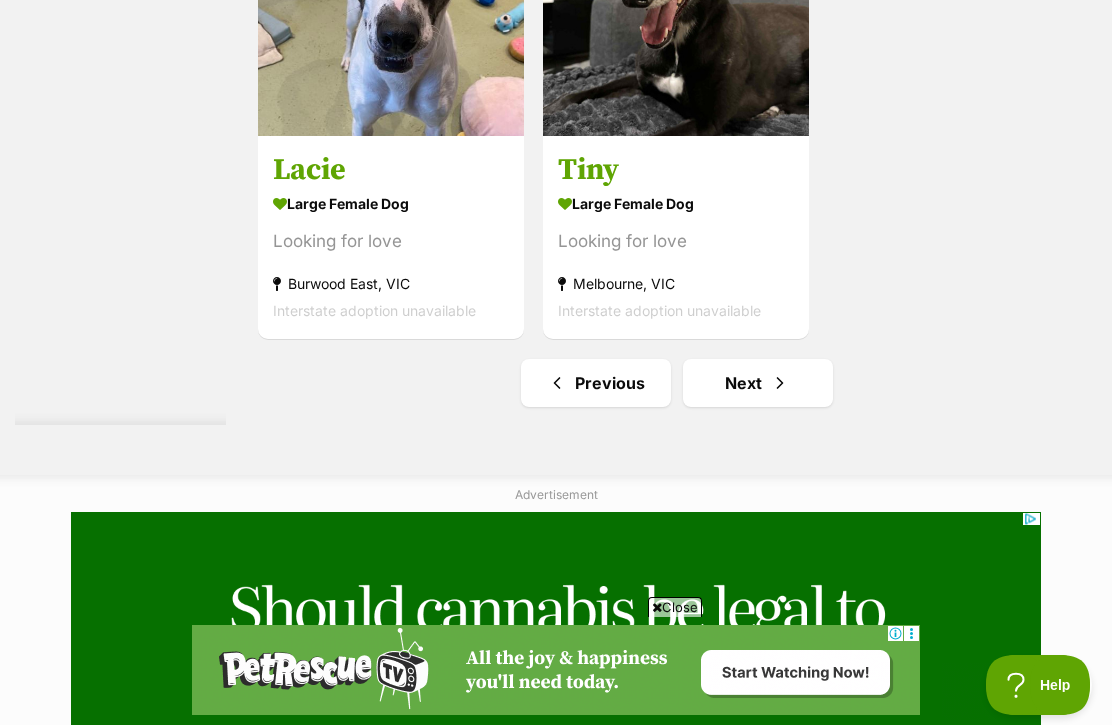 click at bounding box center (780, 383) 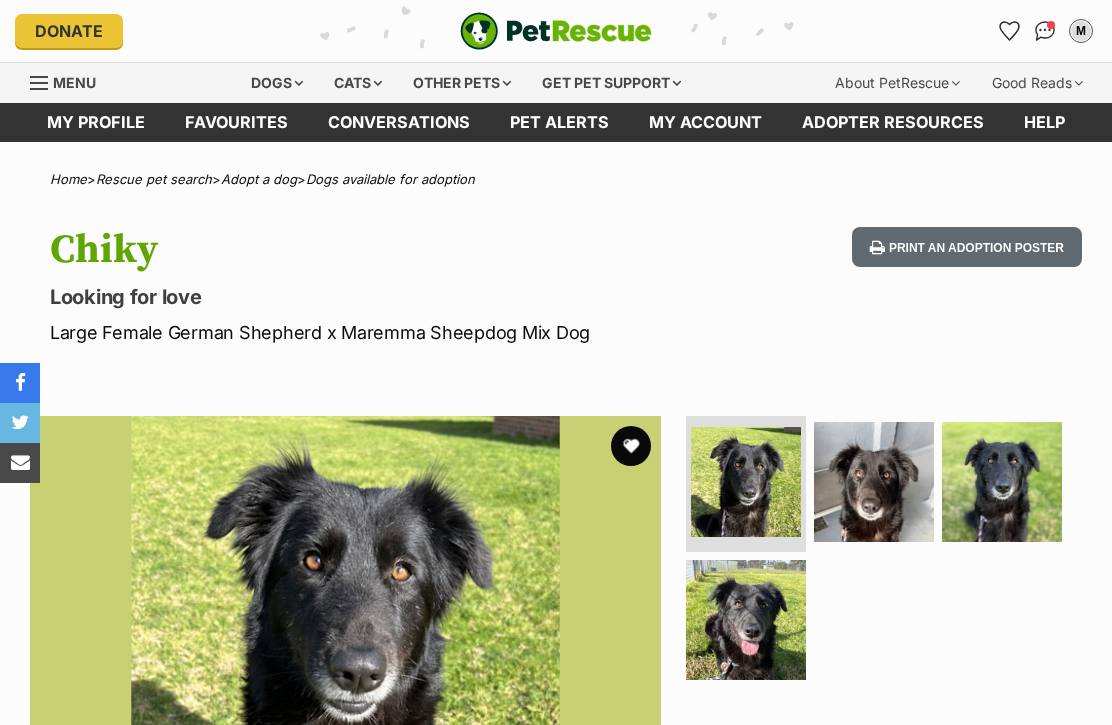 scroll, scrollTop: 0, scrollLeft: 0, axis: both 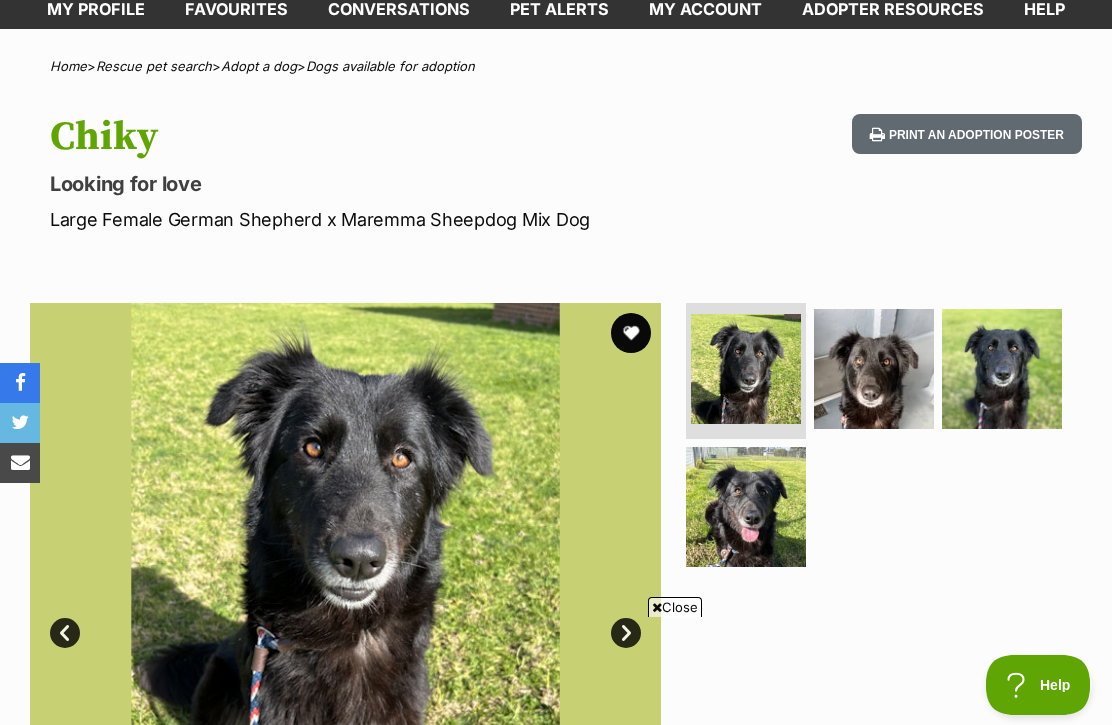 click at bounding box center [746, 507] 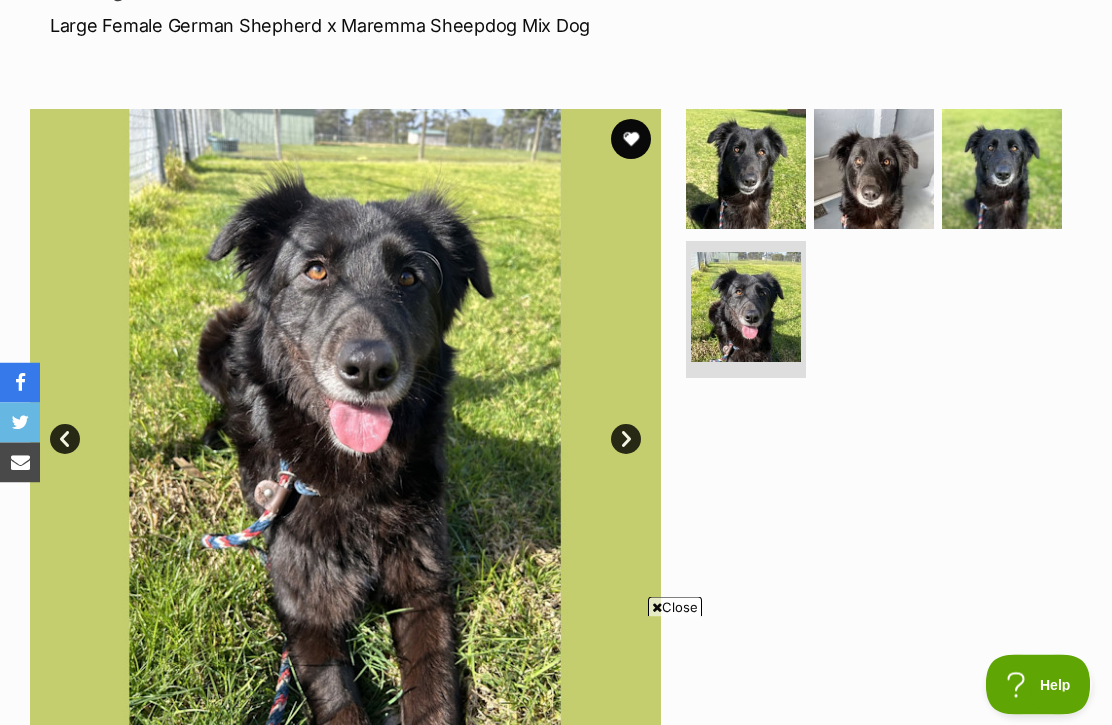 scroll, scrollTop: 307, scrollLeft: 0, axis: vertical 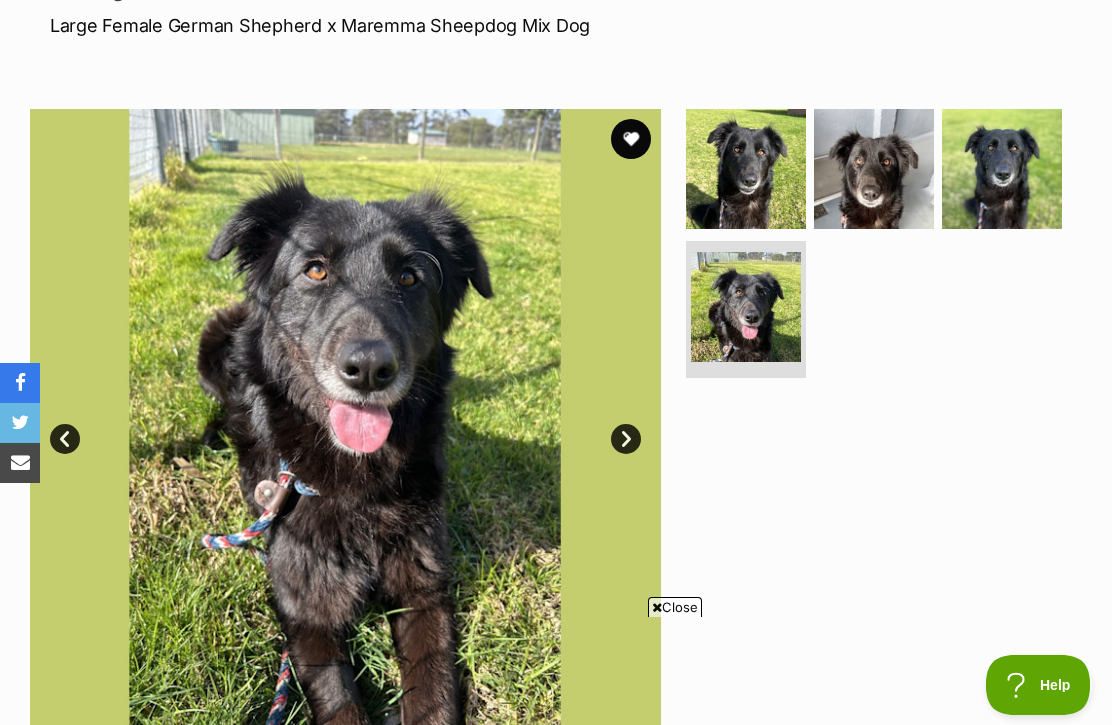 click at bounding box center [874, 169] 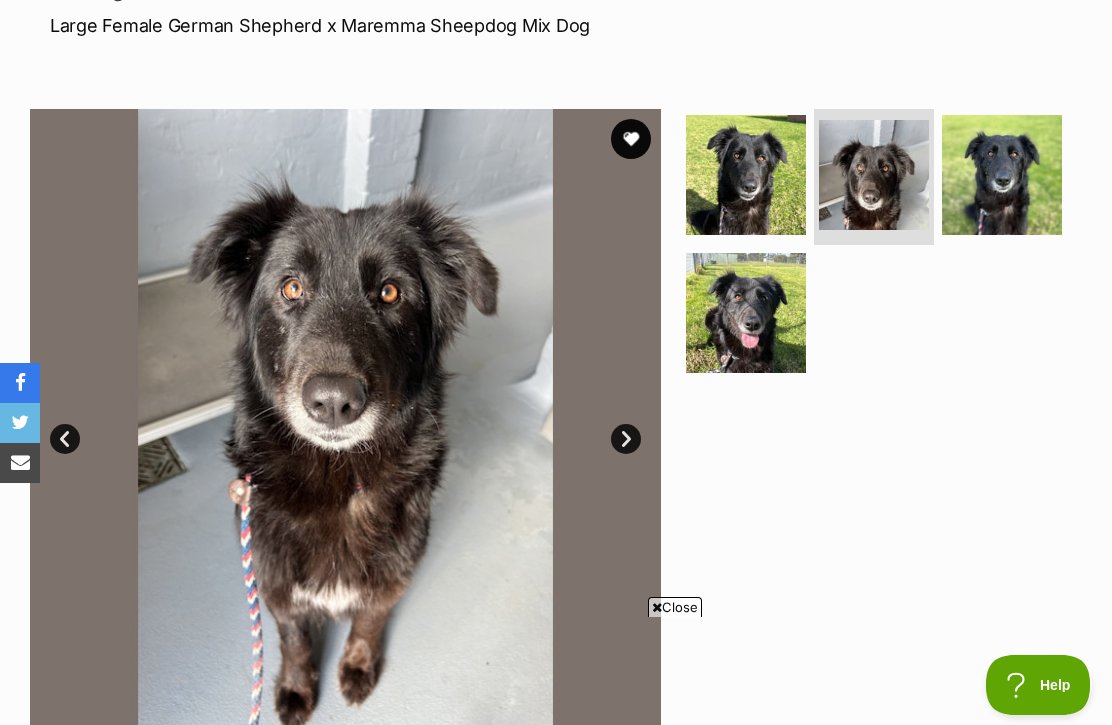 click at bounding box center [1002, 175] 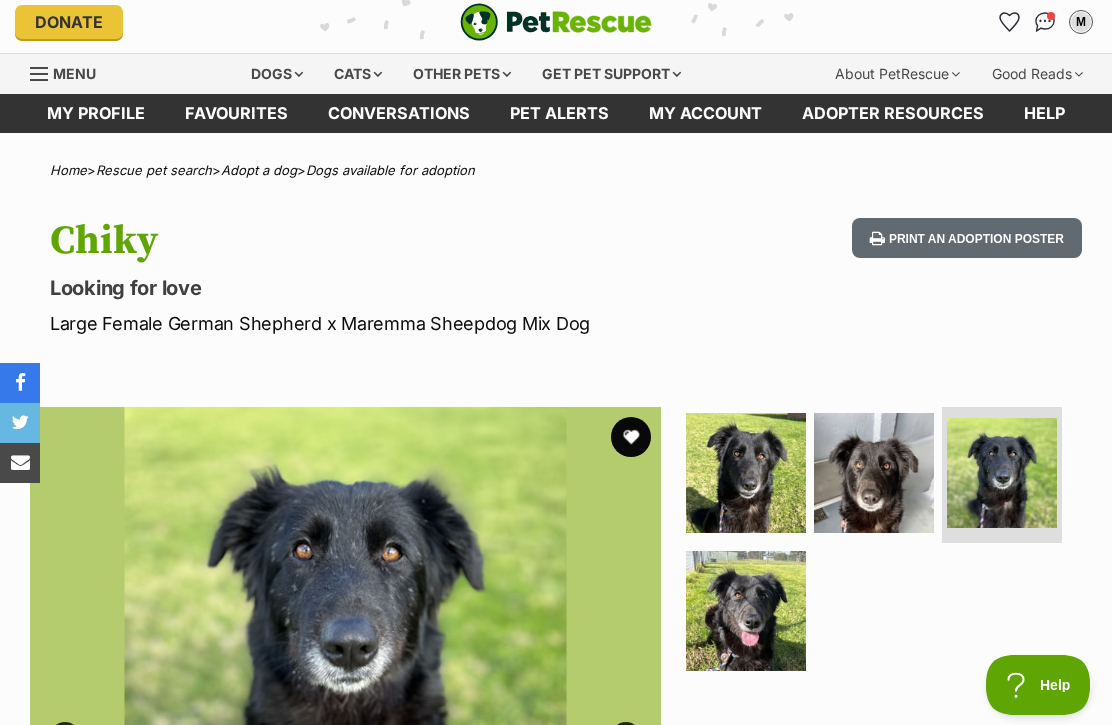 scroll, scrollTop: 0, scrollLeft: 0, axis: both 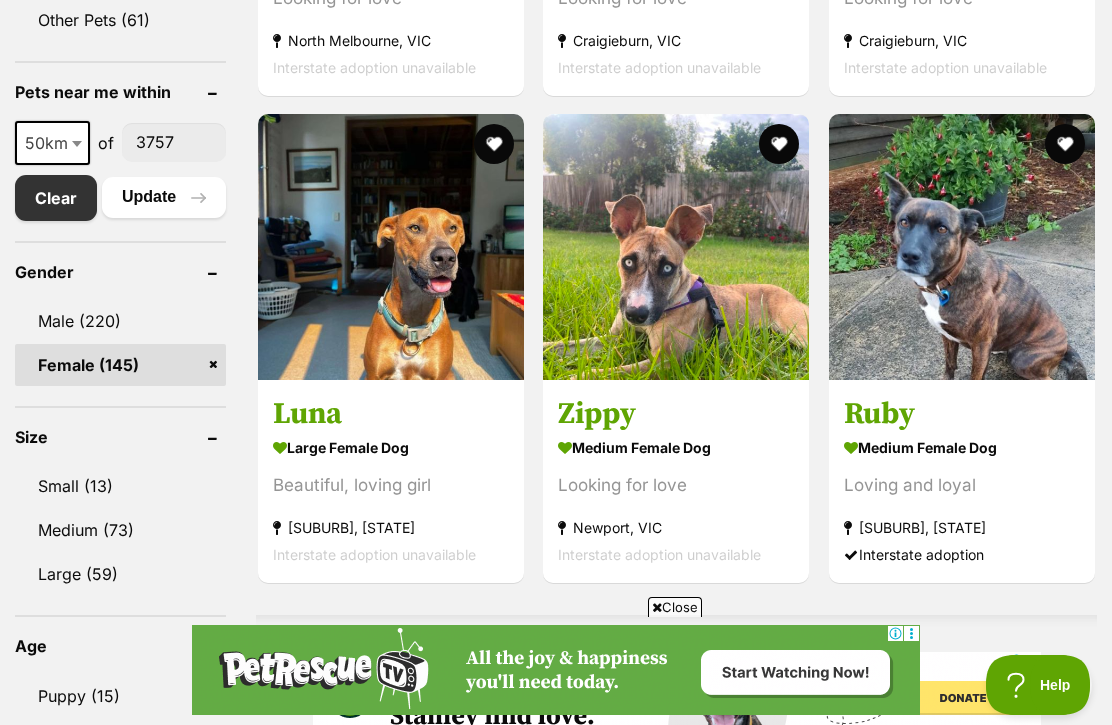 click at bounding box center [391, 247] 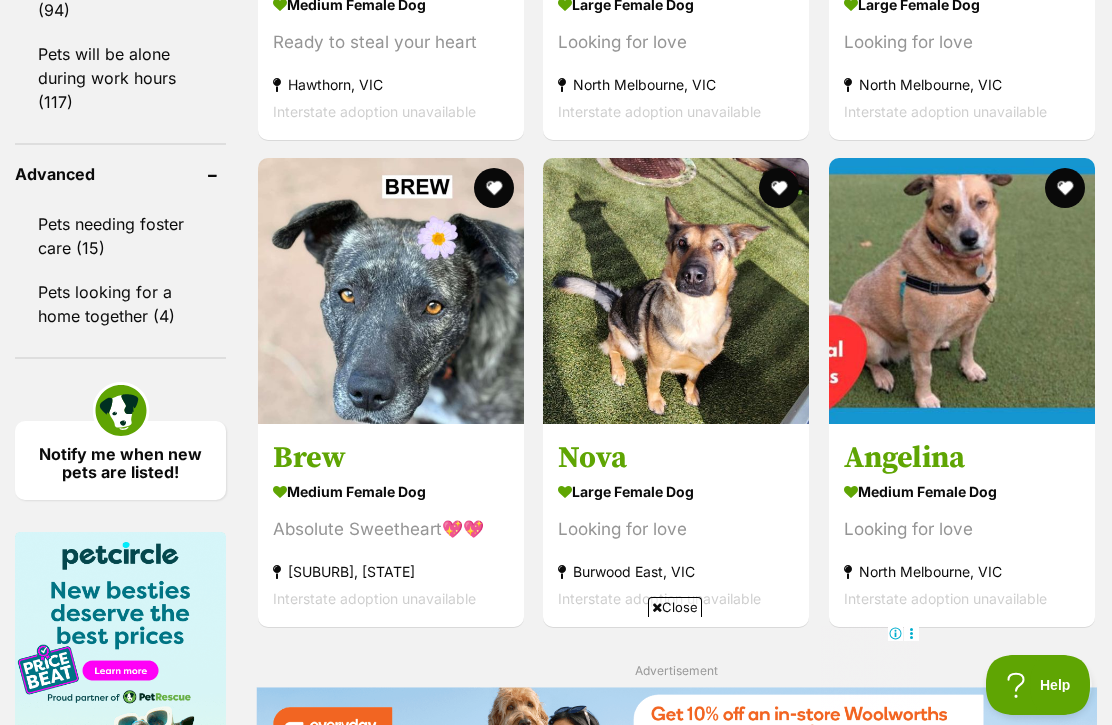 scroll, scrollTop: 2151, scrollLeft: 0, axis: vertical 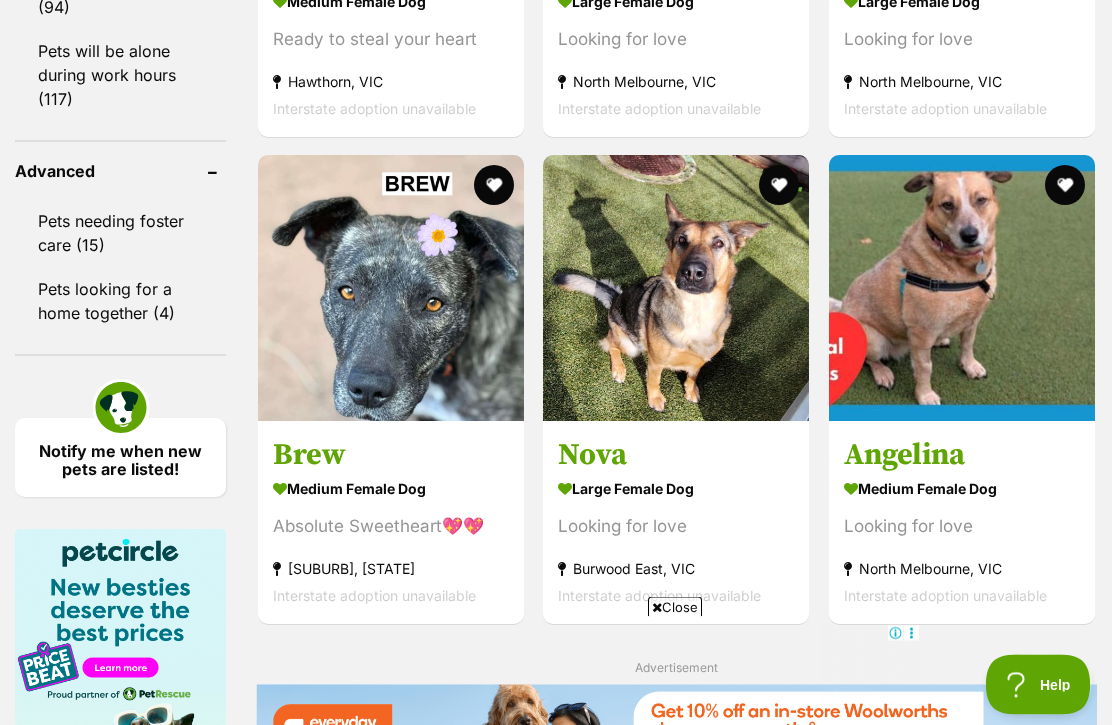 click at bounding box center [676, 289] 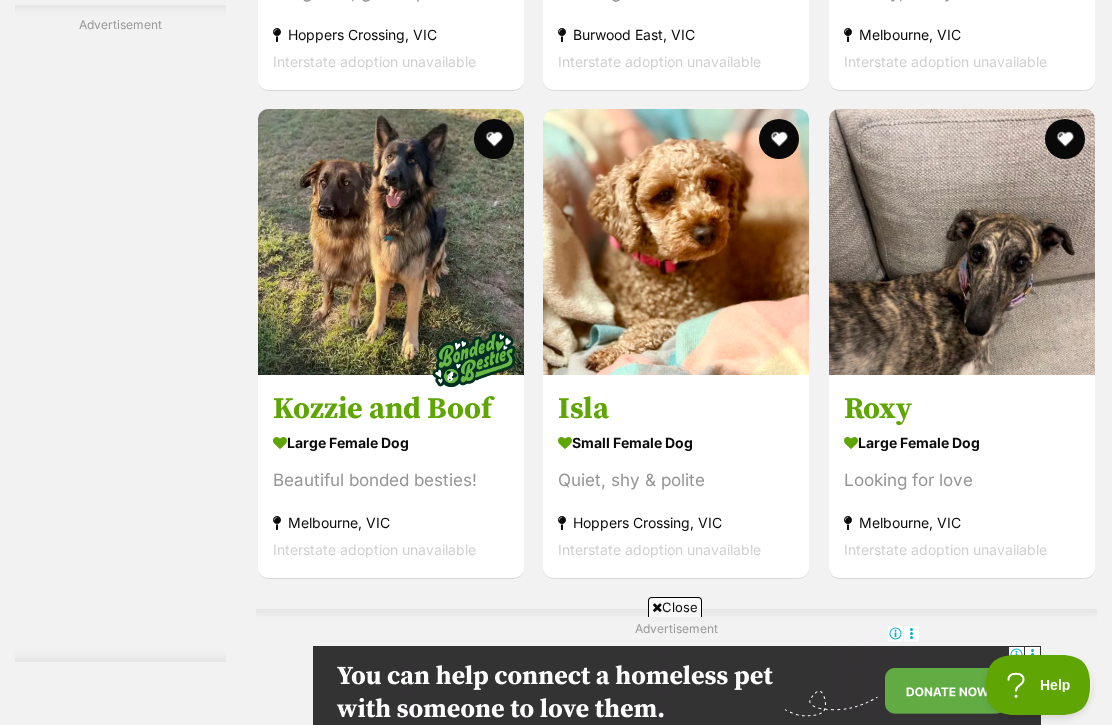 scroll, scrollTop: 3352, scrollLeft: 0, axis: vertical 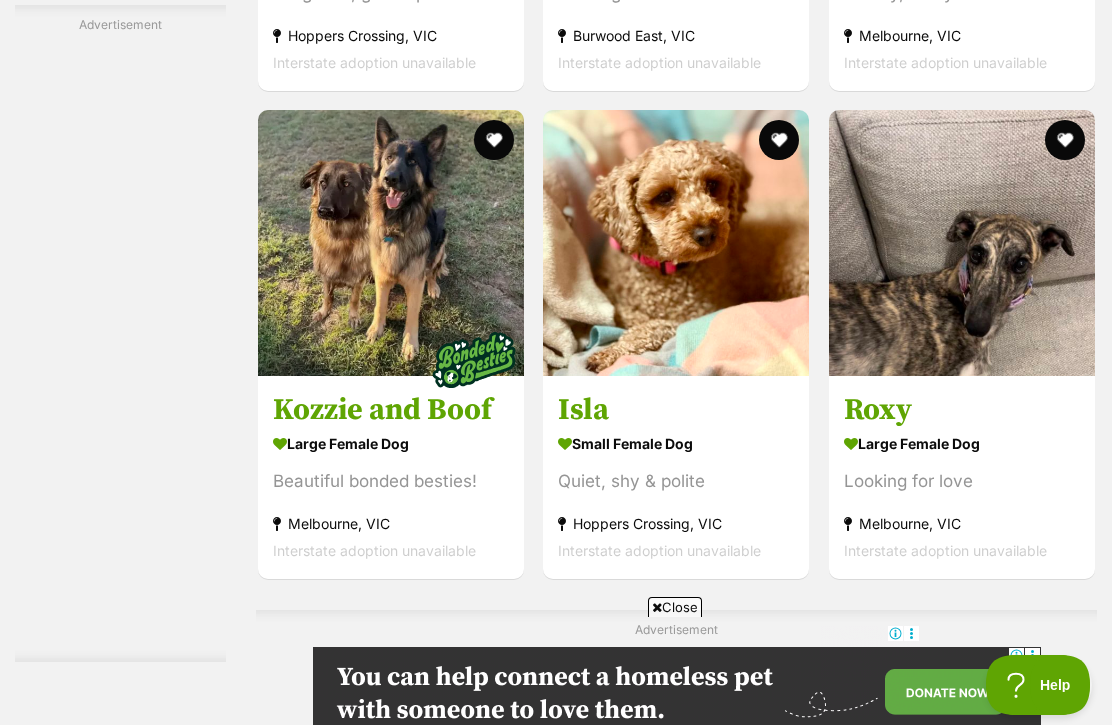 click at bounding box center [676, 243] 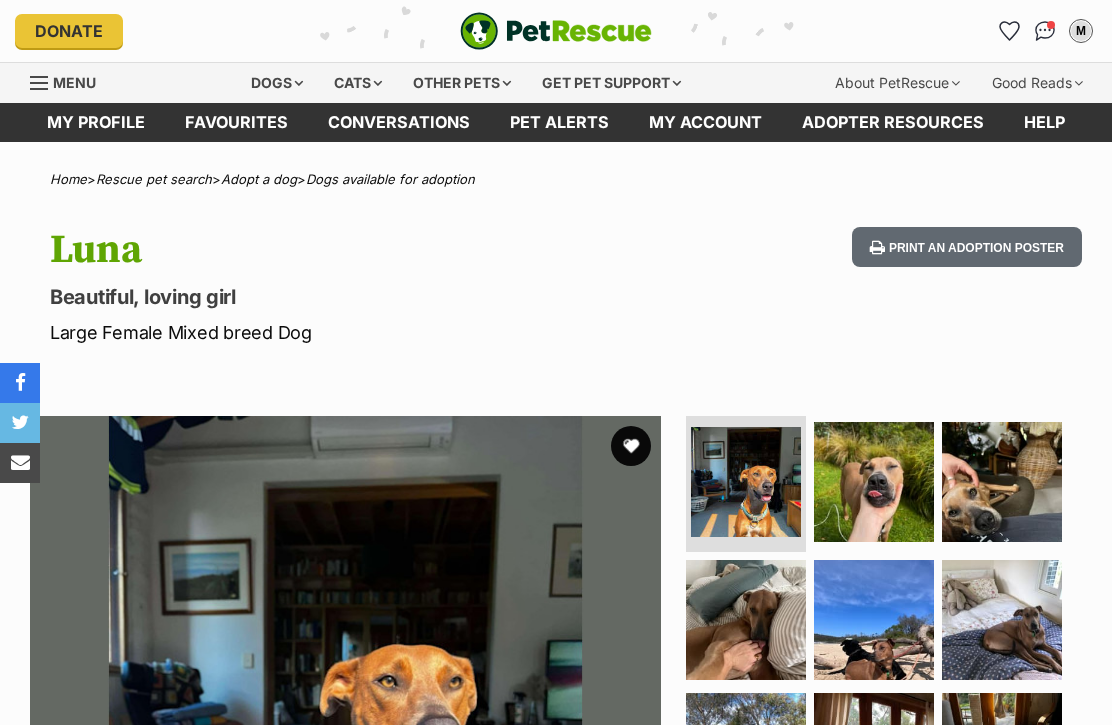 scroll, scrollTop: 0, scrollLeft: 0, axis: both 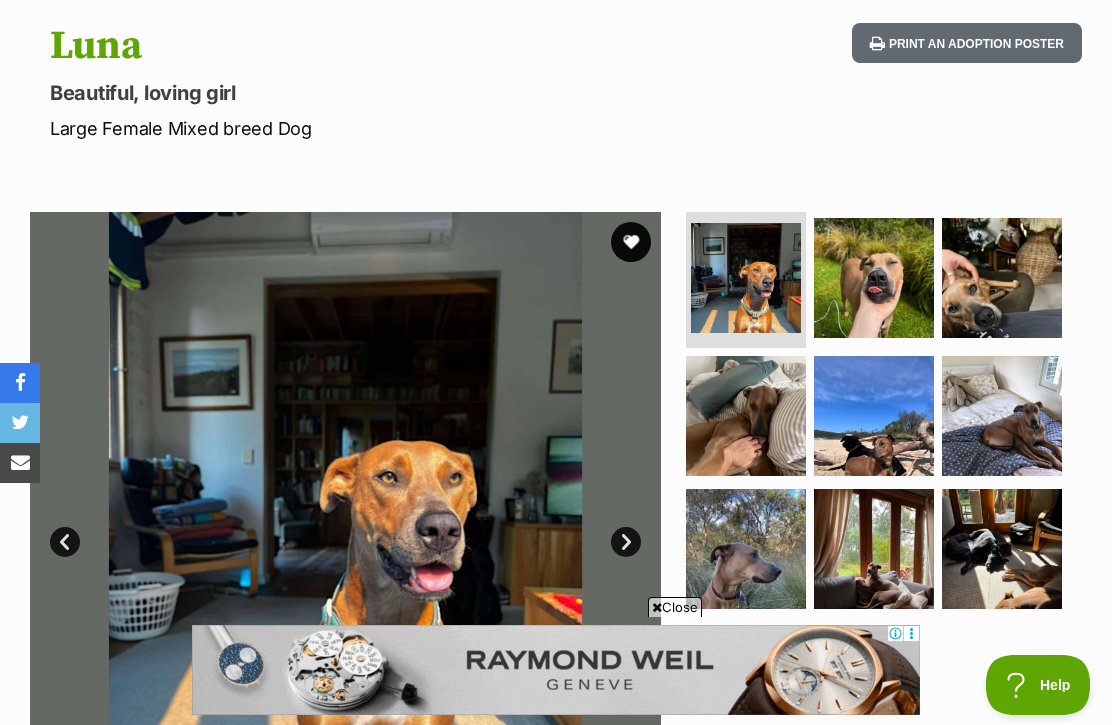 click at bounding box center (1002, 416) 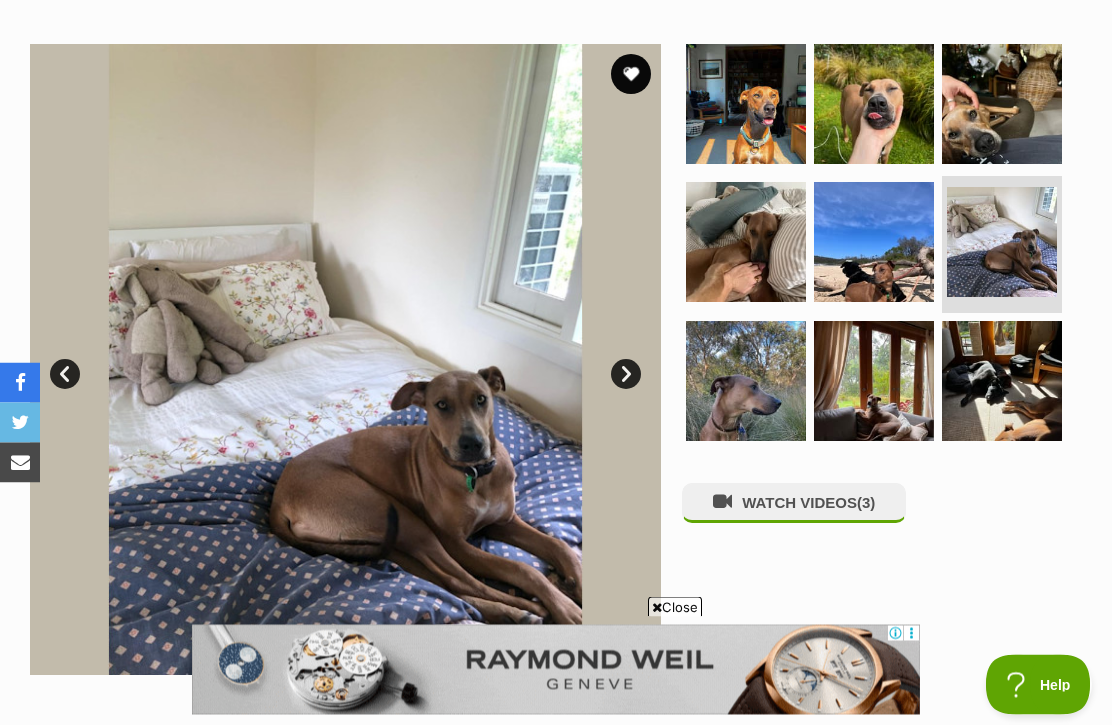scroll, scrollTop: 371, scrollLeft: 0, axis: vertical 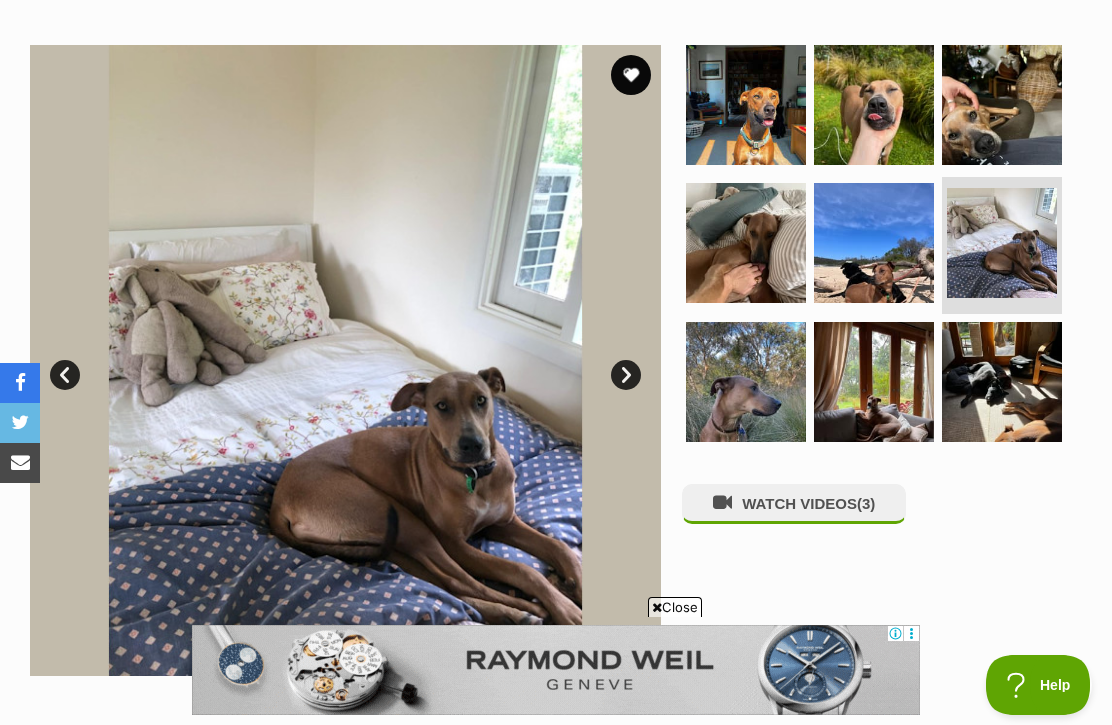 click at bounding box center [1002, 382] 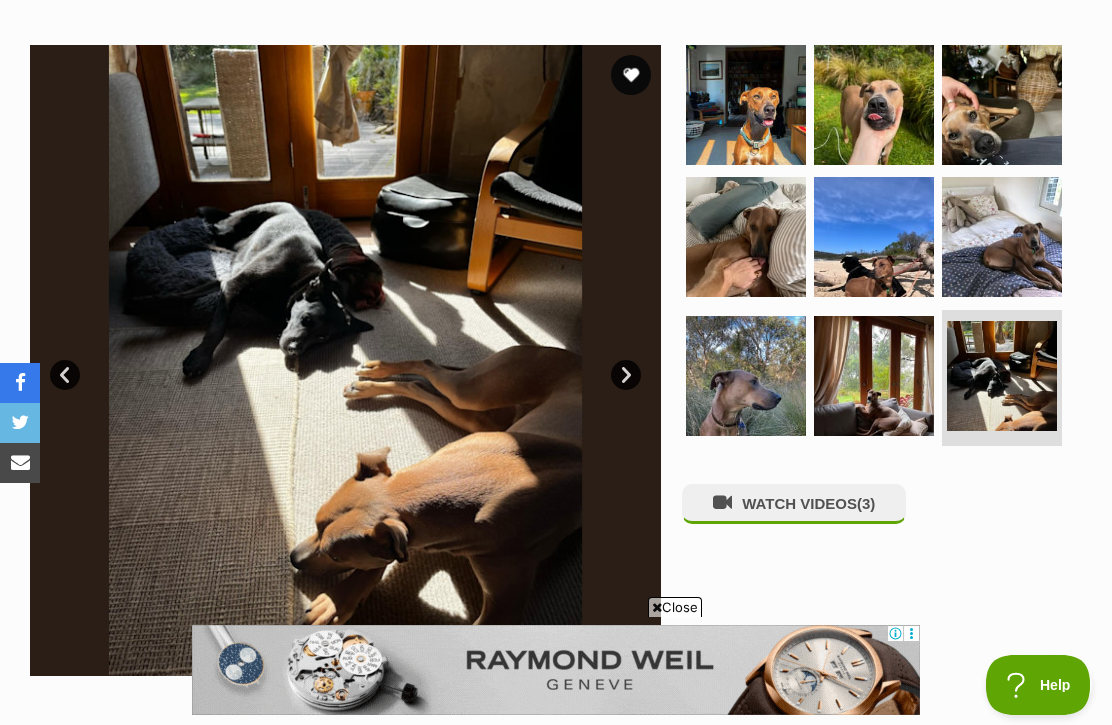 click at bounding box center (874, 376) 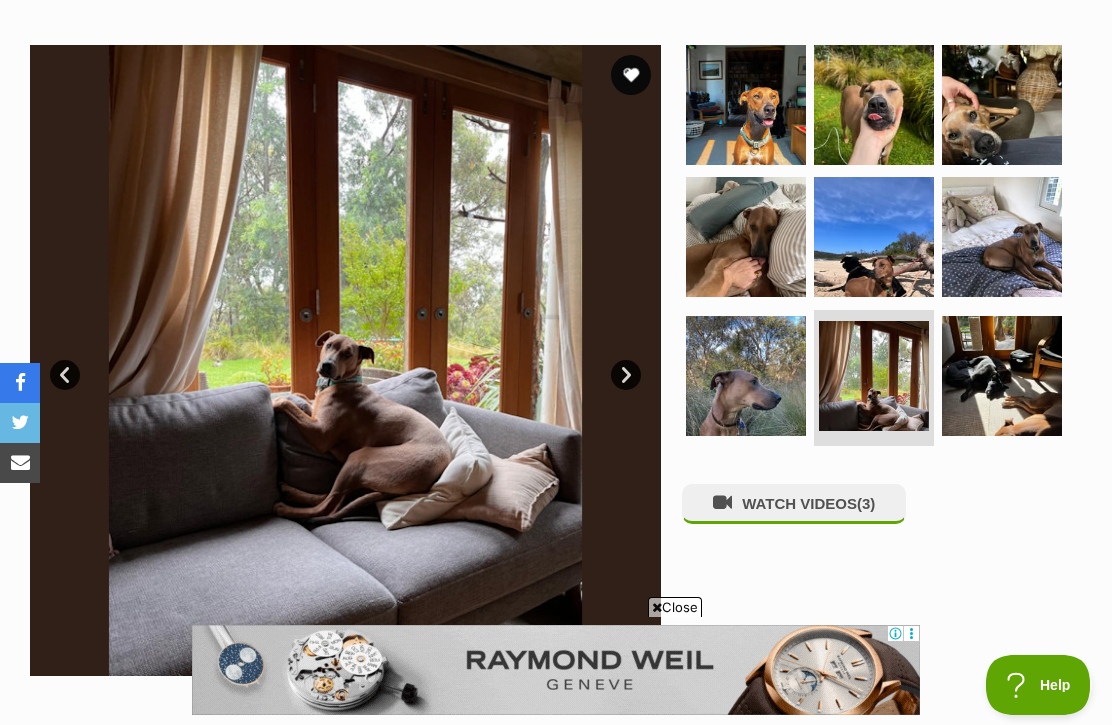 click at bounding box center [746, 376] 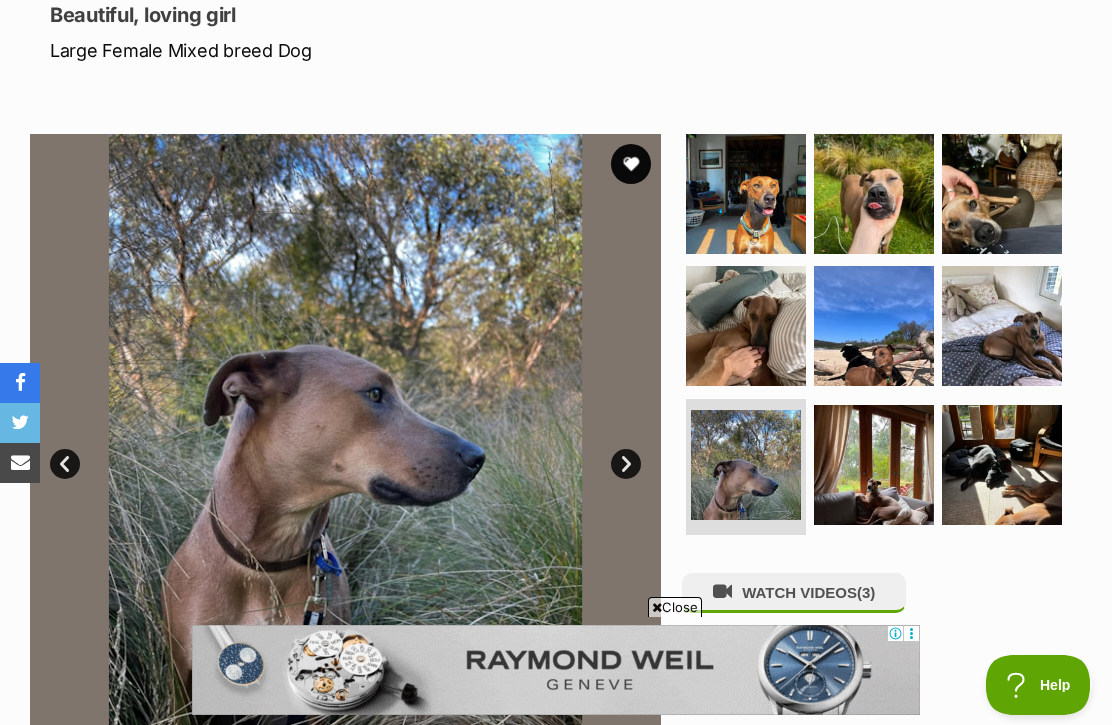 scroll, scrollTop: 280, scrollLeft: 0, axis: vertical 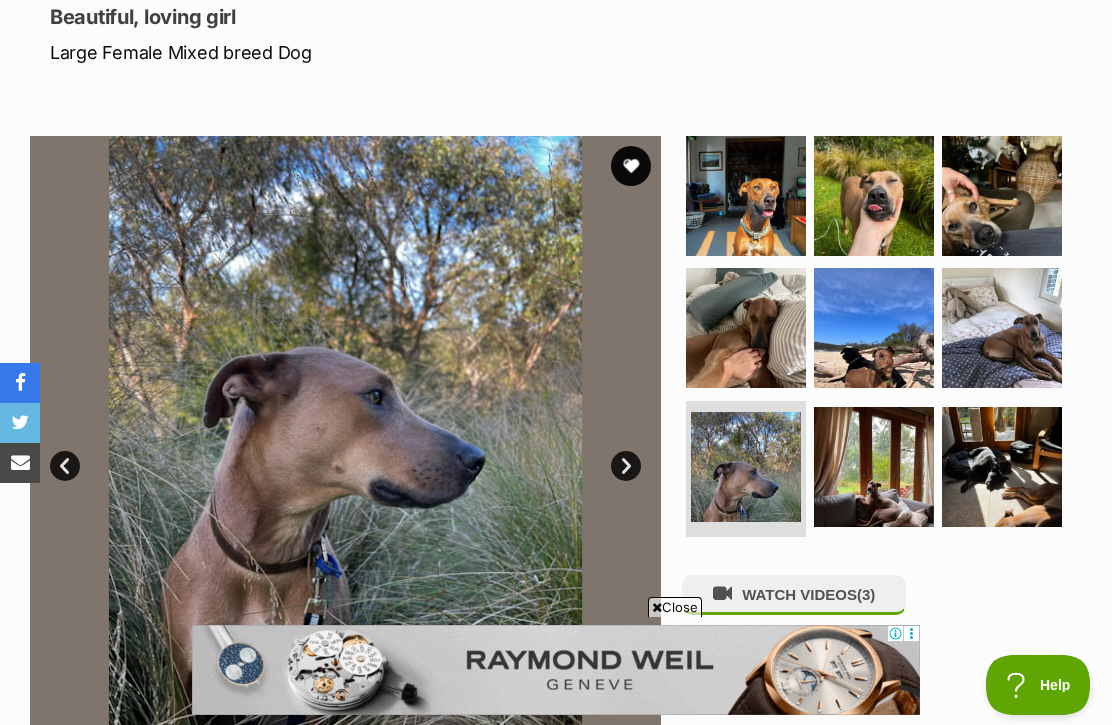 click at bounding box center [746, 328] 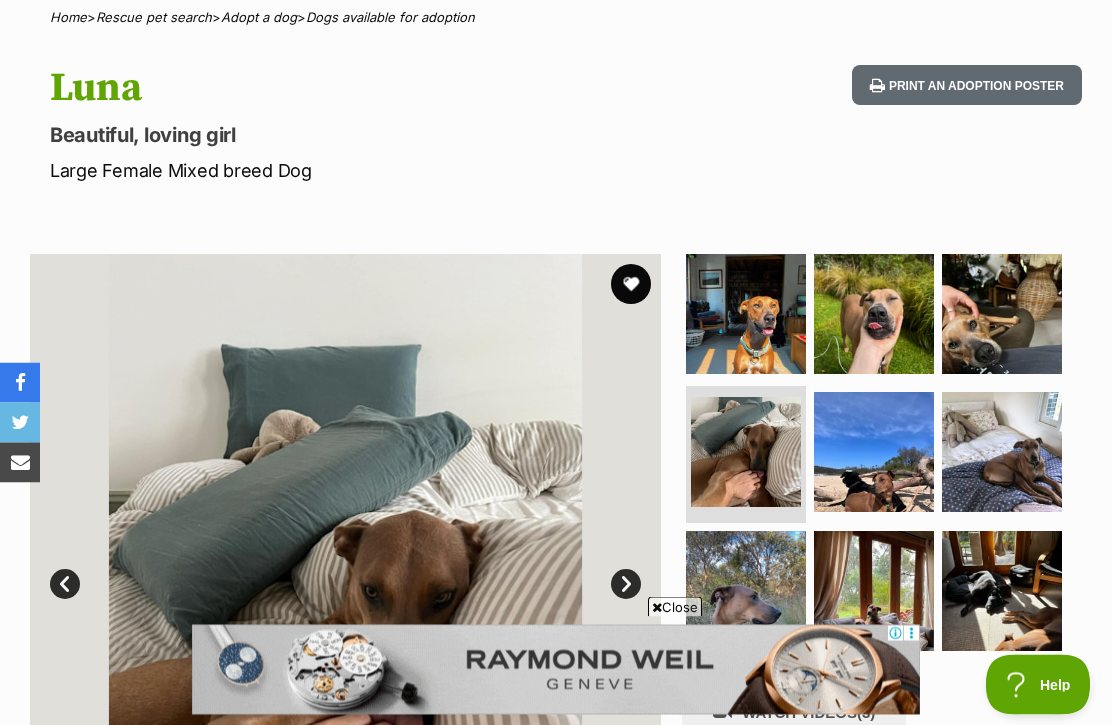 scroll, scrollTop: 162, scrollLeft: 0, axis: vertical 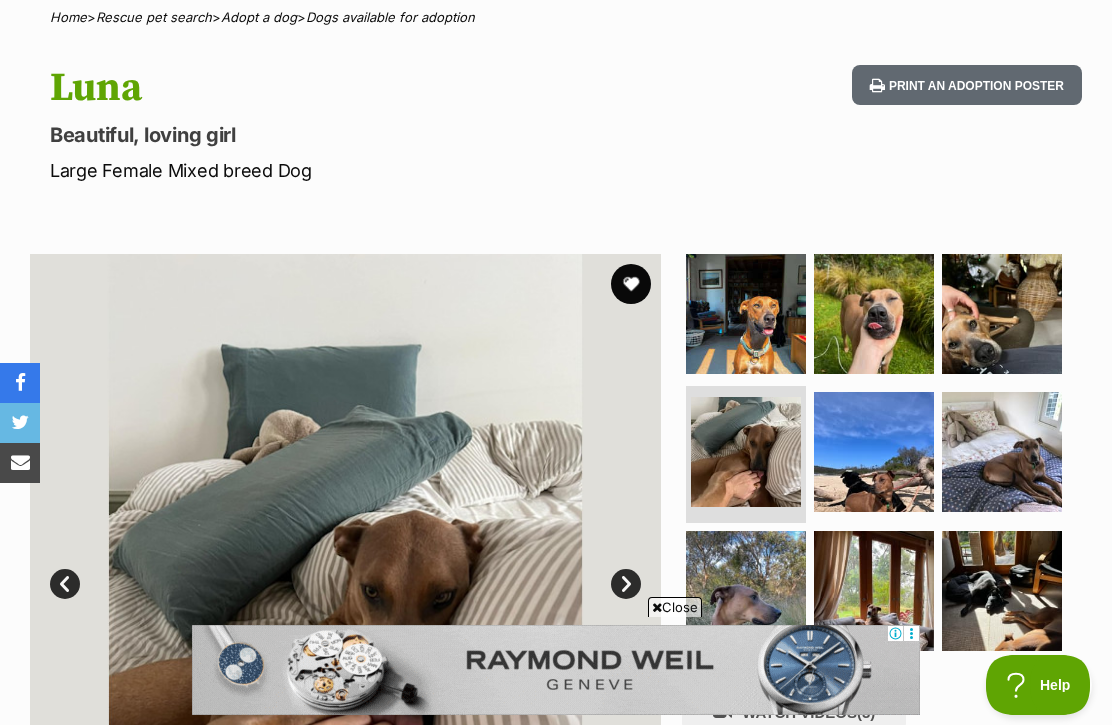 click at bounding box center (874, 314) 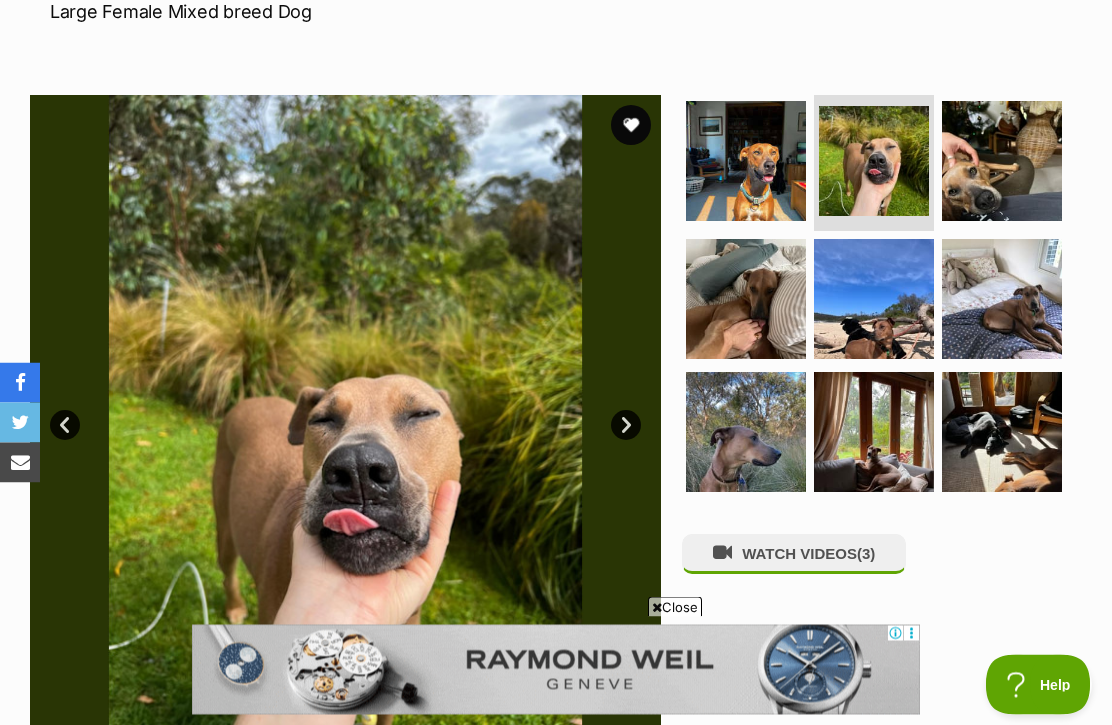 scroll, scrollTop: 0, scrollLeft: 0, axis: both 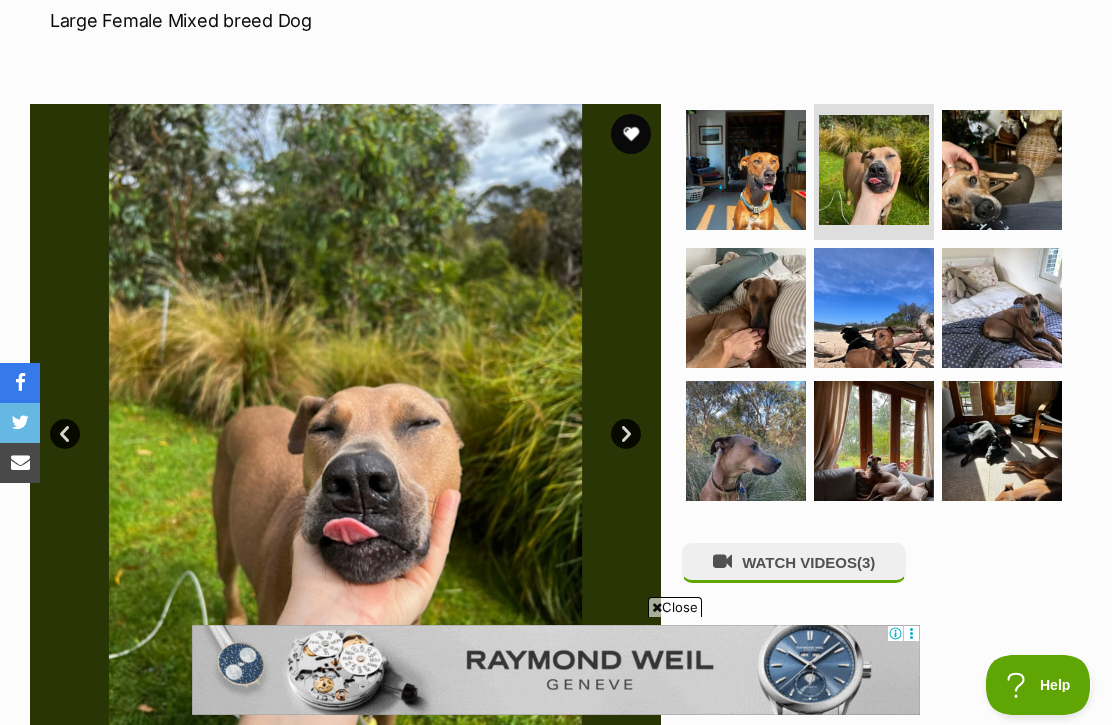 click at bounding box center (1002, 170) 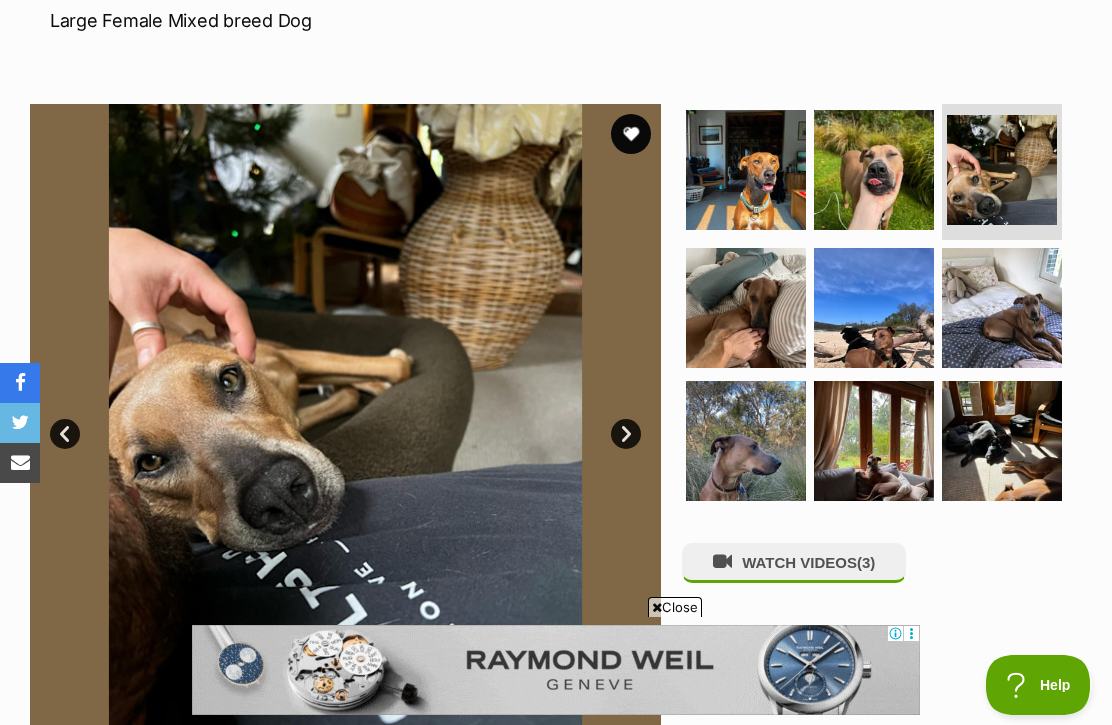 click at bounding box center [746, 170] 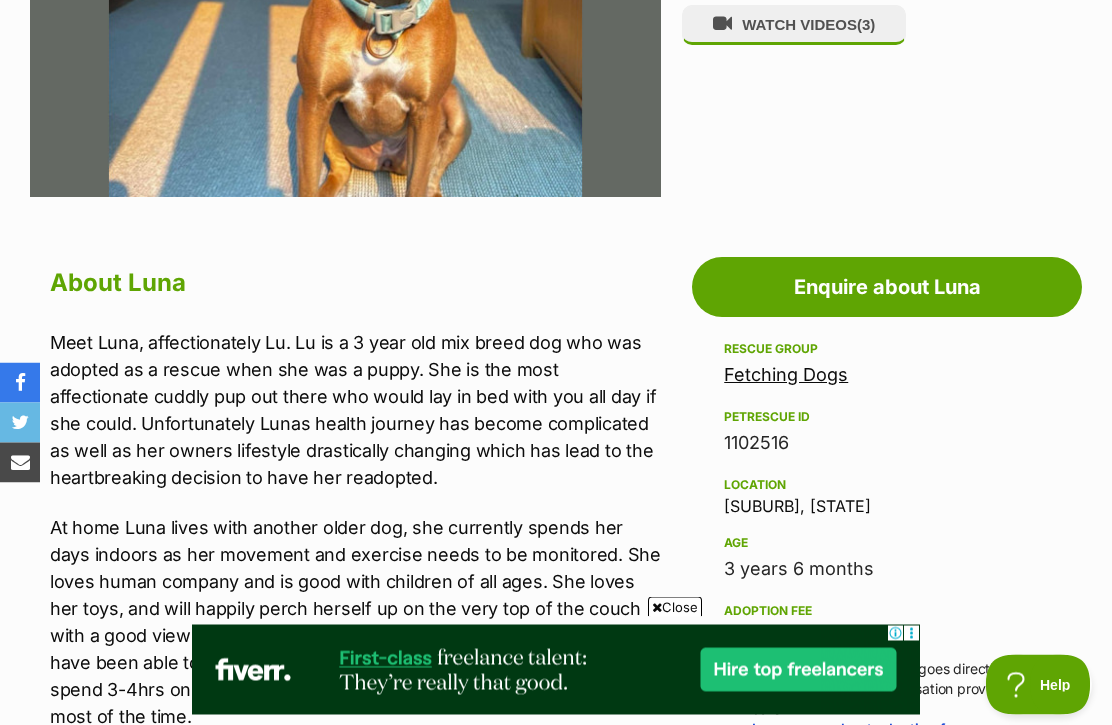 scroll, scrollTop: 850, scrollLeft: 0, axis: vertical 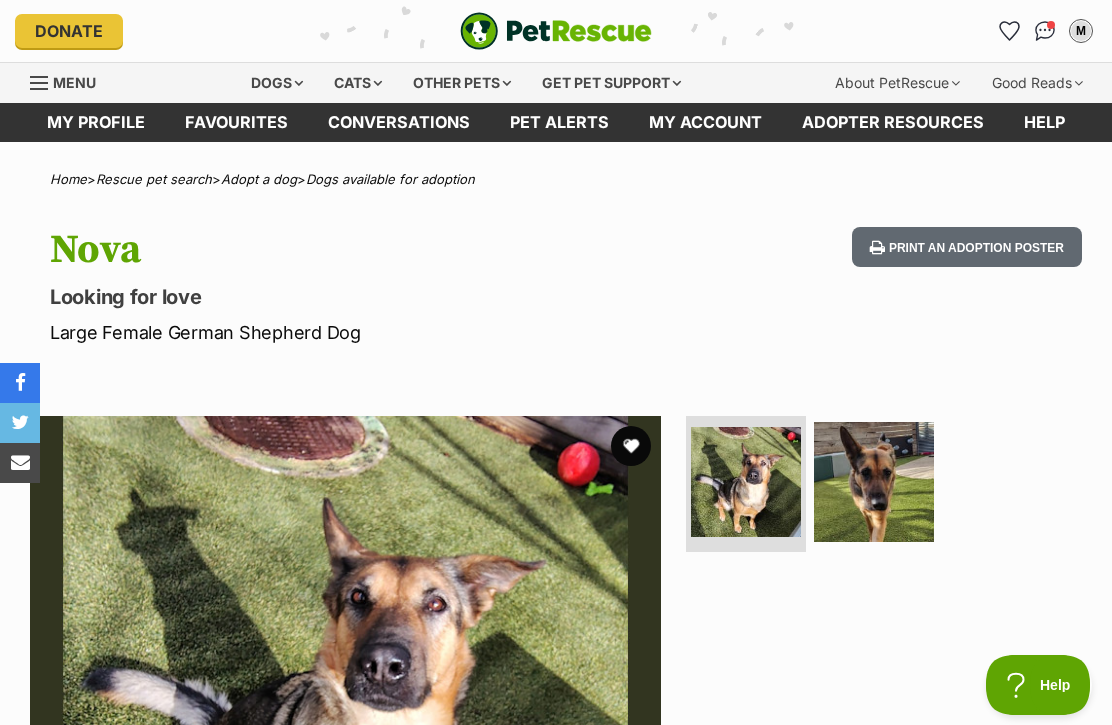 click at bounding box center (874, 482) 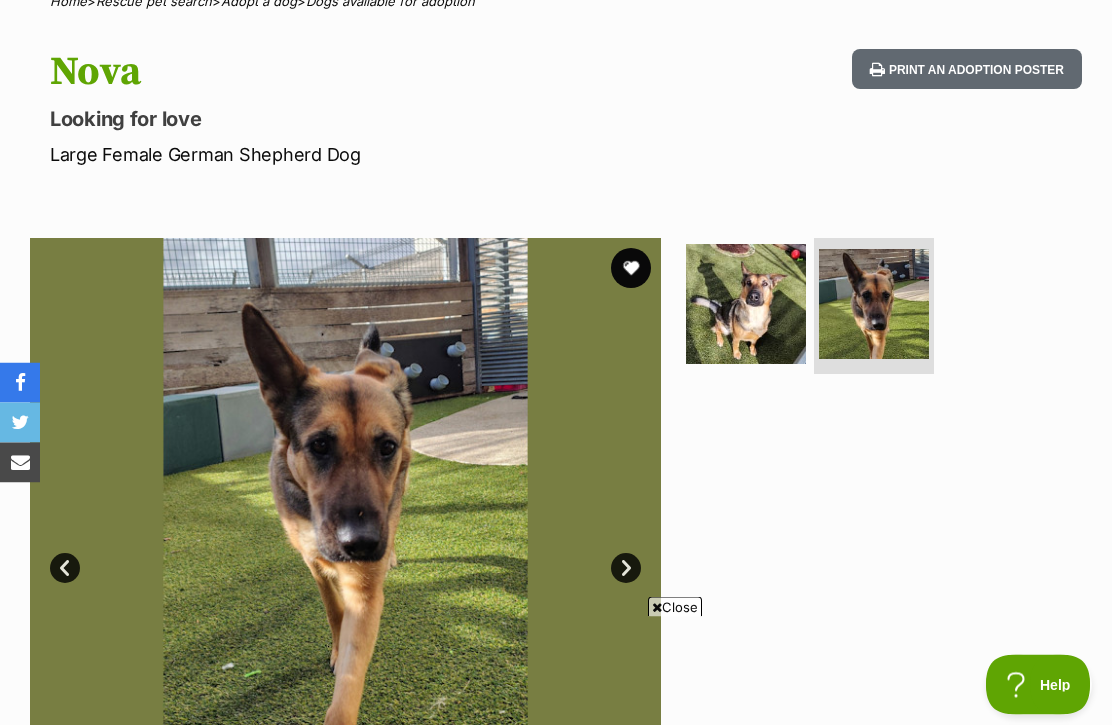 scroll, scrollTop: 178, scrollLeft: 0, axis: vertical 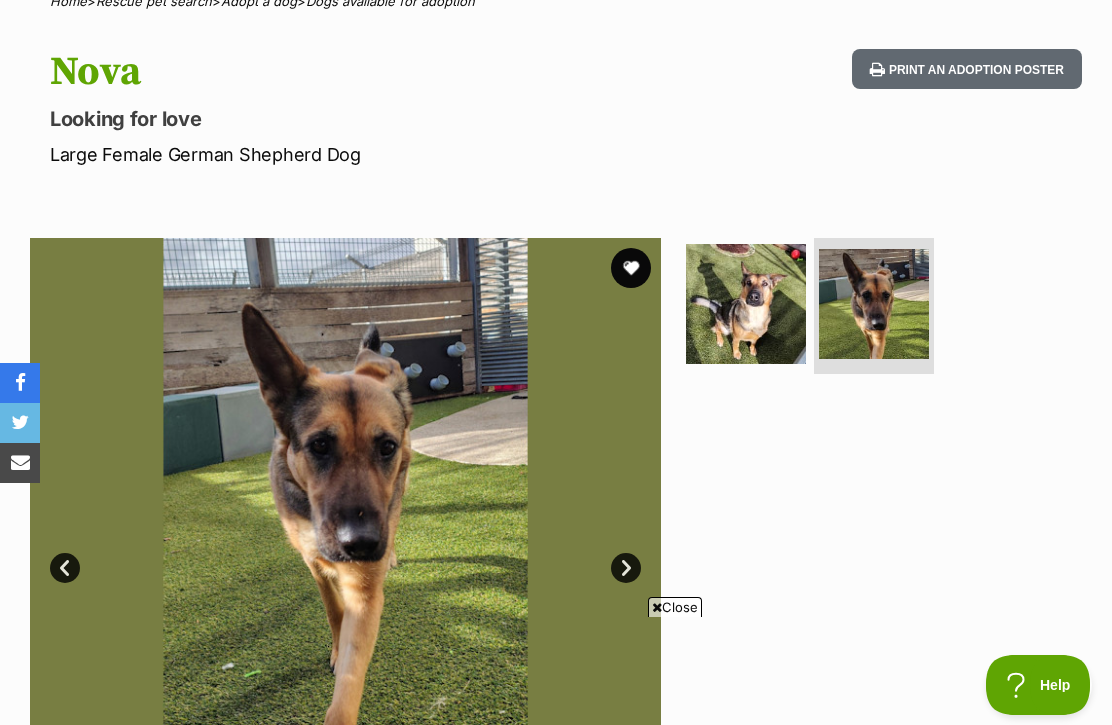click at bounding box center (746, 304) 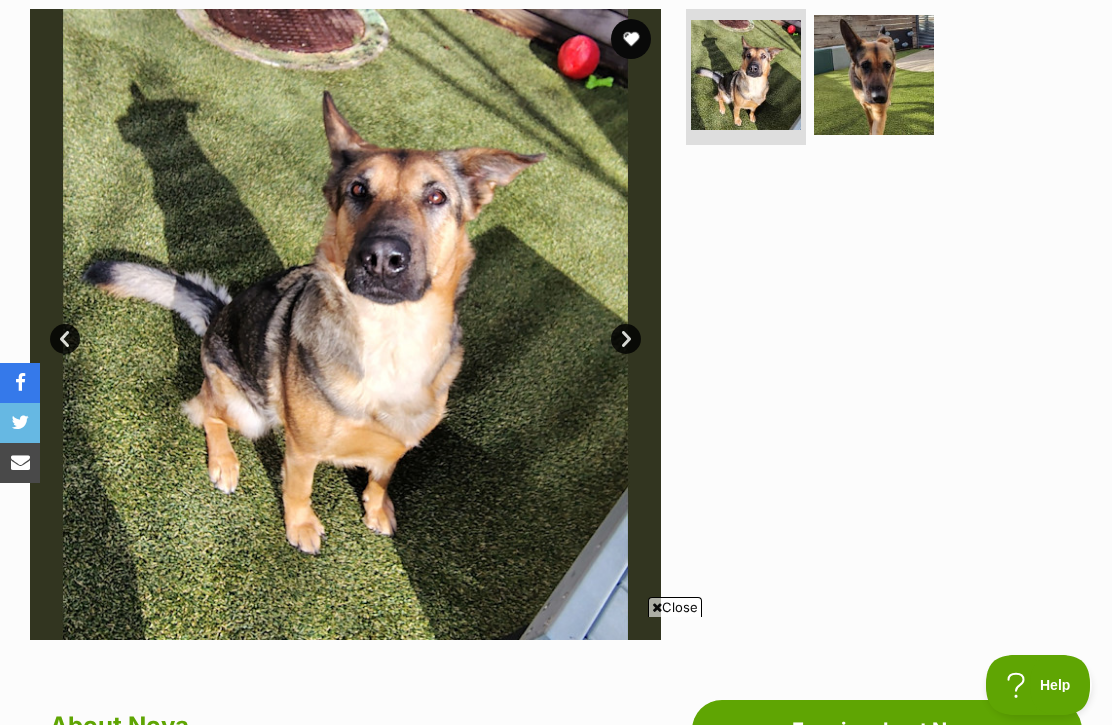 scroll, scrollTop: 374, scrollLeft: 0, axis: vertical 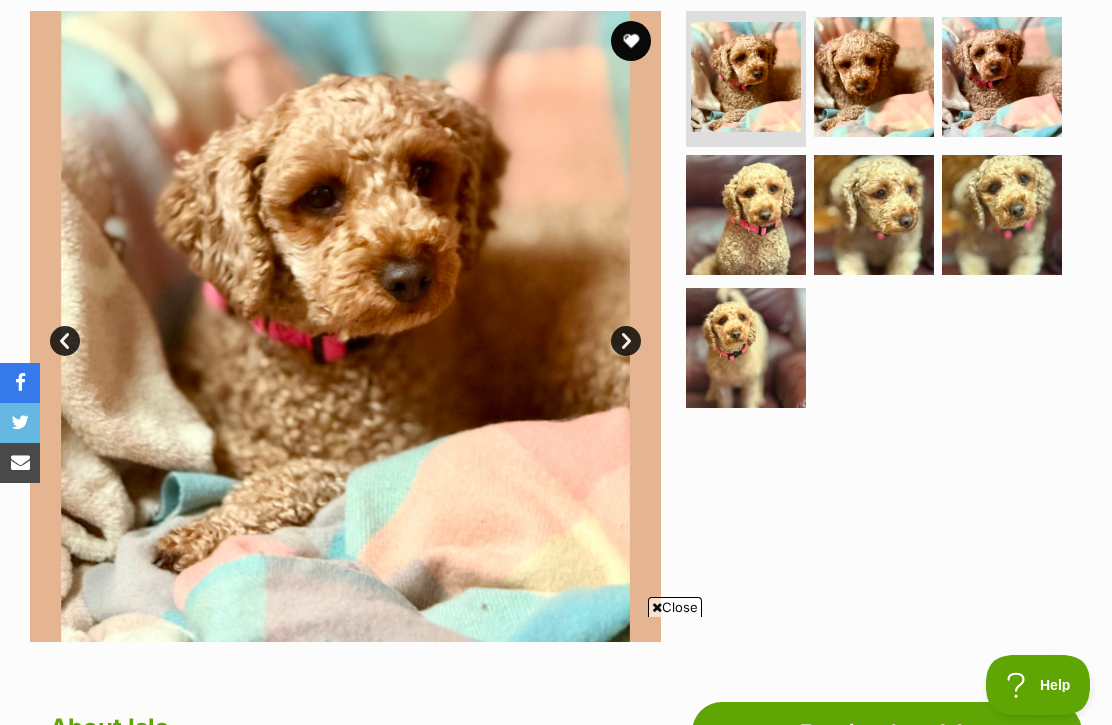 click at bounding box center (874, 215) 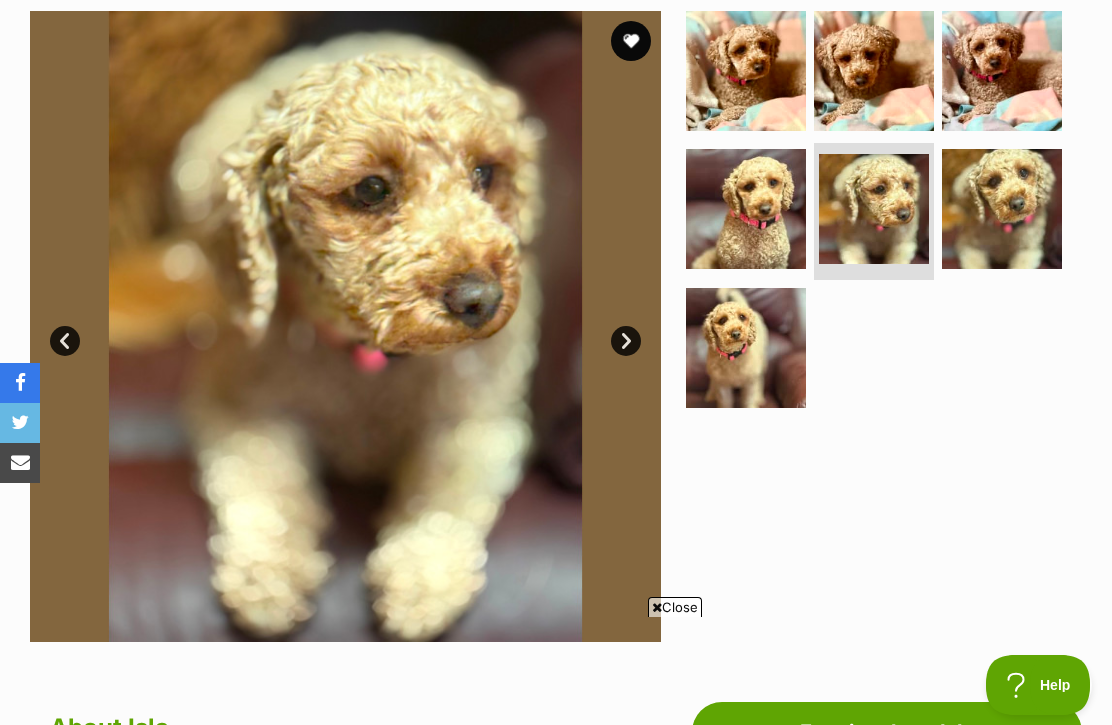 scroll, scrollTop: 0, scrollLeft: 0, axis: both 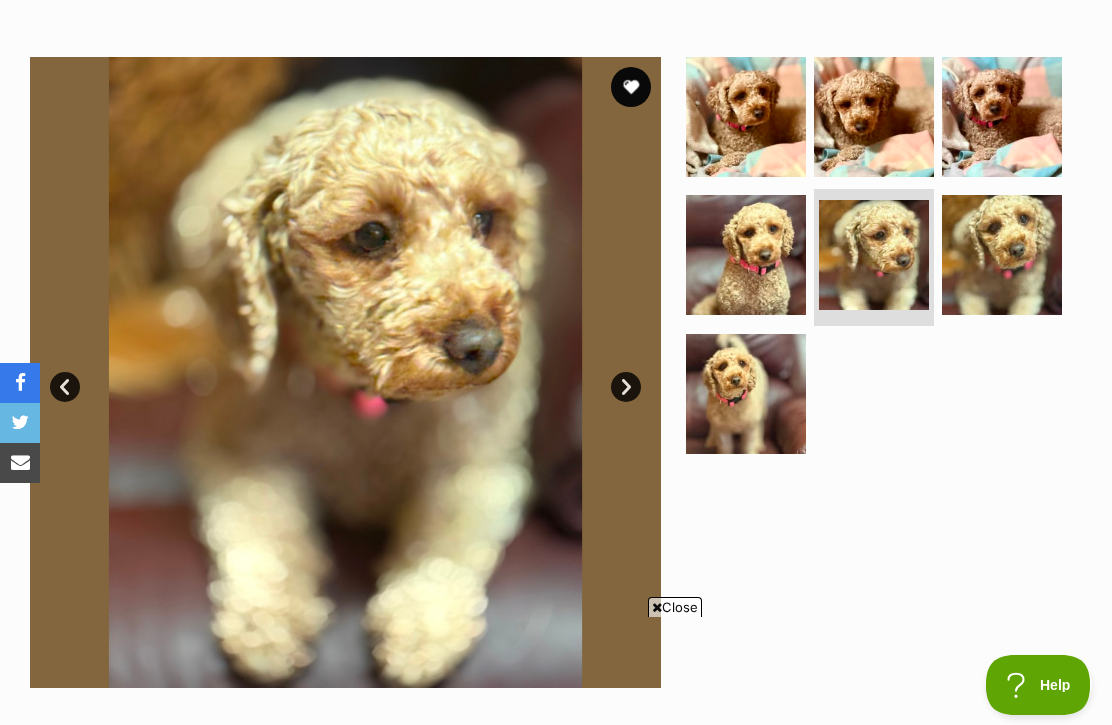click on "Next" at bounding box center (626, 387) 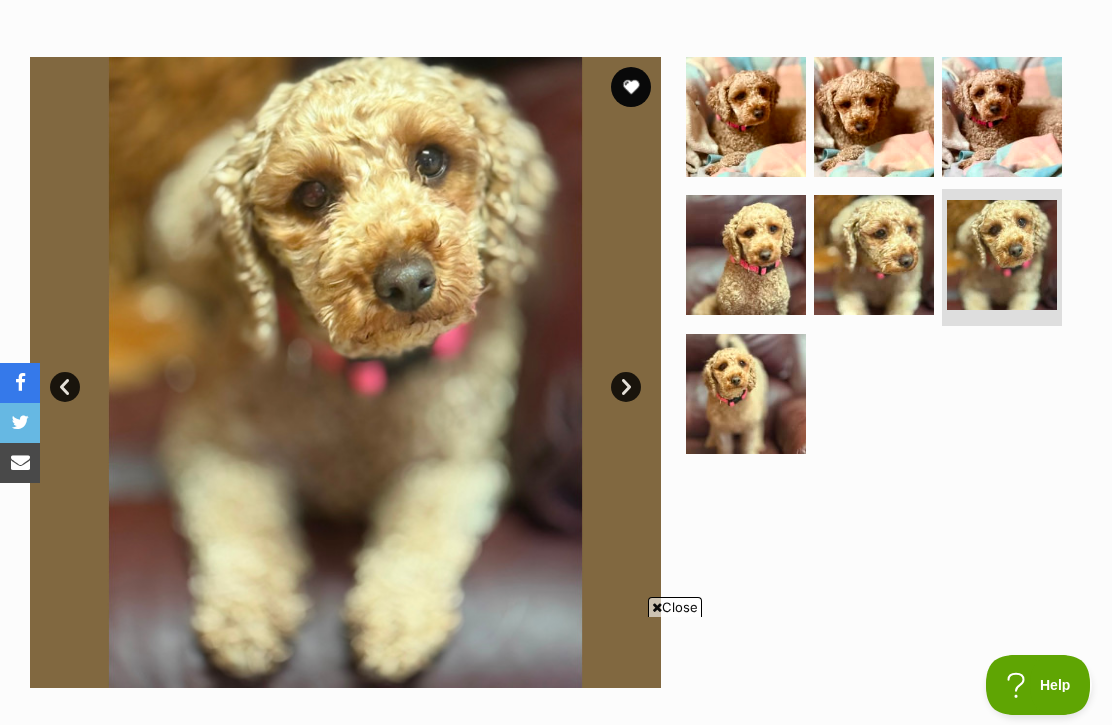 click on "Next" at bounding box center (626, 387) 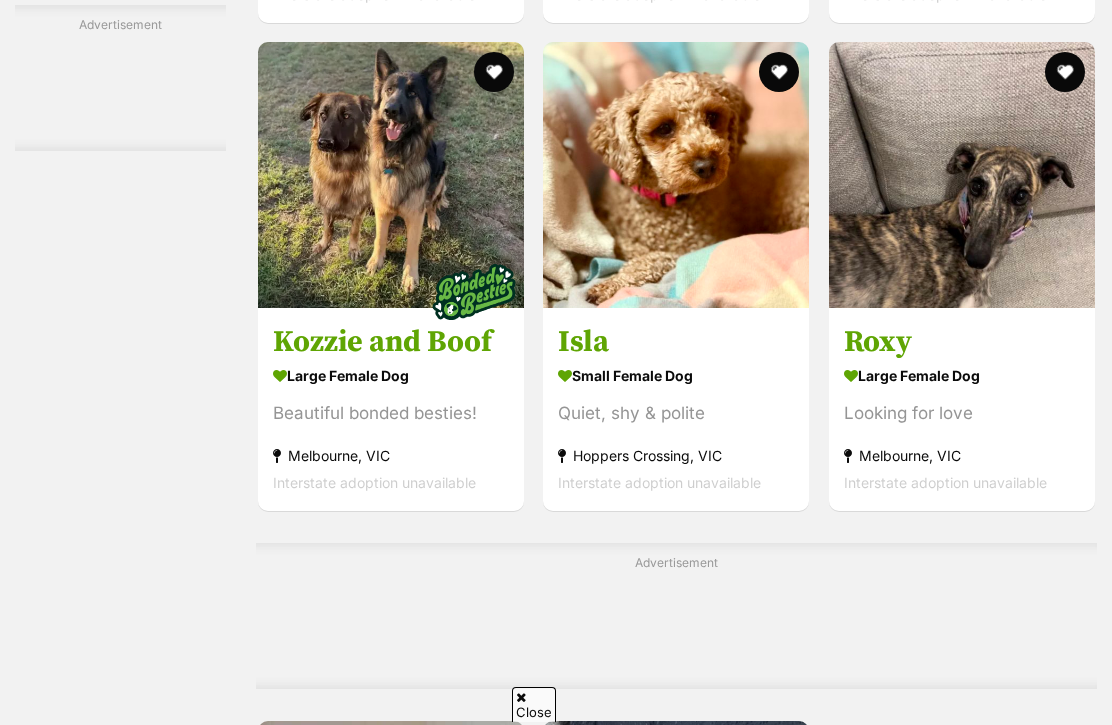 scroll, scrollTop: 3416, scrollLeft: 0, axis: vertical 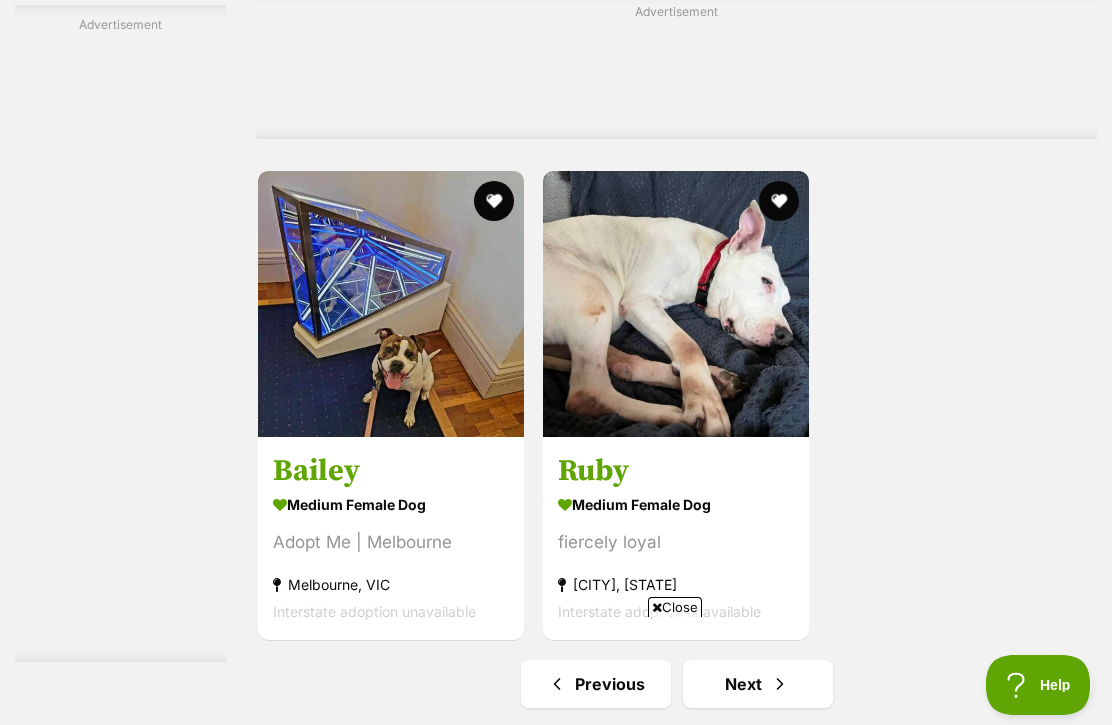 click on "Next" at bounding box center [758, 684] 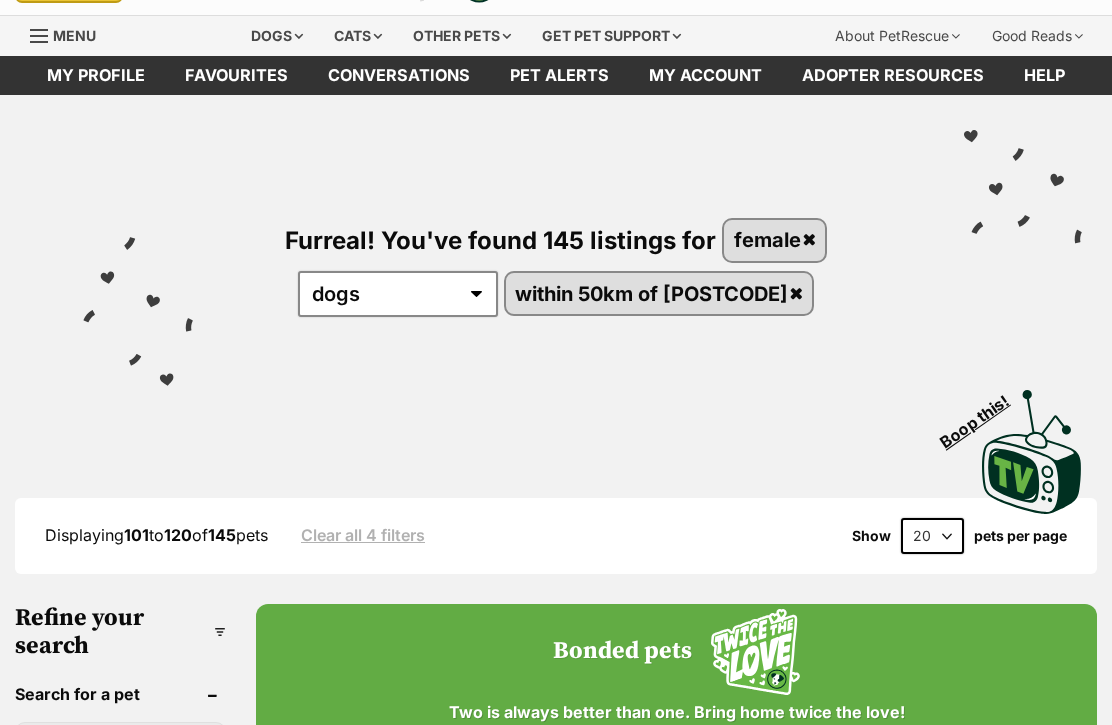 scroll, scrollTop: 164, scrollLeft: 0, axis: vertical 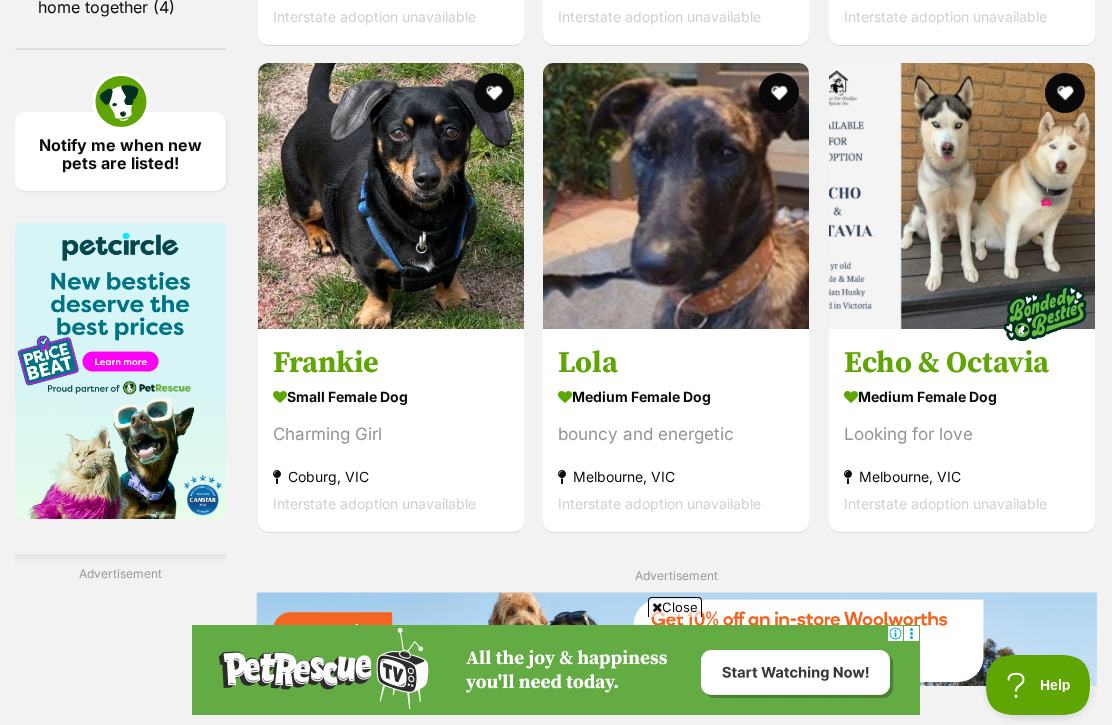 click at bounding box center [391, 196] 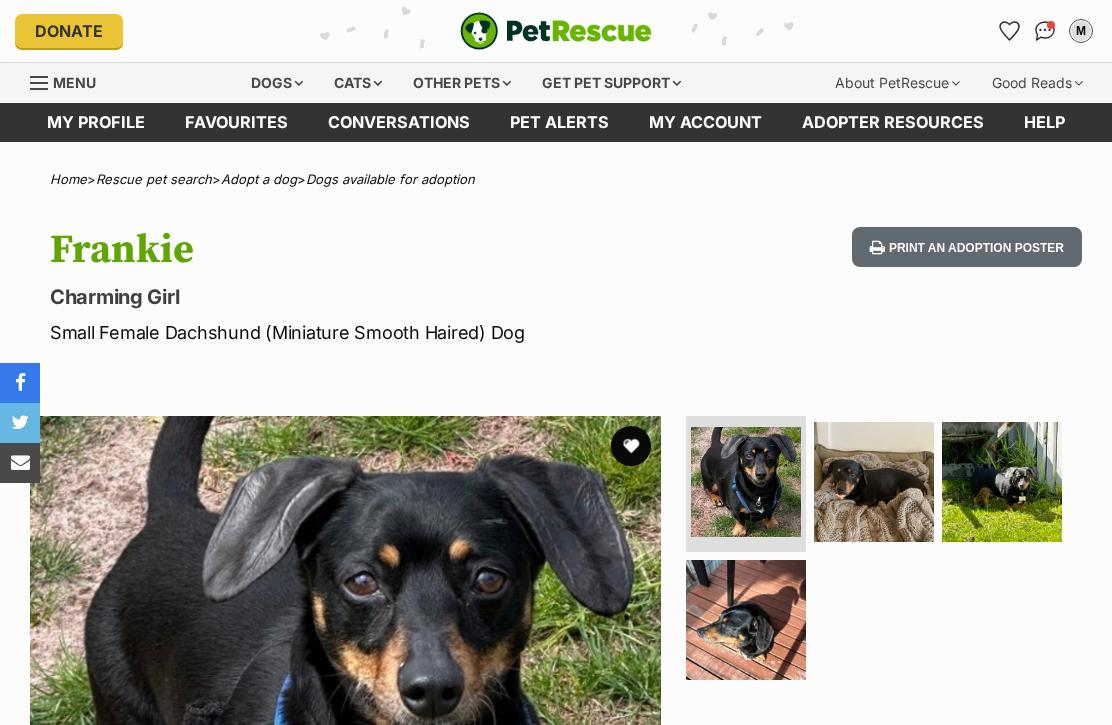 scroll, scrollTop: 0, scrollLeft: 0, axis: both 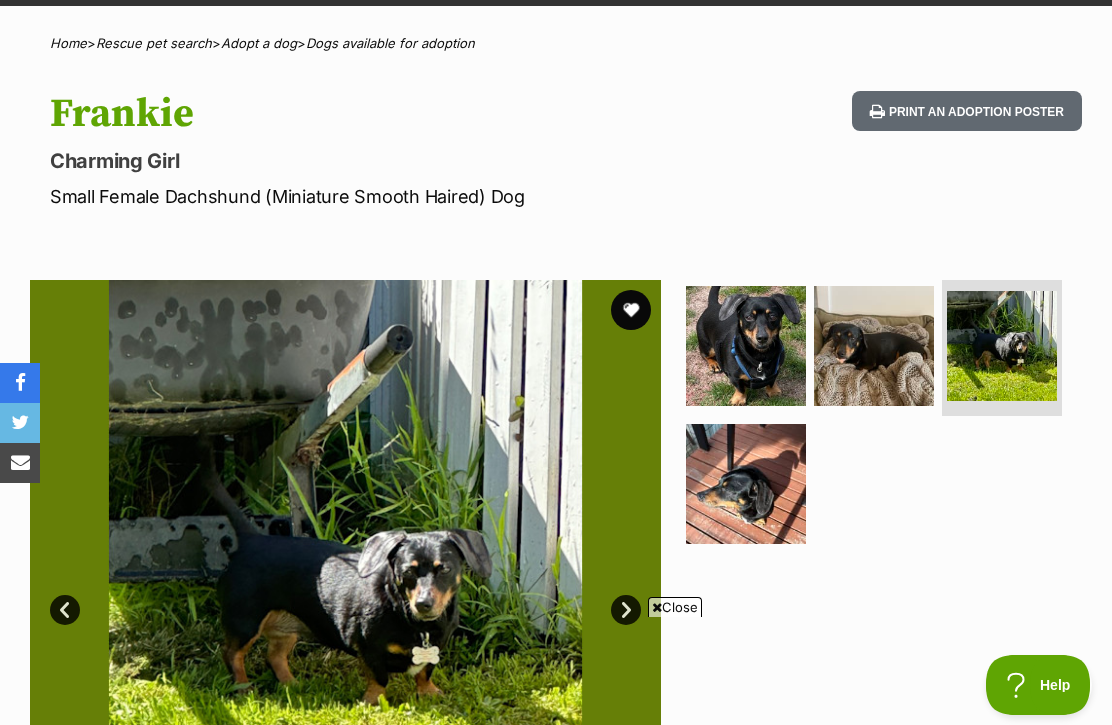 click at bounding box center (746, 484) 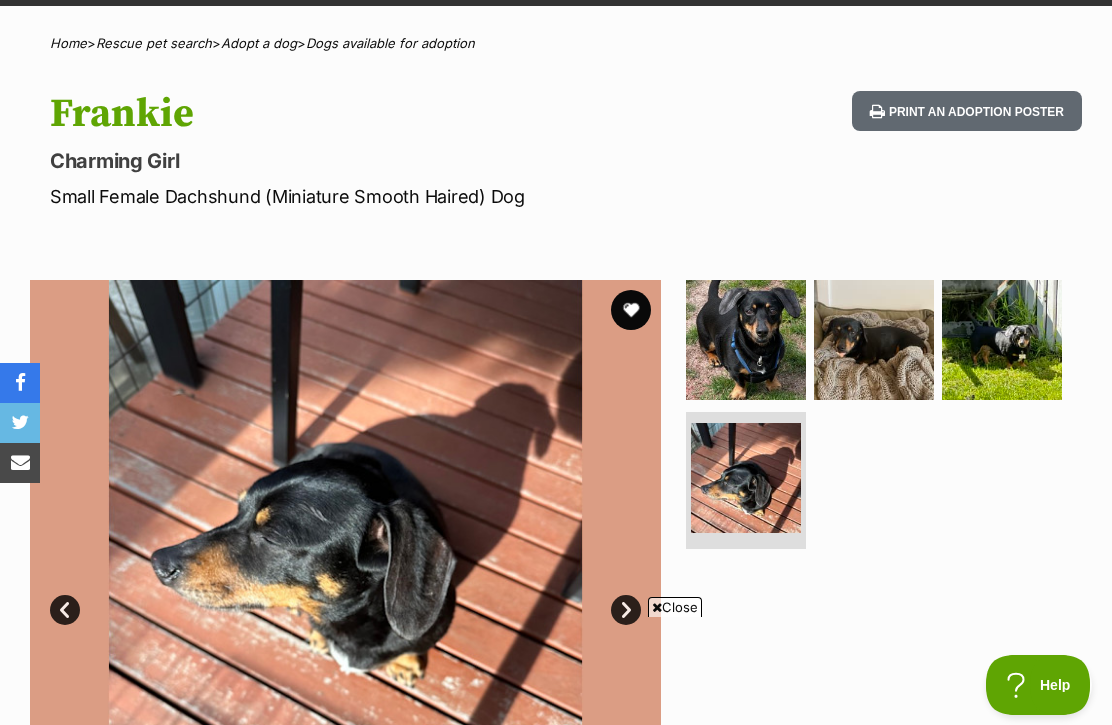 click at bounding box center [746, 340] 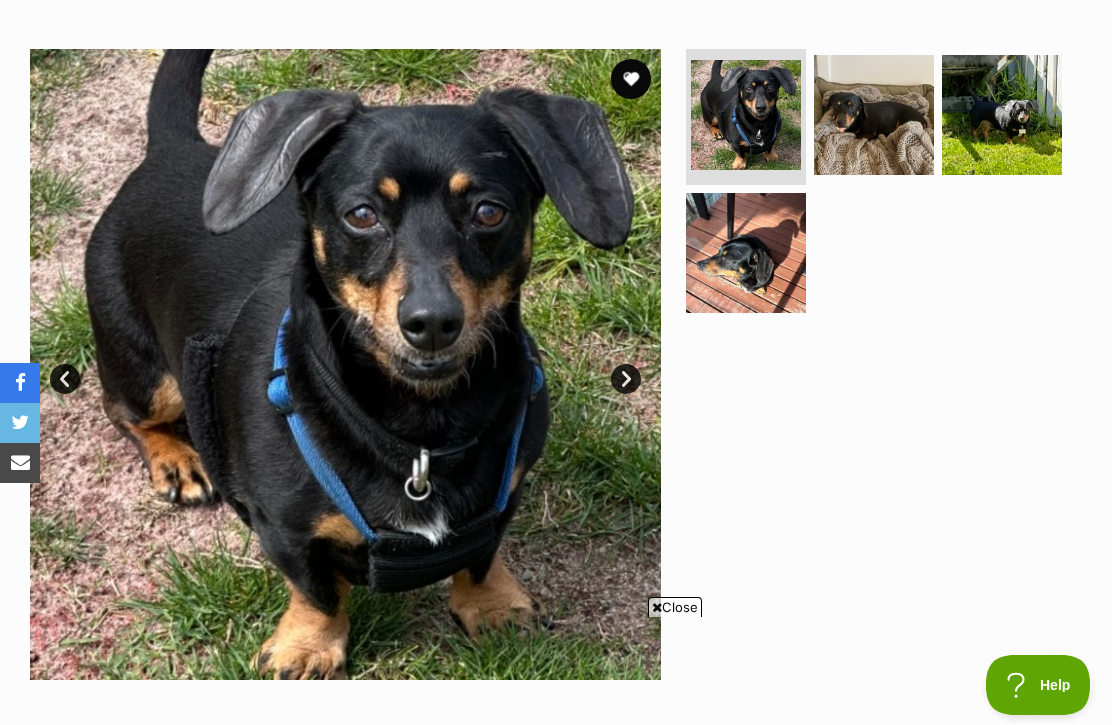 scroll, scrollTop: 366, scrollLeft: 0, axis: vertical 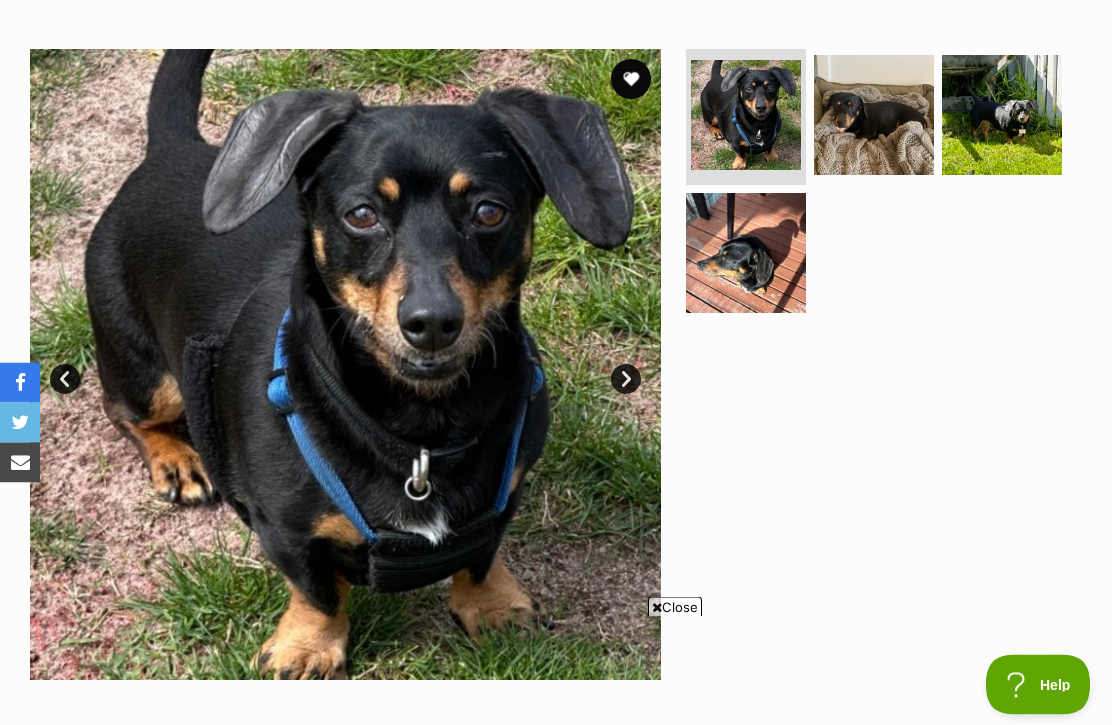 click at bounding box center (1002, 116) 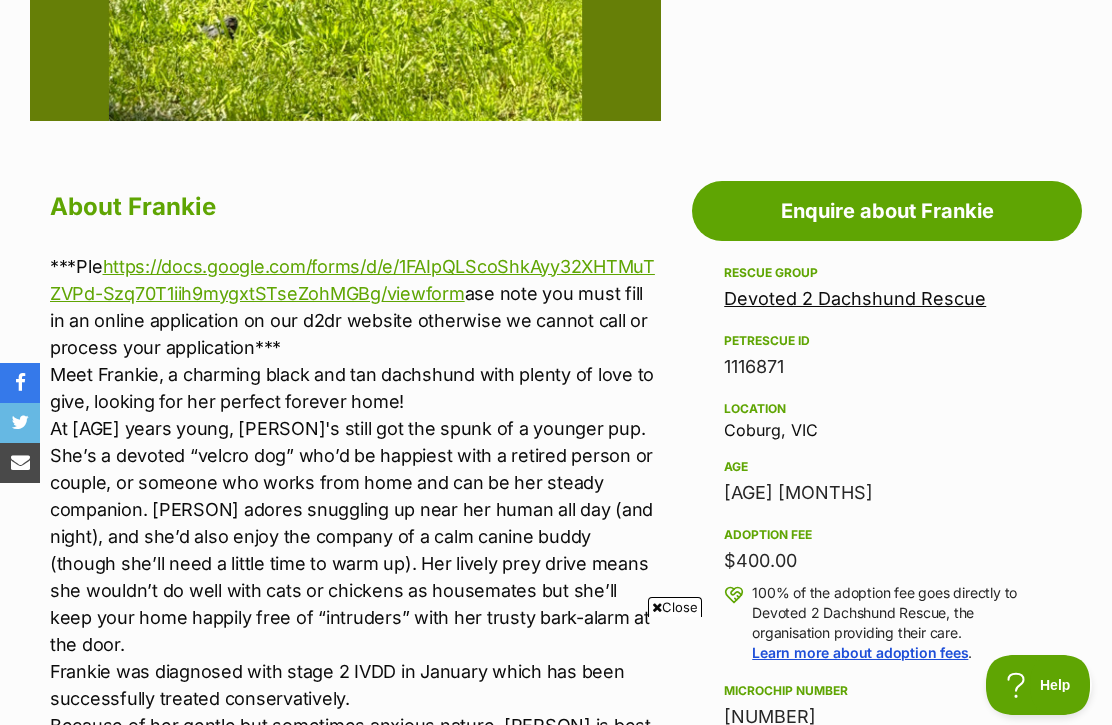 scroll, scrollTop: 897, scrollLeft: 0, axis: vertical 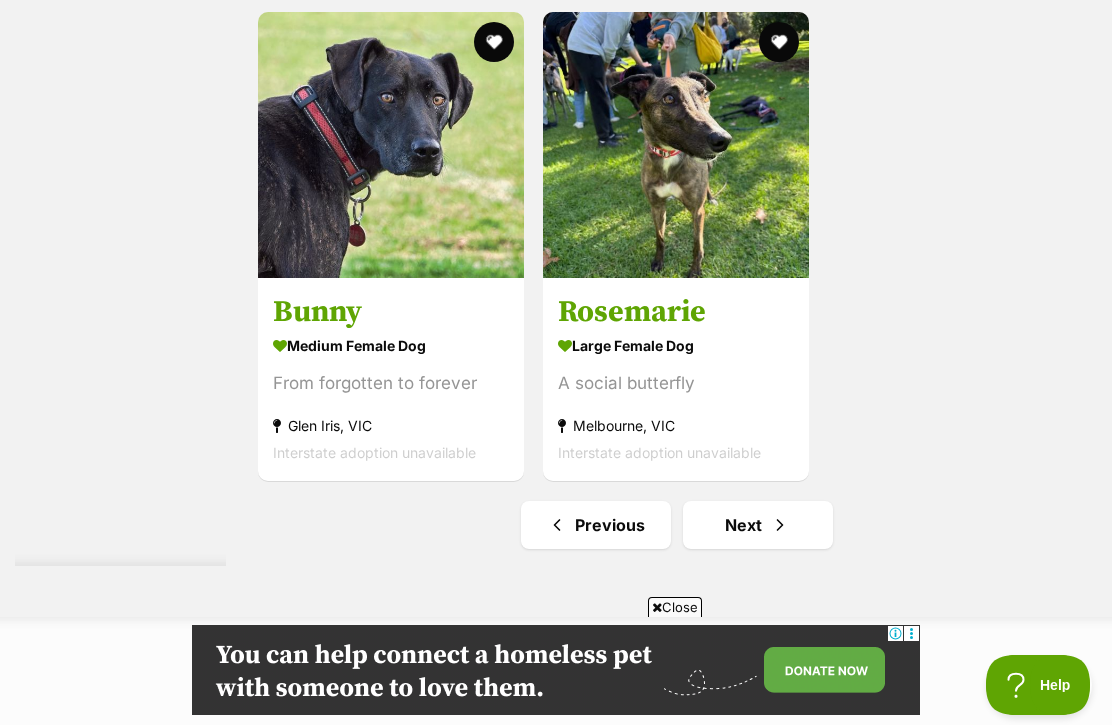 click on "Next" at bounding box center (758, 525) 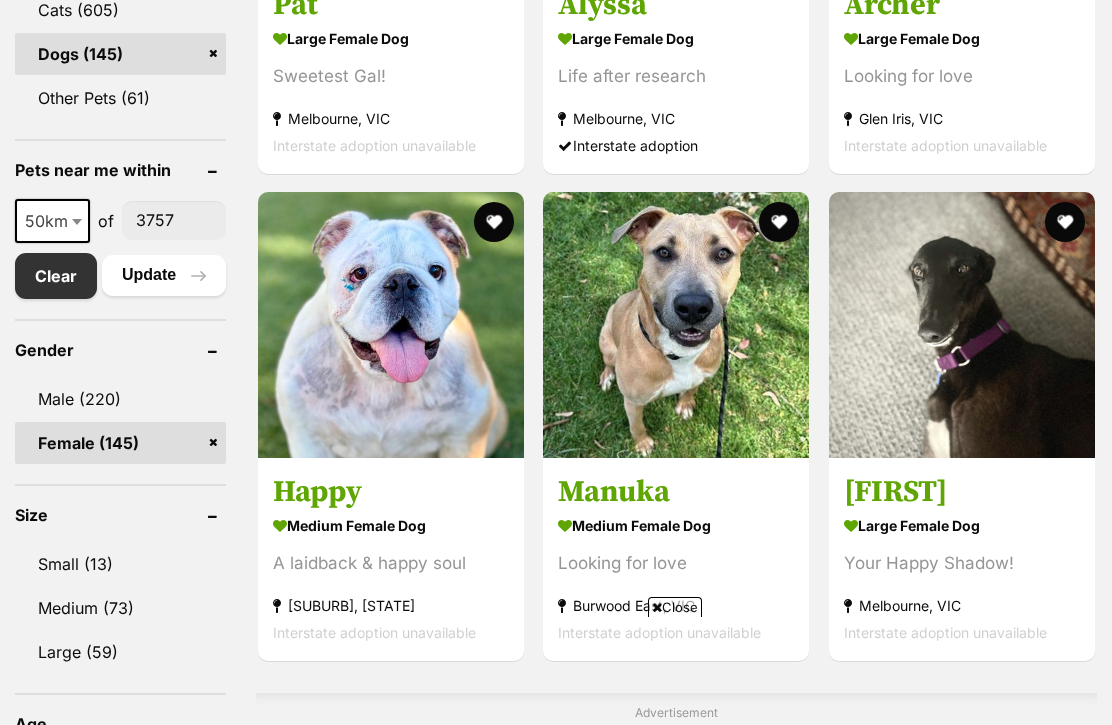 scroll, scrollTop: 686, scrollLeft: 0, axis: vertical 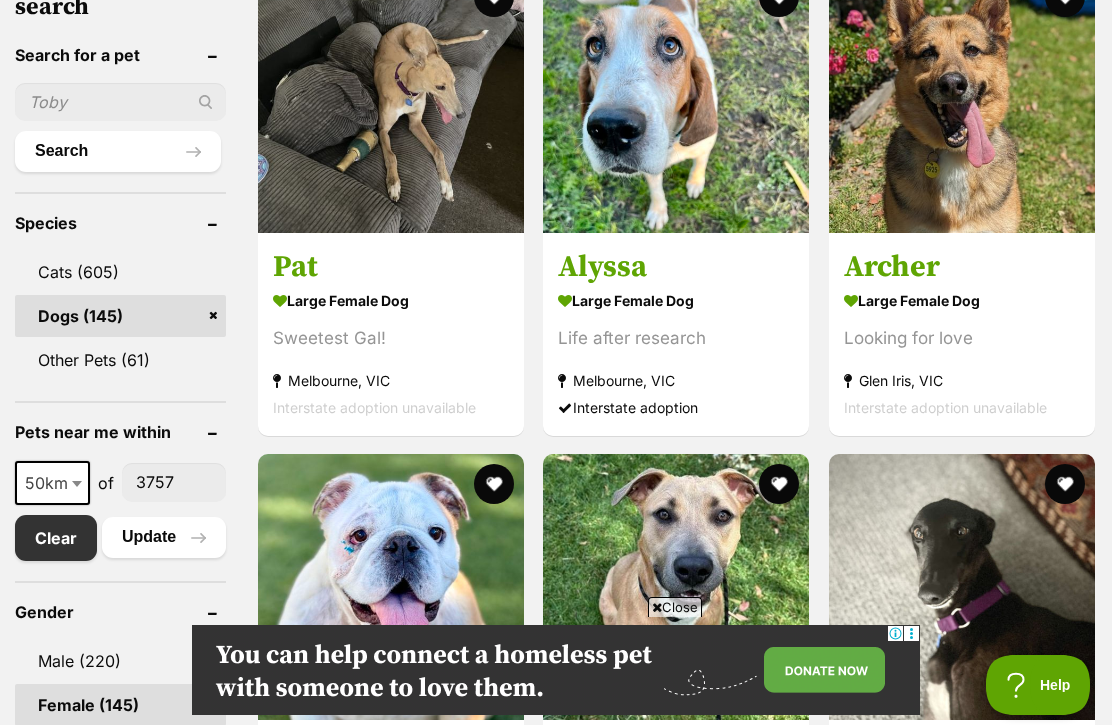 click at bounding box center (962, 100) 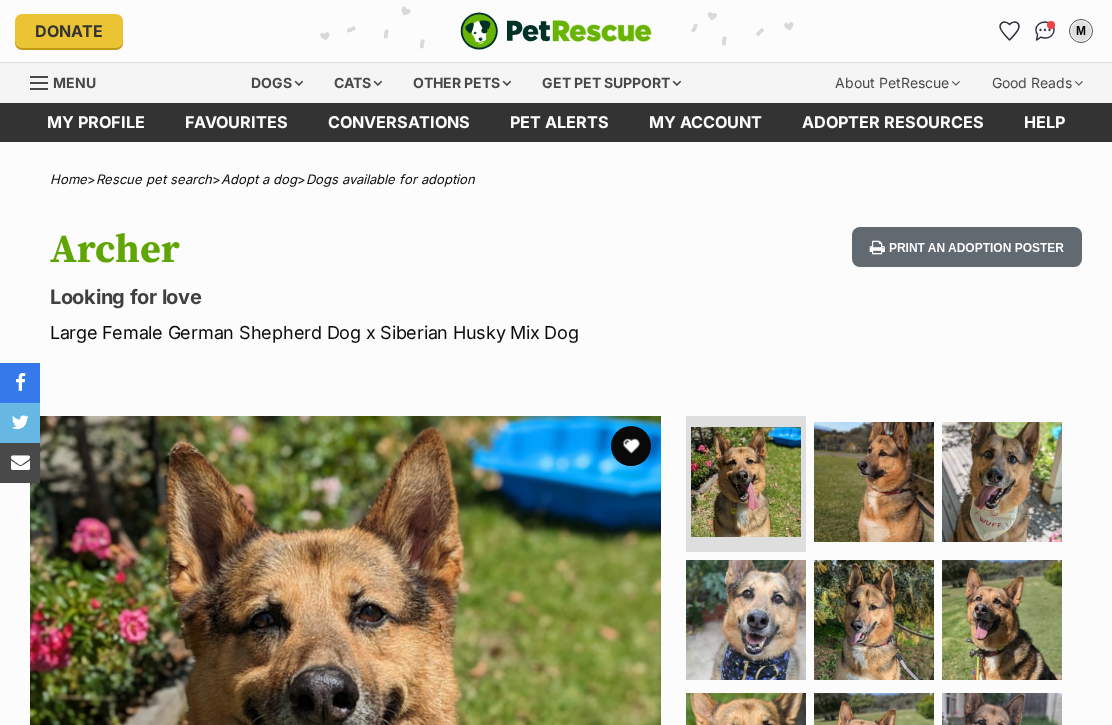 scroll, scrollTop: 243, scrollLeft: 0, axis: vertical 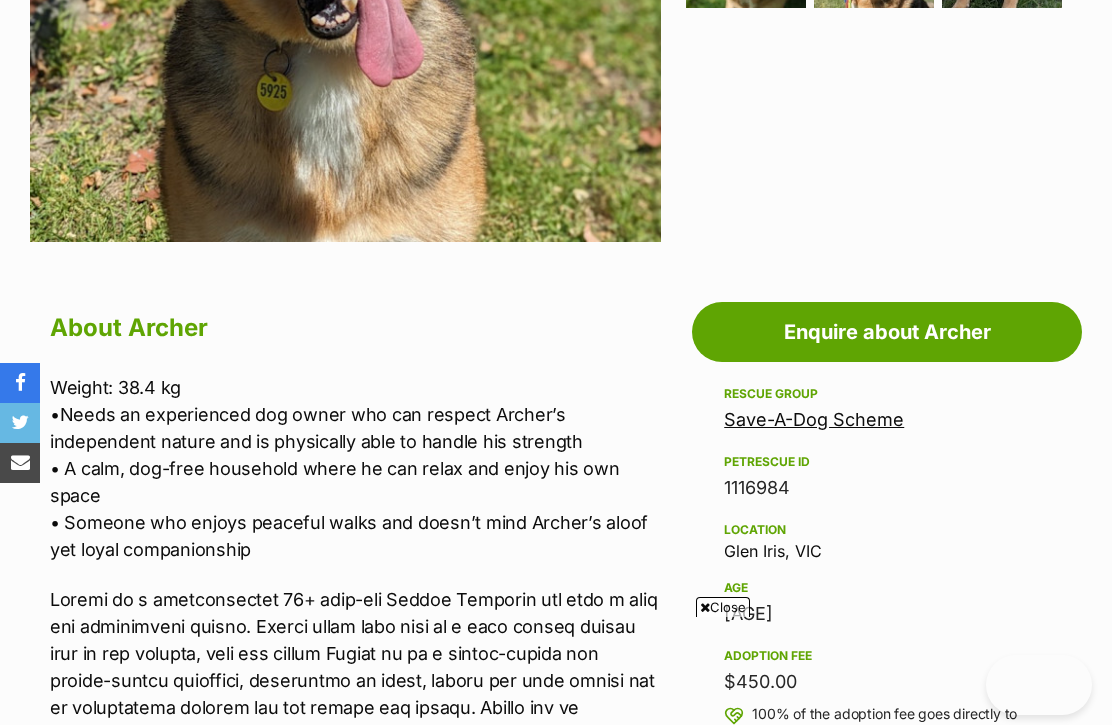 click on "Save-A-Dog Scheme" at bounding box center (814, 419) 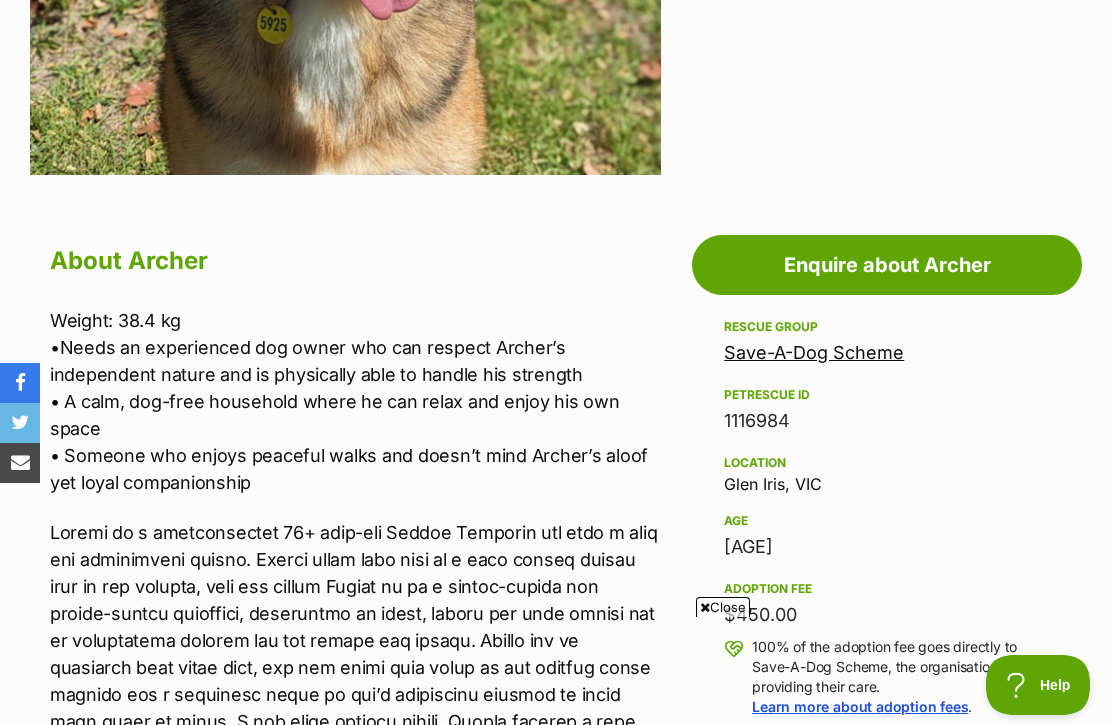 scroll, scrollTop: 0, scrollLeft: 0, axis: both 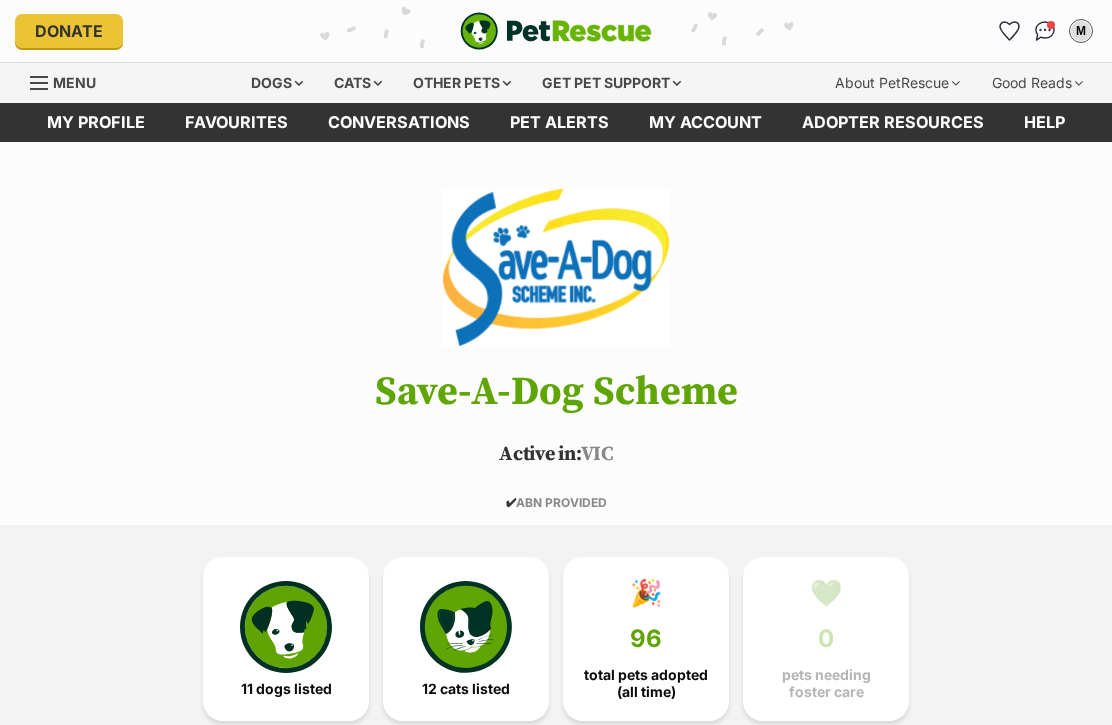 click at bounding box center [286, 627] 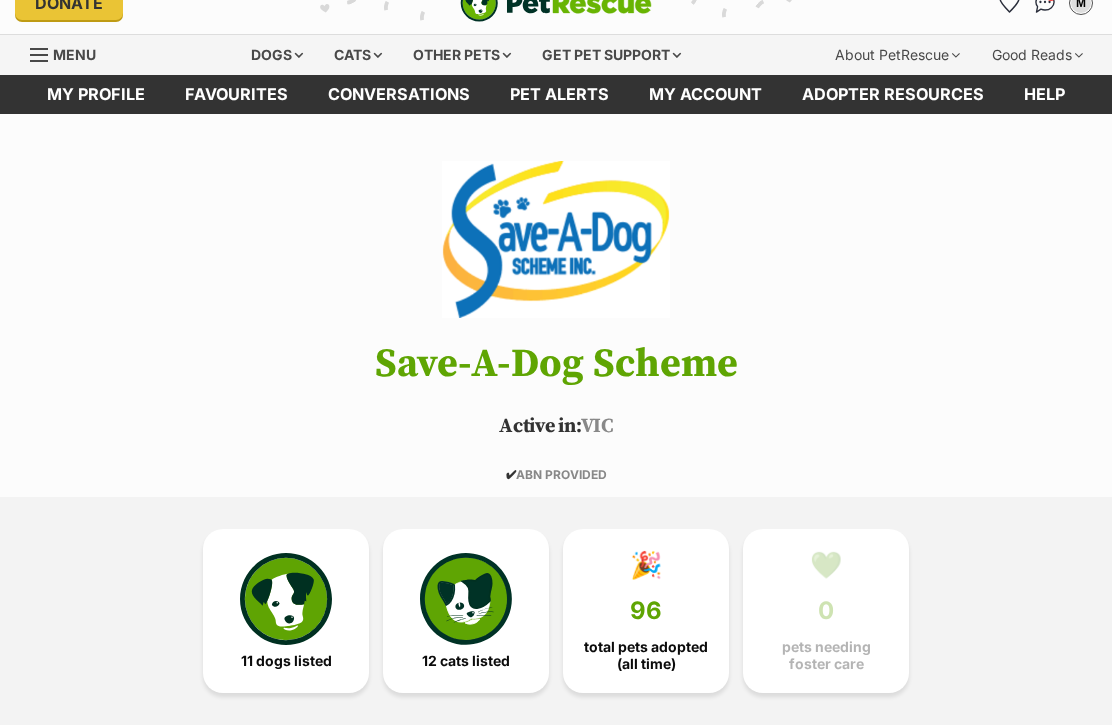 scroll, scrollTop: 95, scrollLeft: 0, axis: vertical 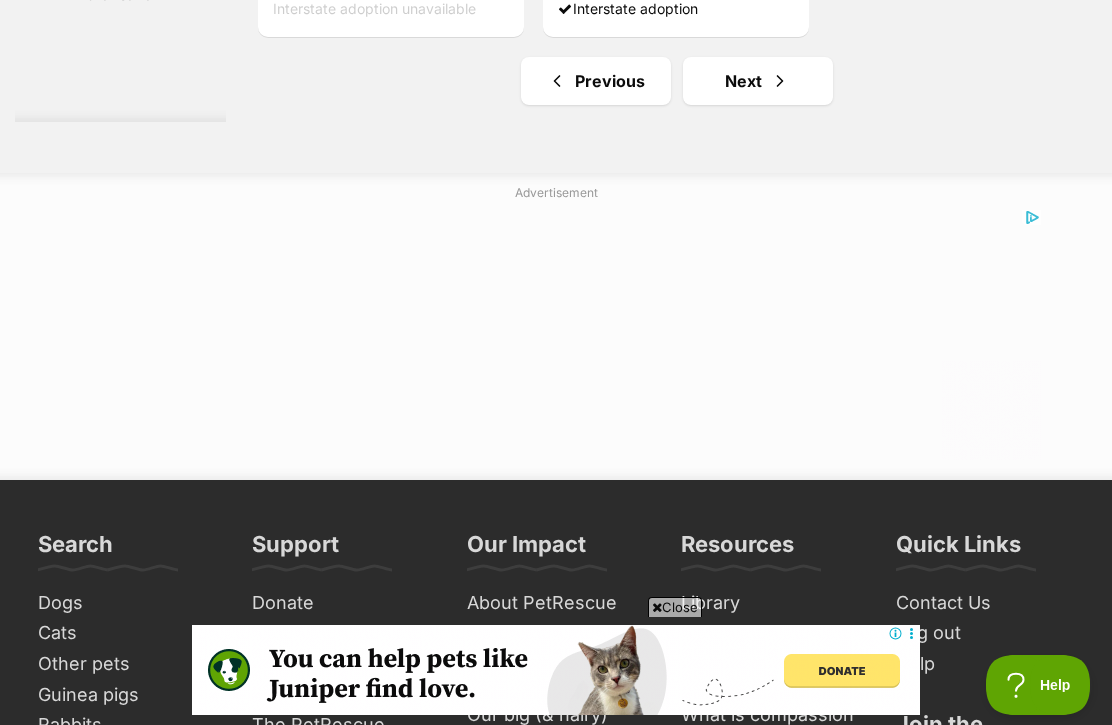 click at bounding box center [780, 81] 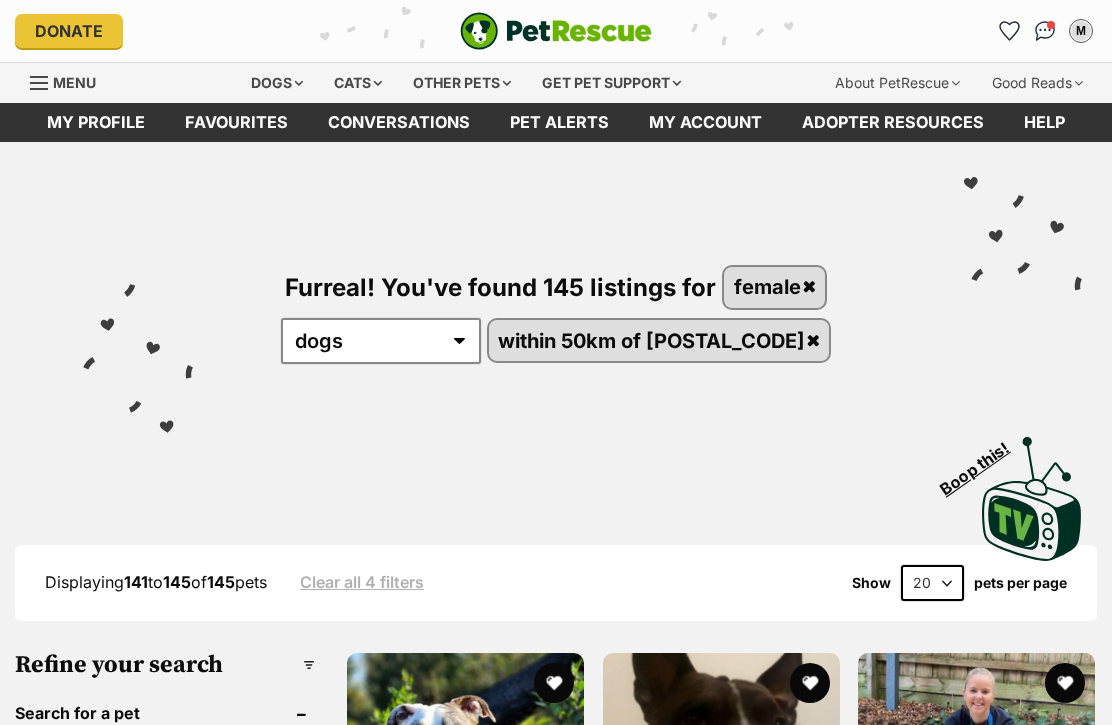 scroll, scrollTop: 0, scrollLeft: 0, axis: both 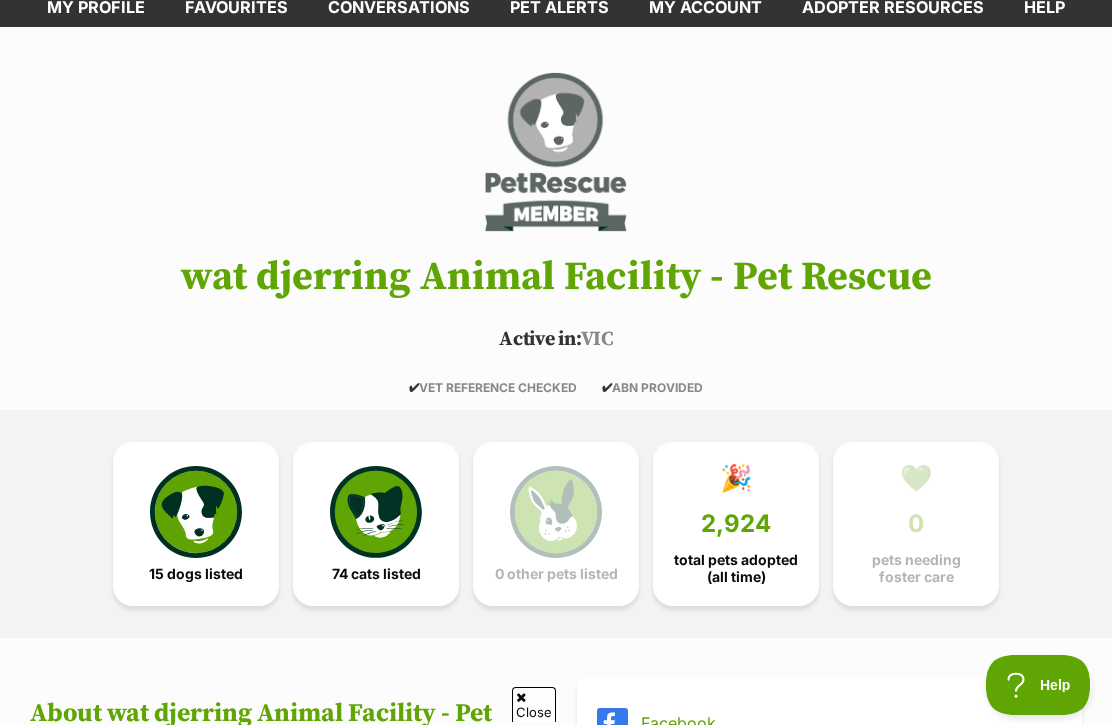 click at bounding box center [196, 512] 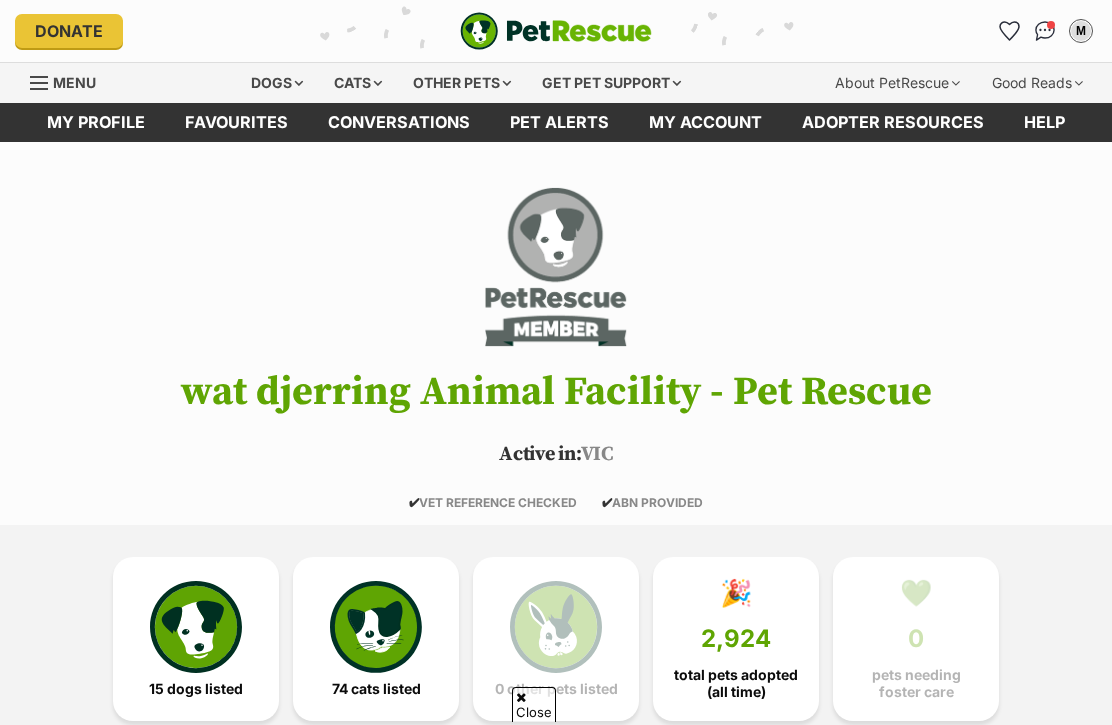 scroll, scrollTop: 1639, scrollLeft: 0, axis: vertical 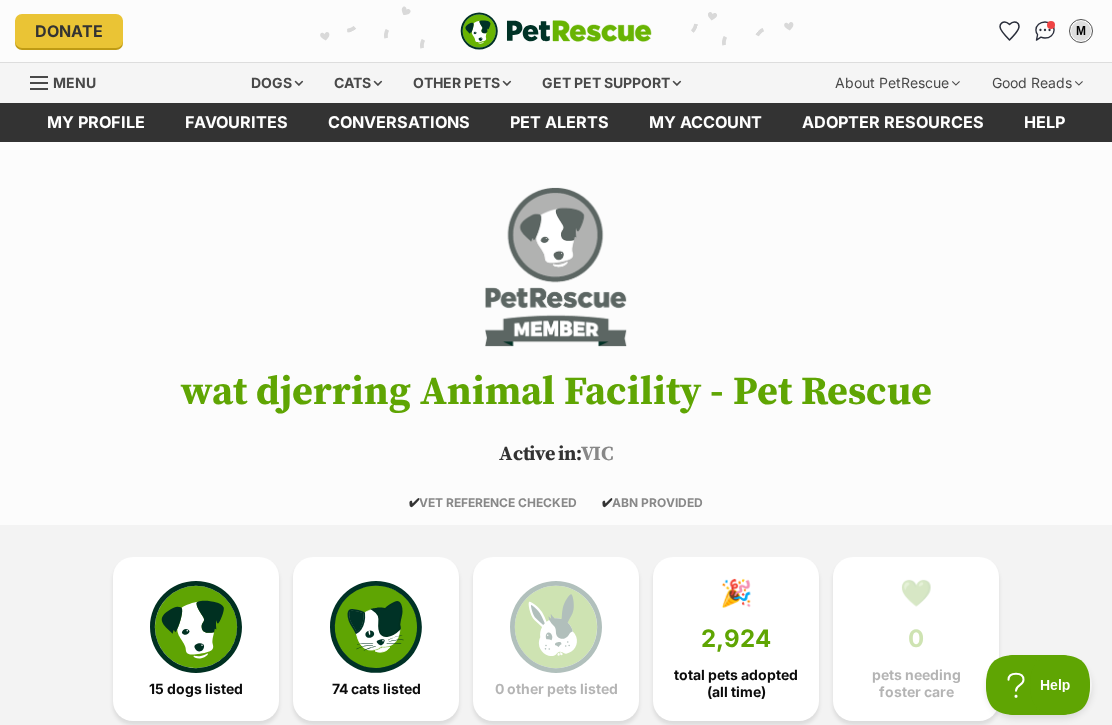 click at bounding box center [196, 627] 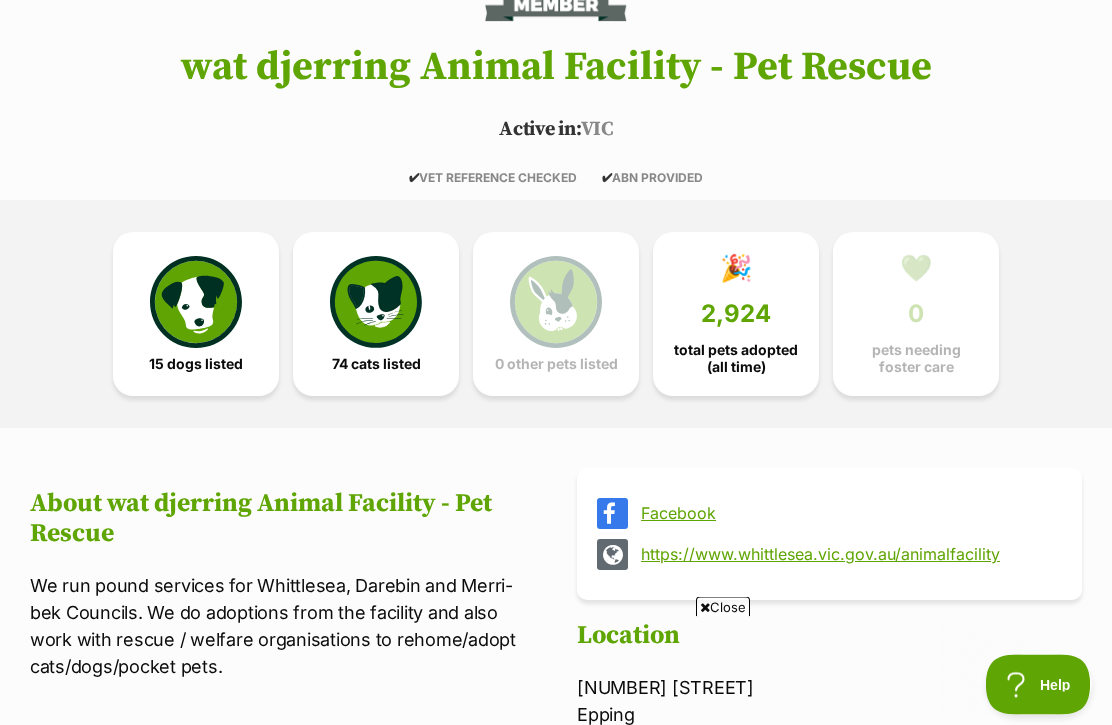 scroll, scrollTop: 0, scrollLeft: 0, axis: both 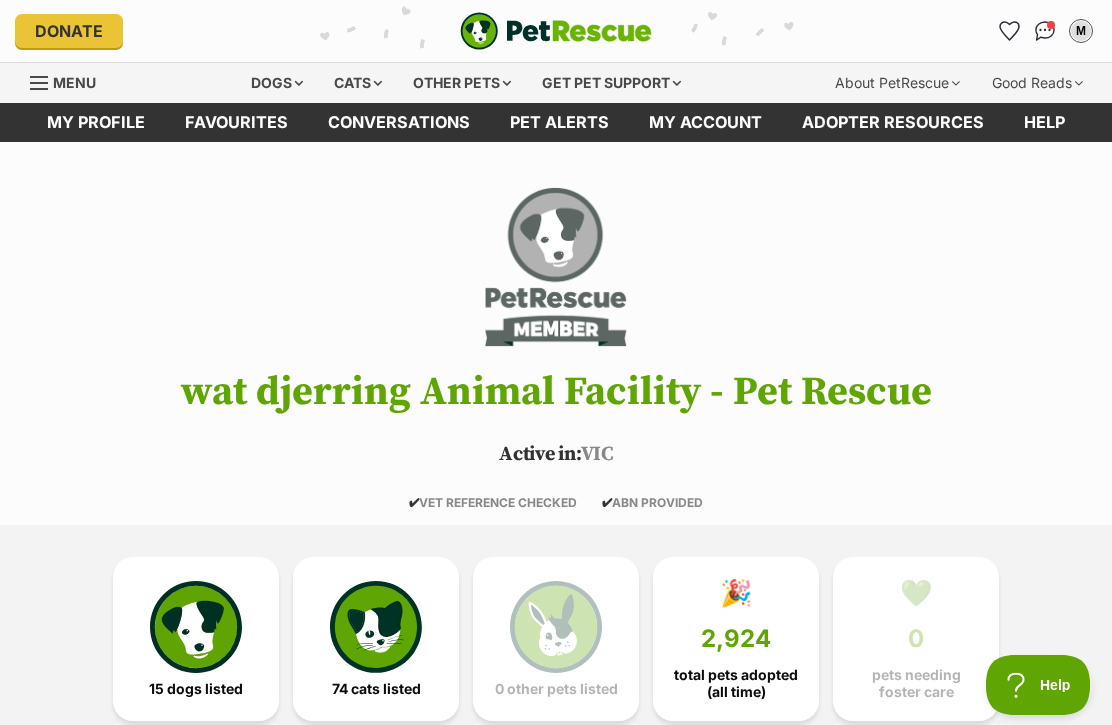 click on "Dogs" at bounding box center (277, 83) 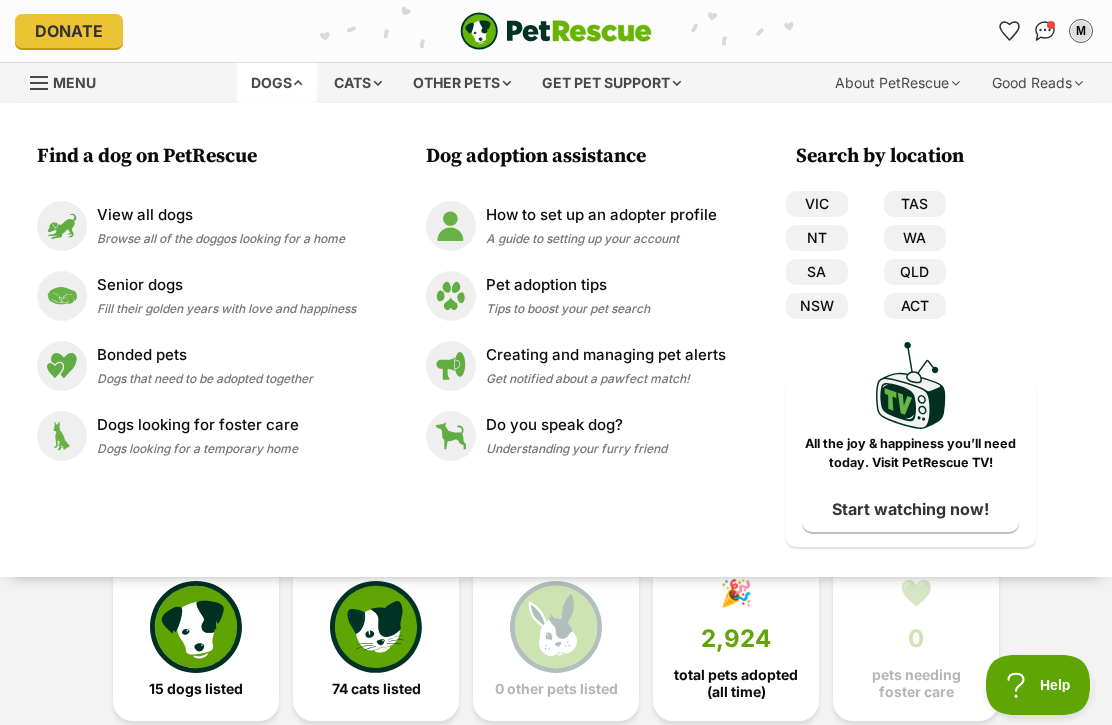 click on "View all dogs
Browse all of the doggos looking for a home" at bounding box center [221, 225] 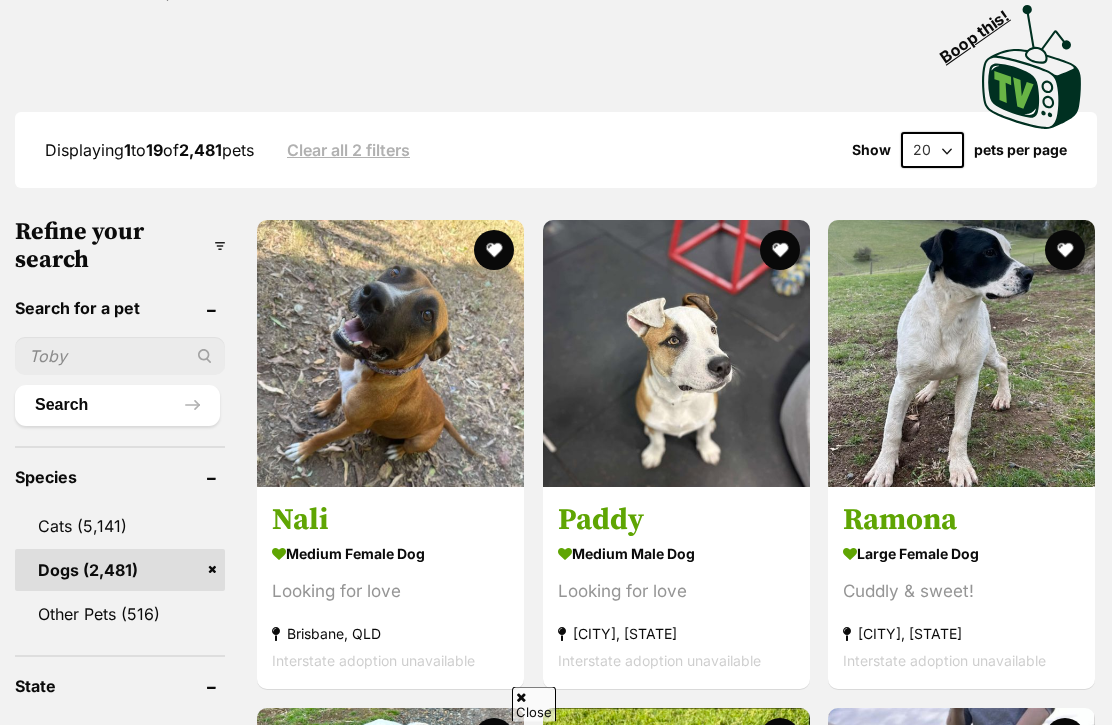 scroll, scrollTop: 0, scrollLeft: 0, axis: both 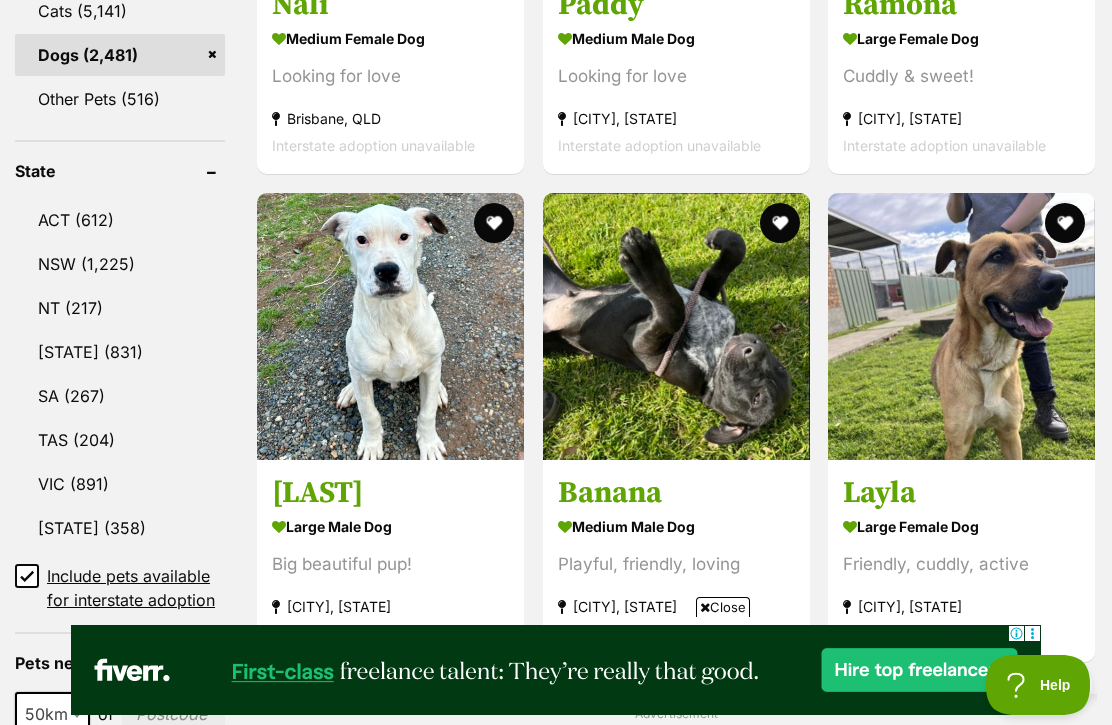click on "VIC (891)" at bounding box center (120, 484) 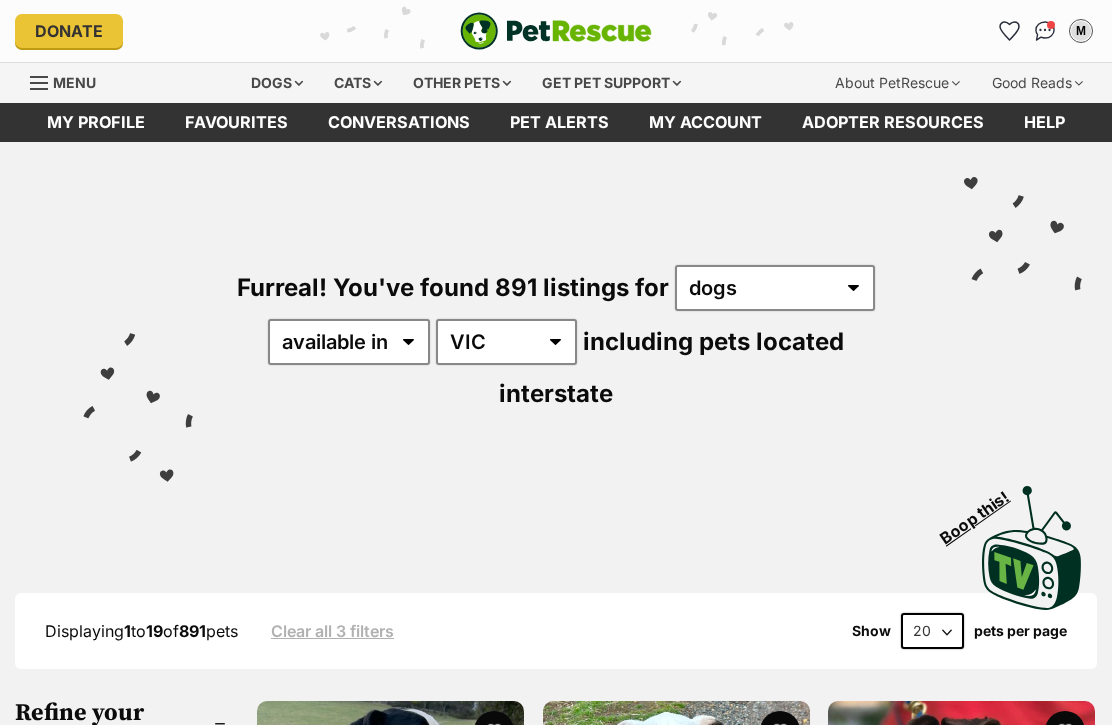 scroll, scrollTop: 0, scrollLeft: 0, axis: both 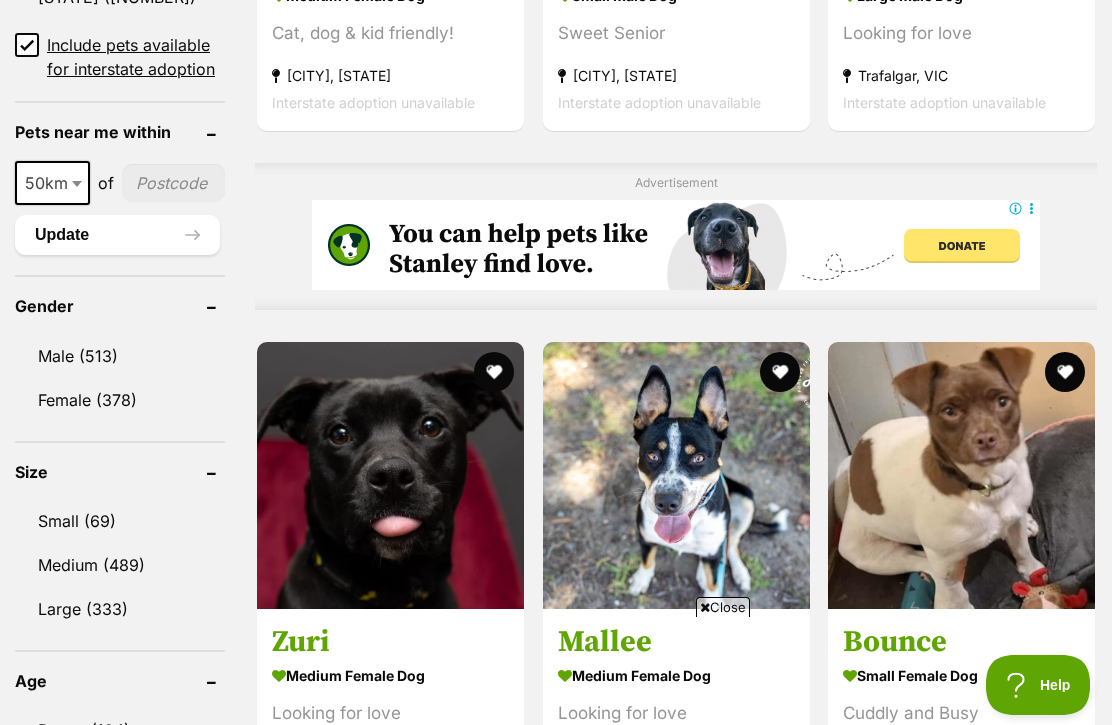 click on "Female (378)" at bounding box center [120, 400] 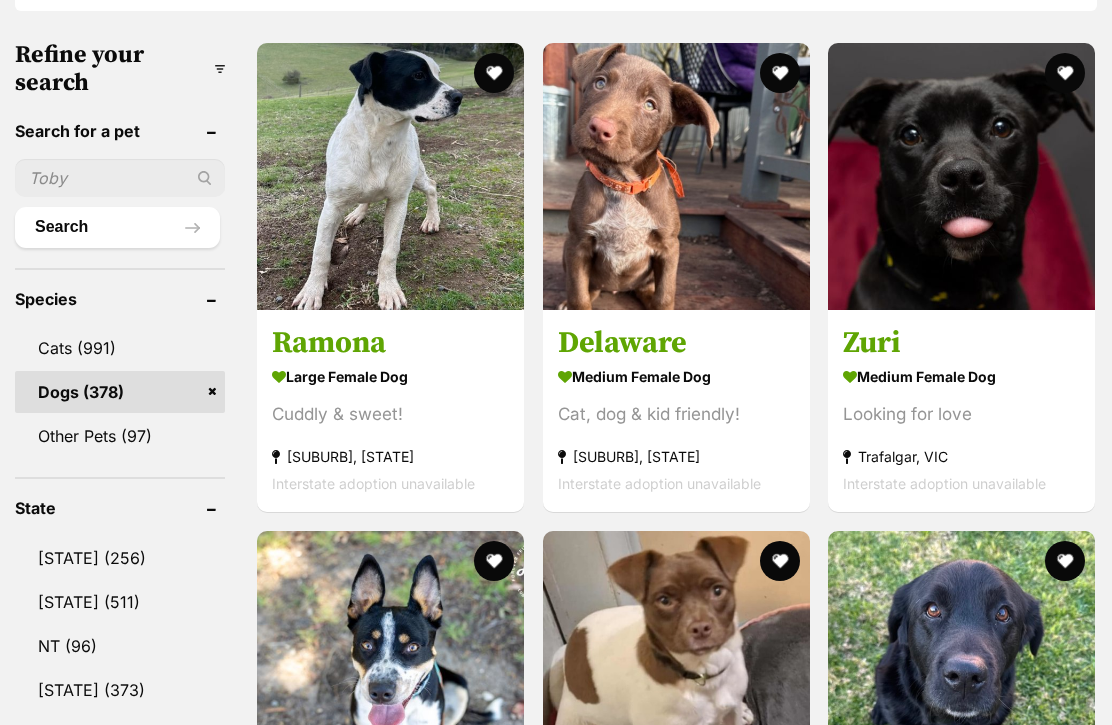 scroll, scrollTop: 0, scrollLeft: 0, axis: both 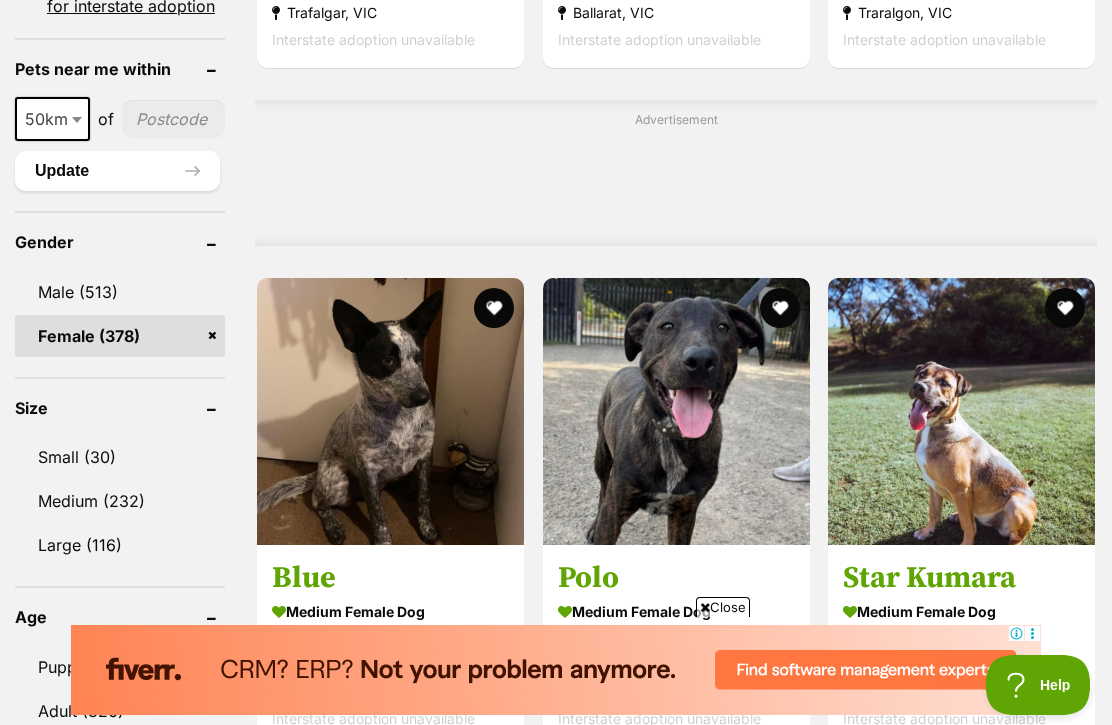 click on "Small (30)" at bounding box center (120, 457) 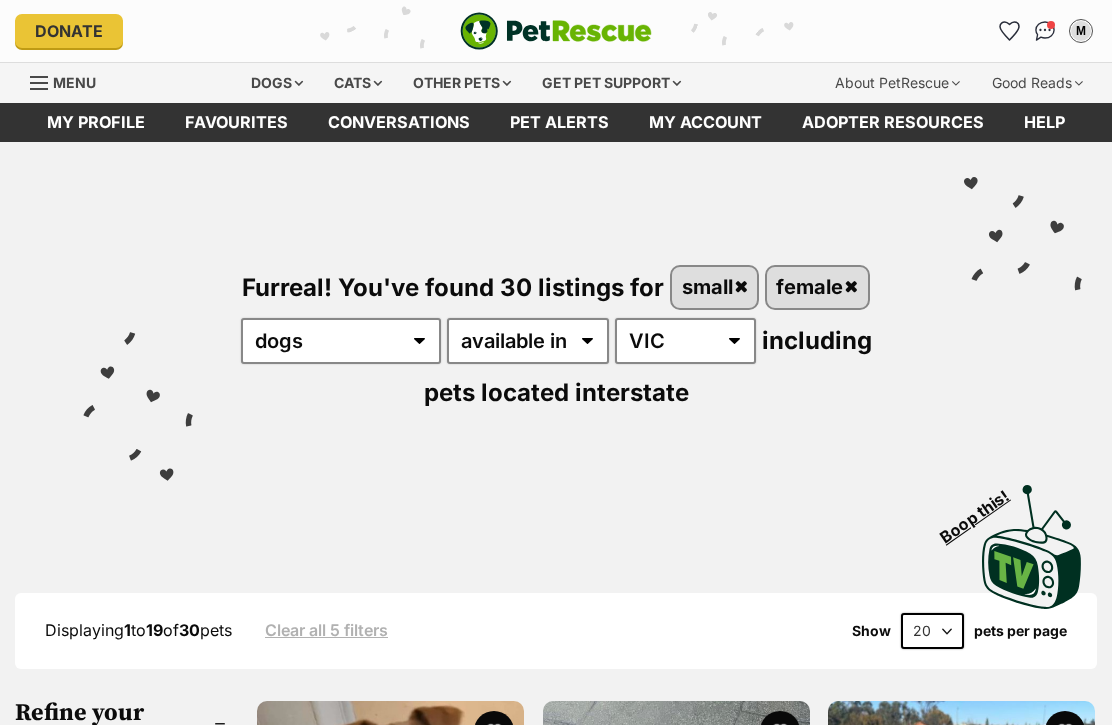 scroll, scrollTop: 0, scrollLeft: 0, axis: both 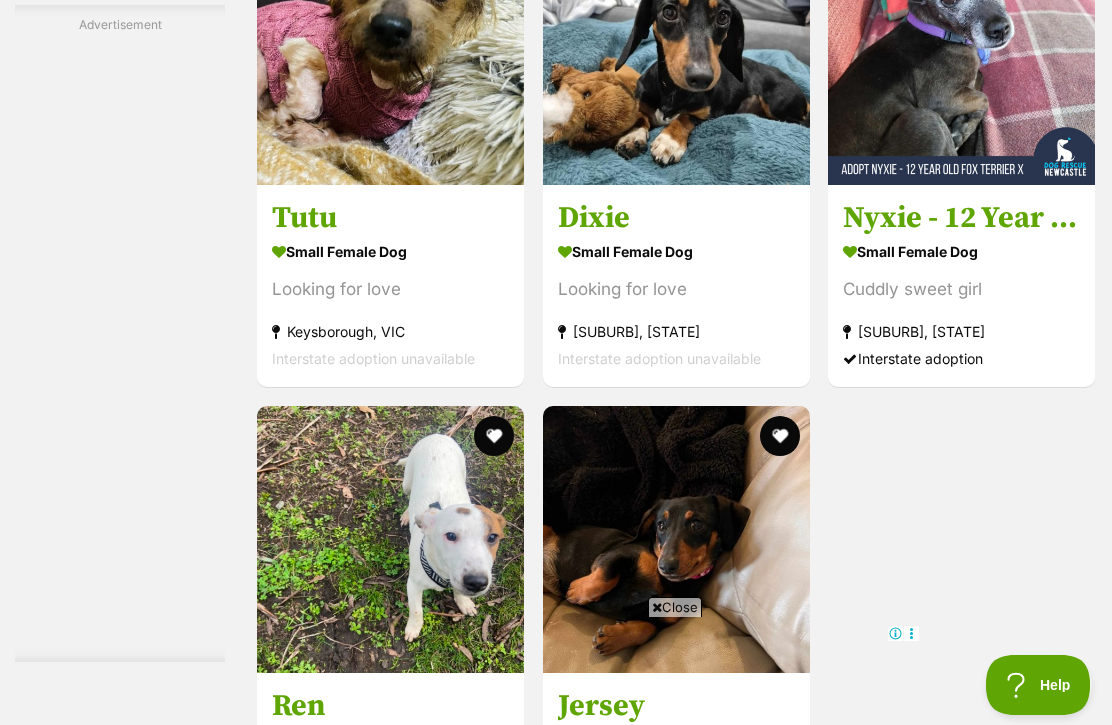 click at bounding box center (961, 51) 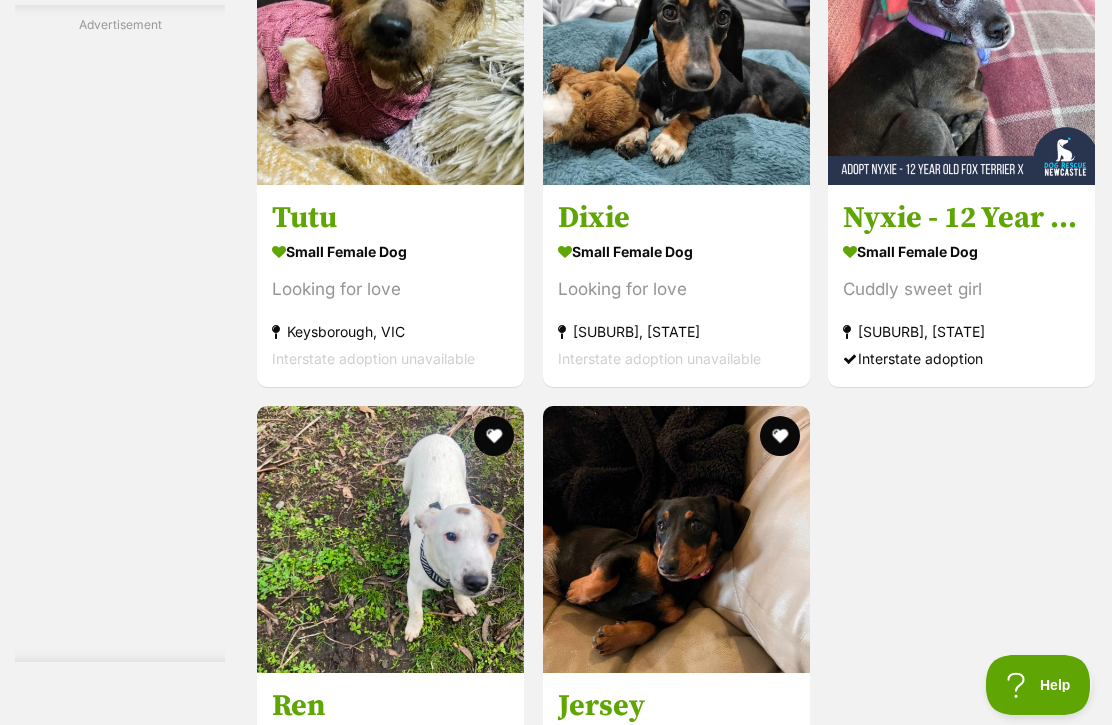 scroll, scrollTop: 3660, scrollLeft: 0, axis: vertical 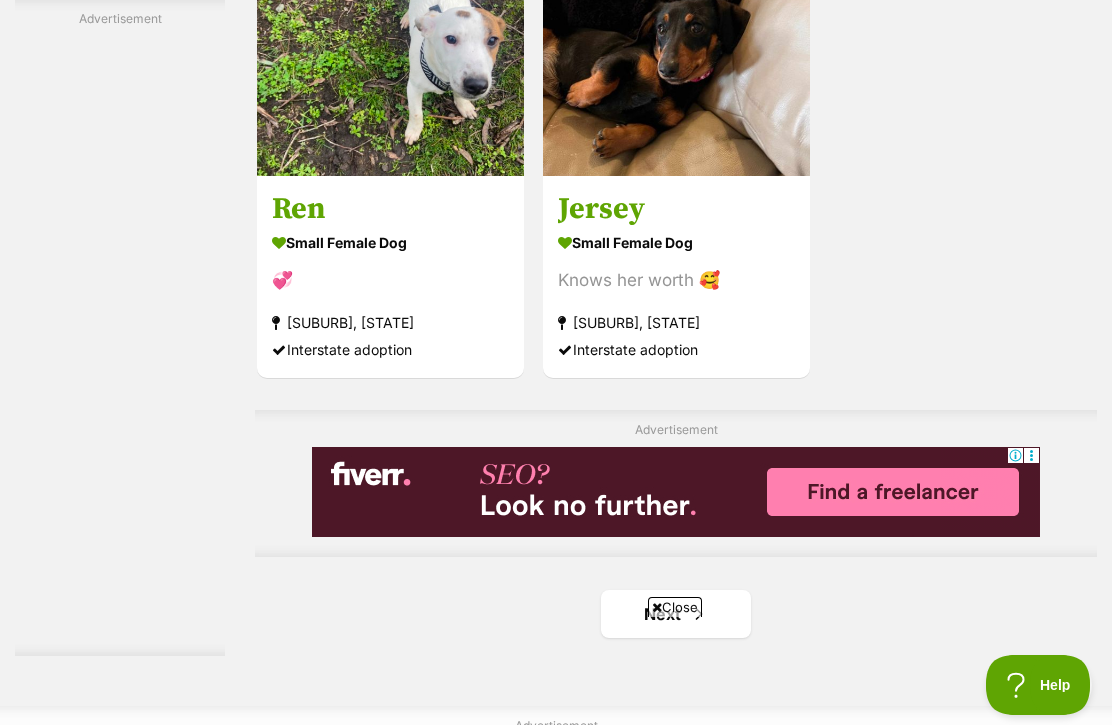 click at bounding box center [390, 42] 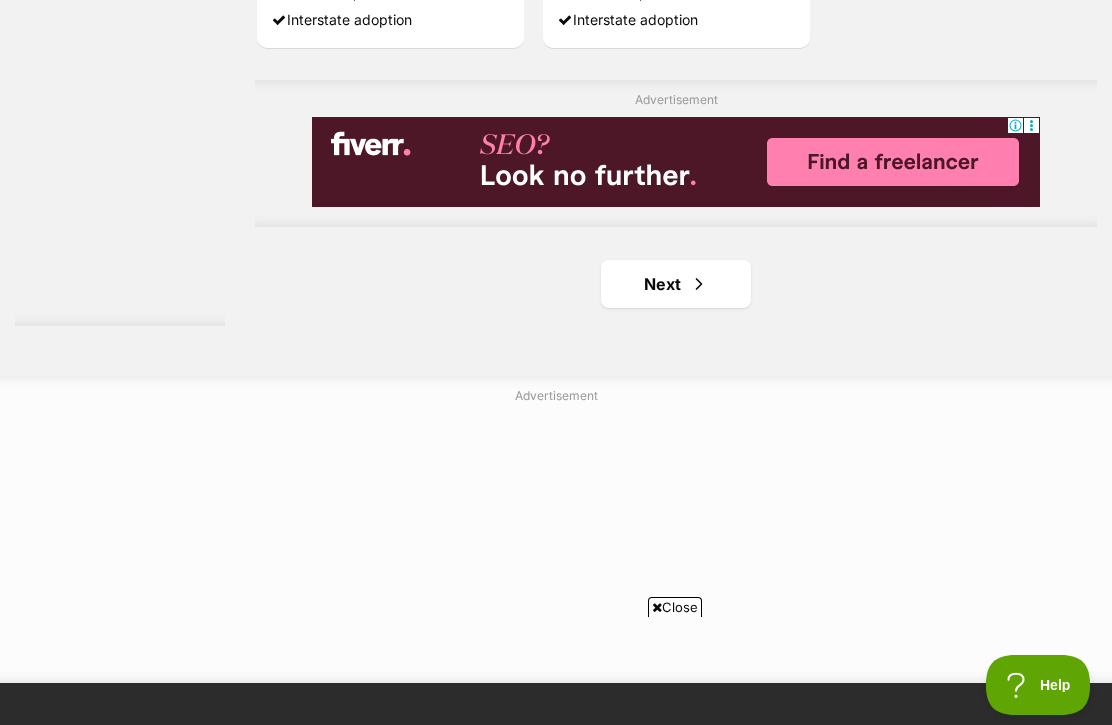 scroll, scrollTop: 4494, scrollLeft: 0, axis: vertical 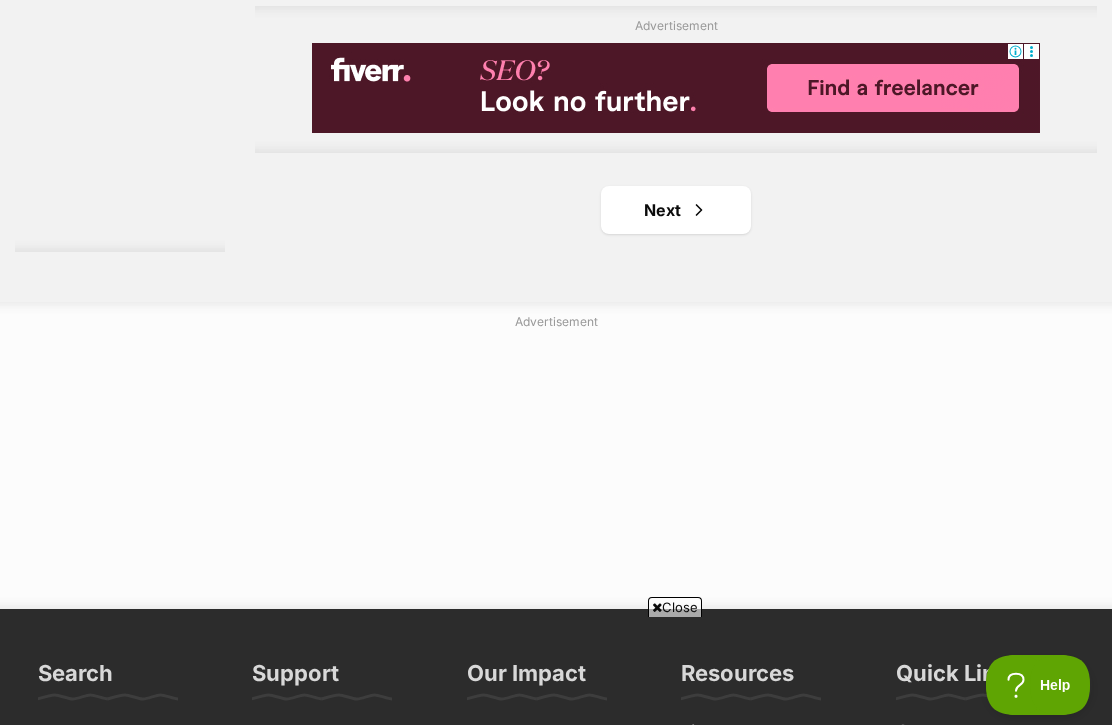 click on "Next" at bounding box center [676, 210] 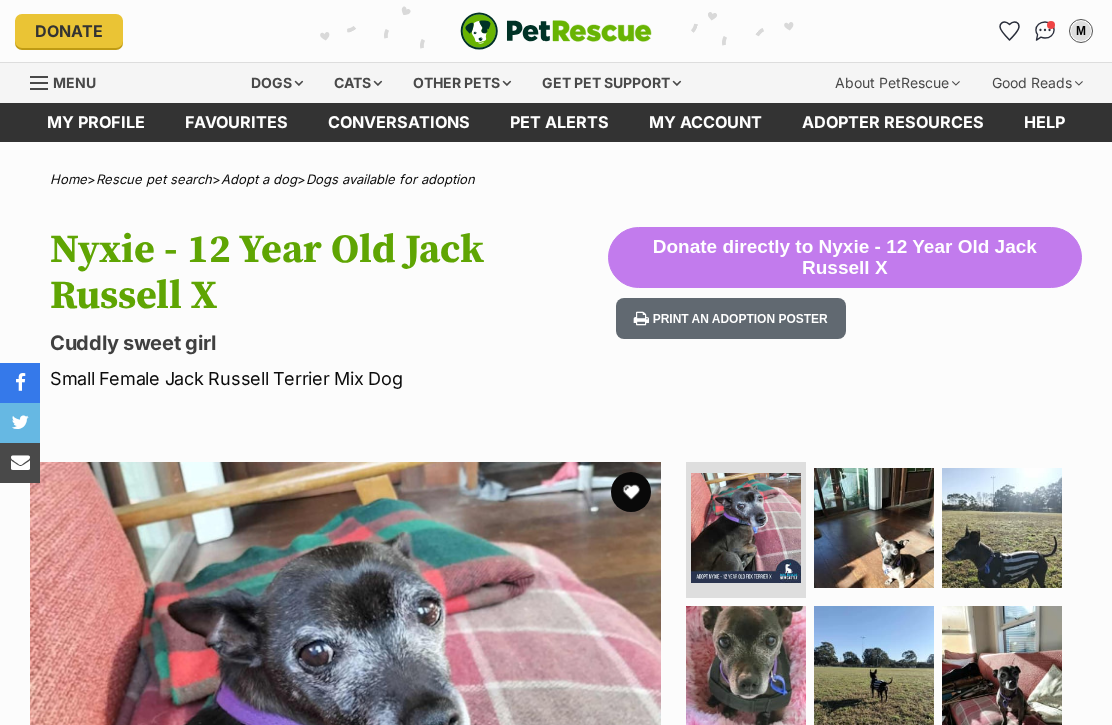 scroll, scrollTop: 0, scrollLeft: 0, axis: both 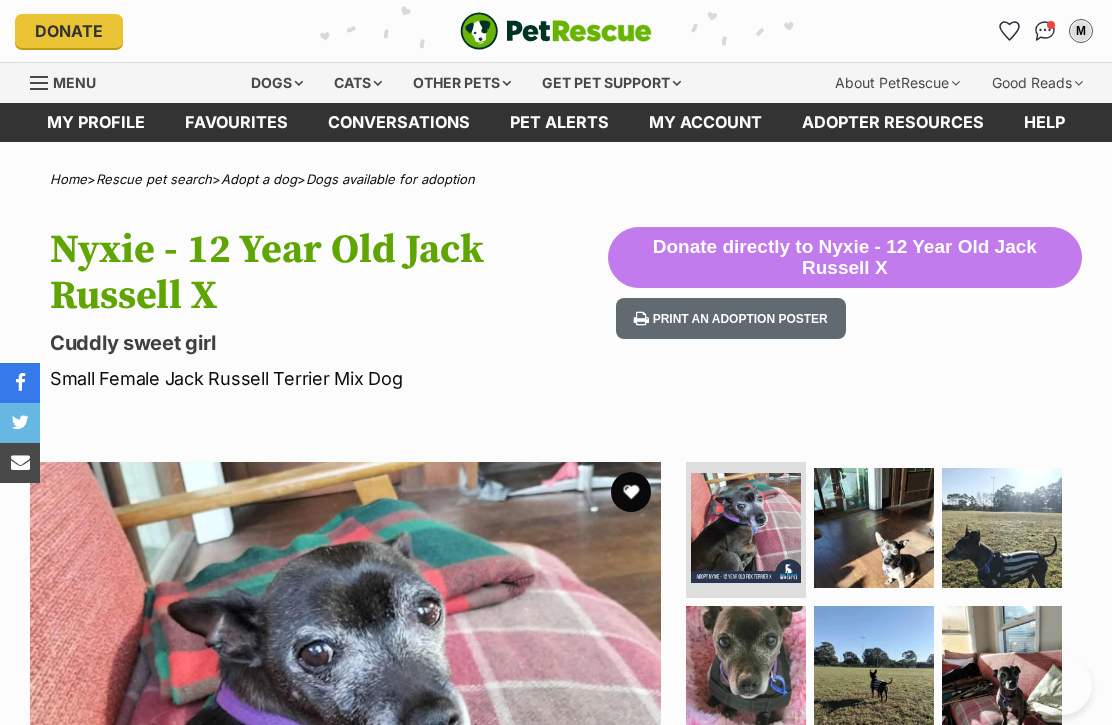 click at bounding box center (874, 528) 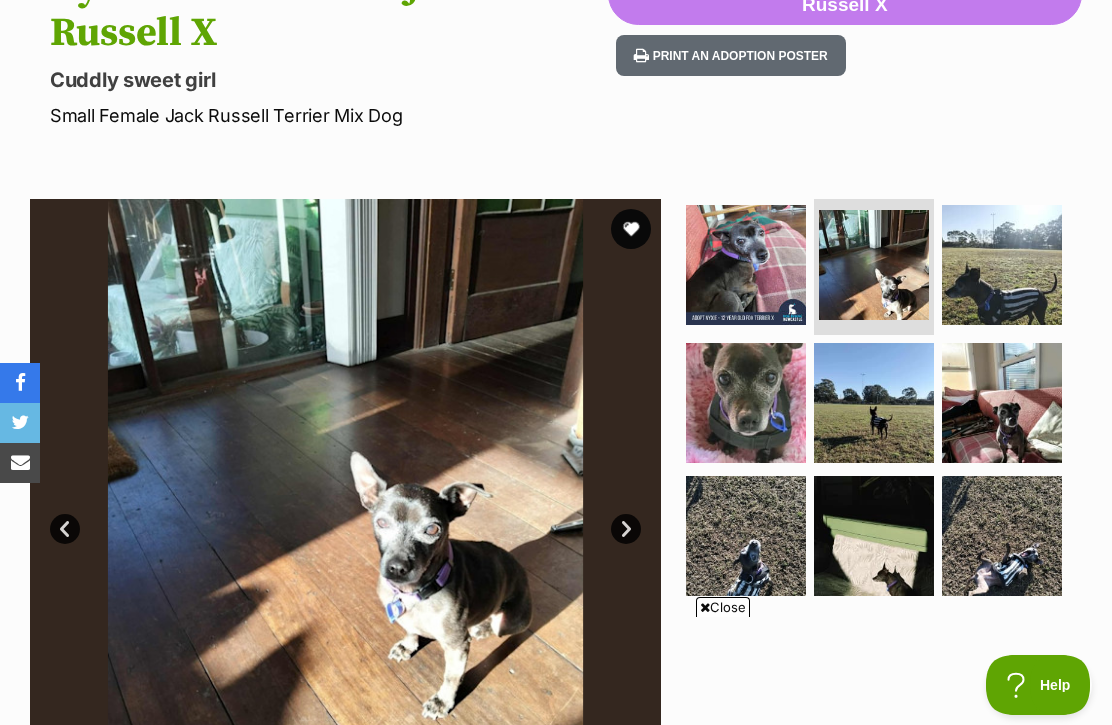 scroll, scrollTop: 0, scrollLeft: 0, axis: both 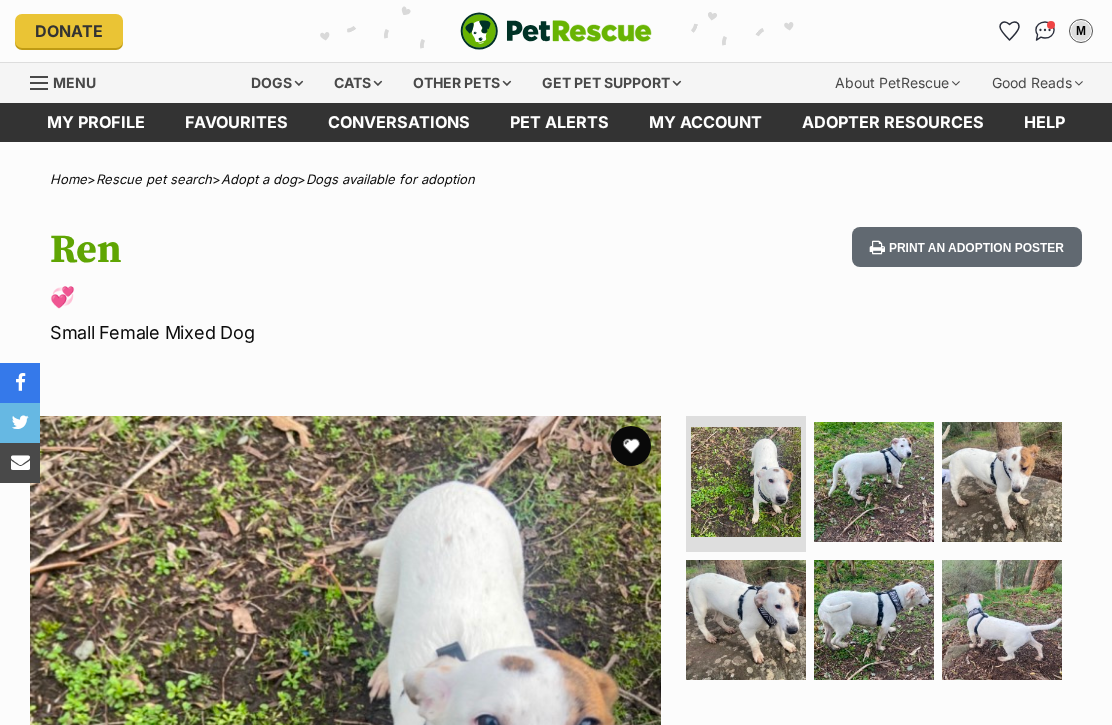 click at bounding box center (874, 482) 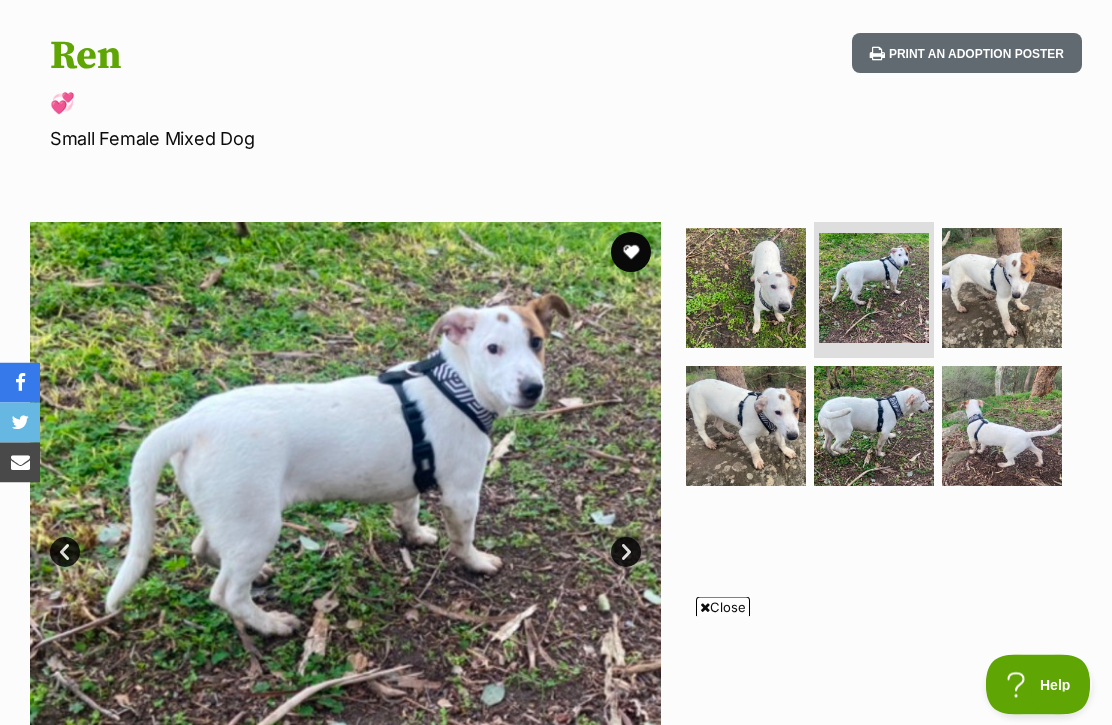 scroll, scrollTop: 174, scrollLeft: 0, axis: vertical 